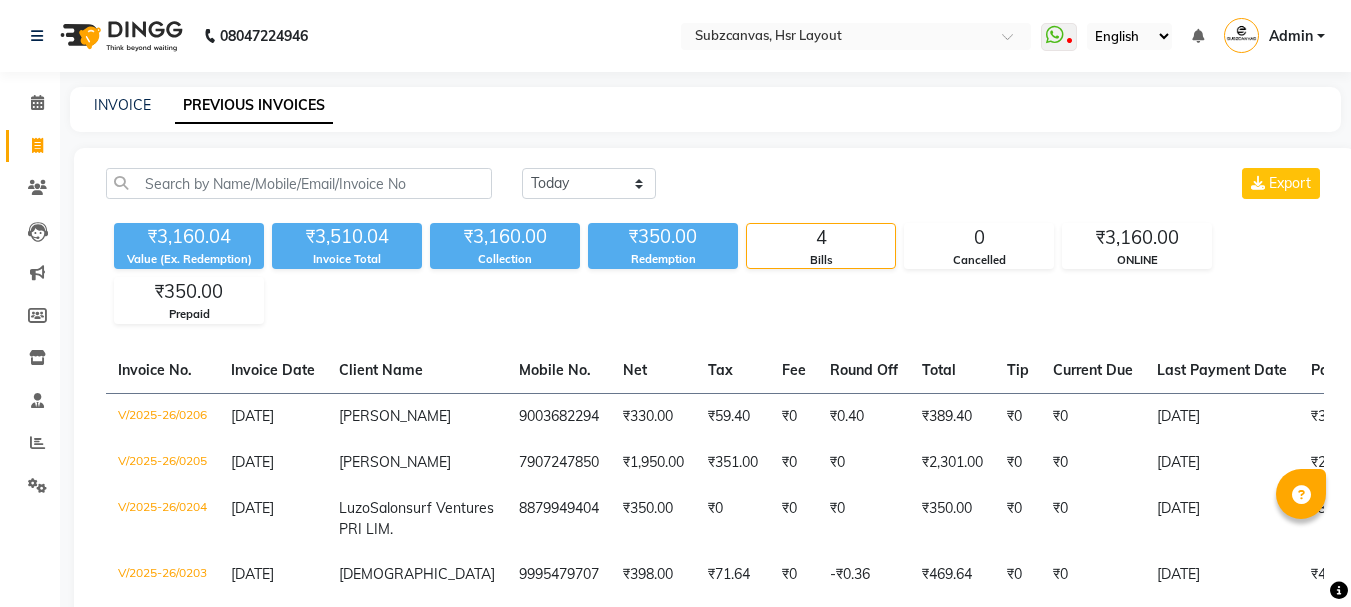 scroll, scrollTop: 197, scrollLeft: 0, axis: vertical 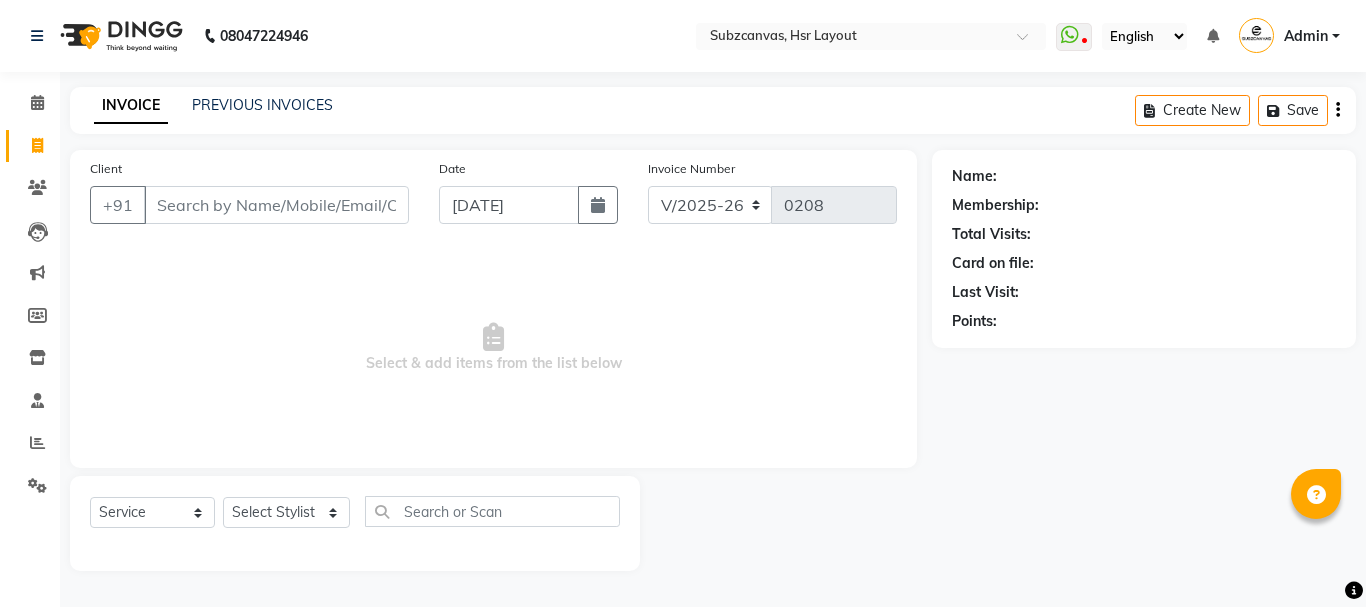 select on "4894" 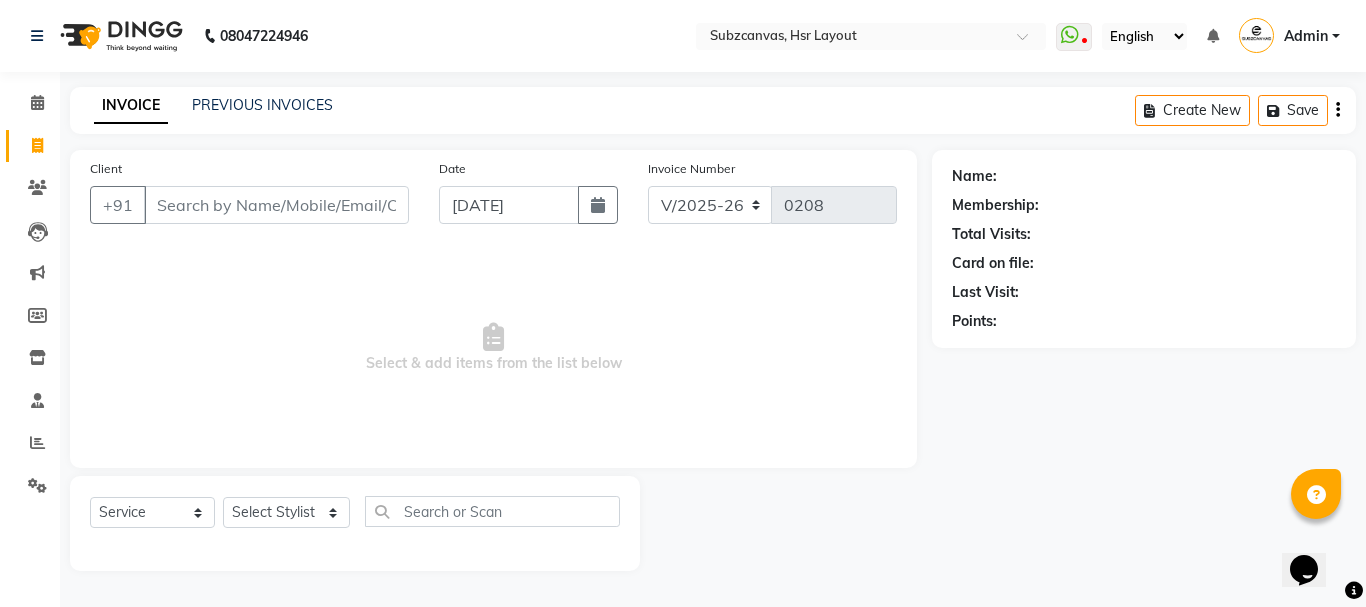 scroll, scrollTop: 0, scrollLeft: 0, axis: both 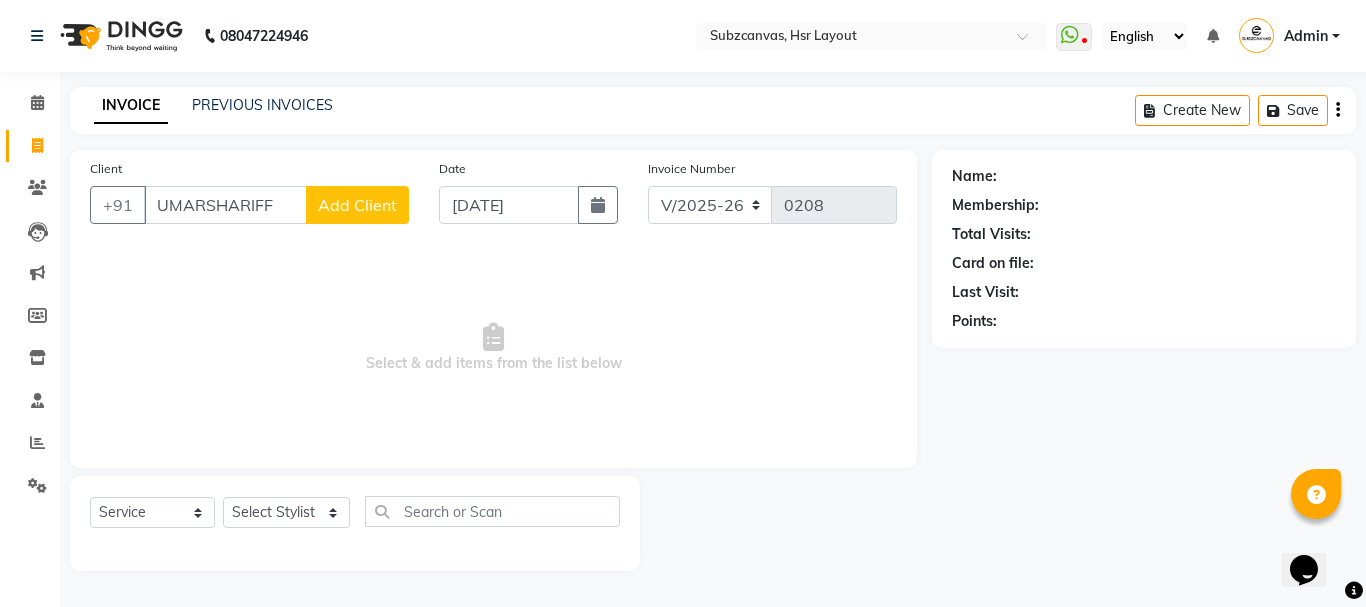 type on "UMARSHARIFF" 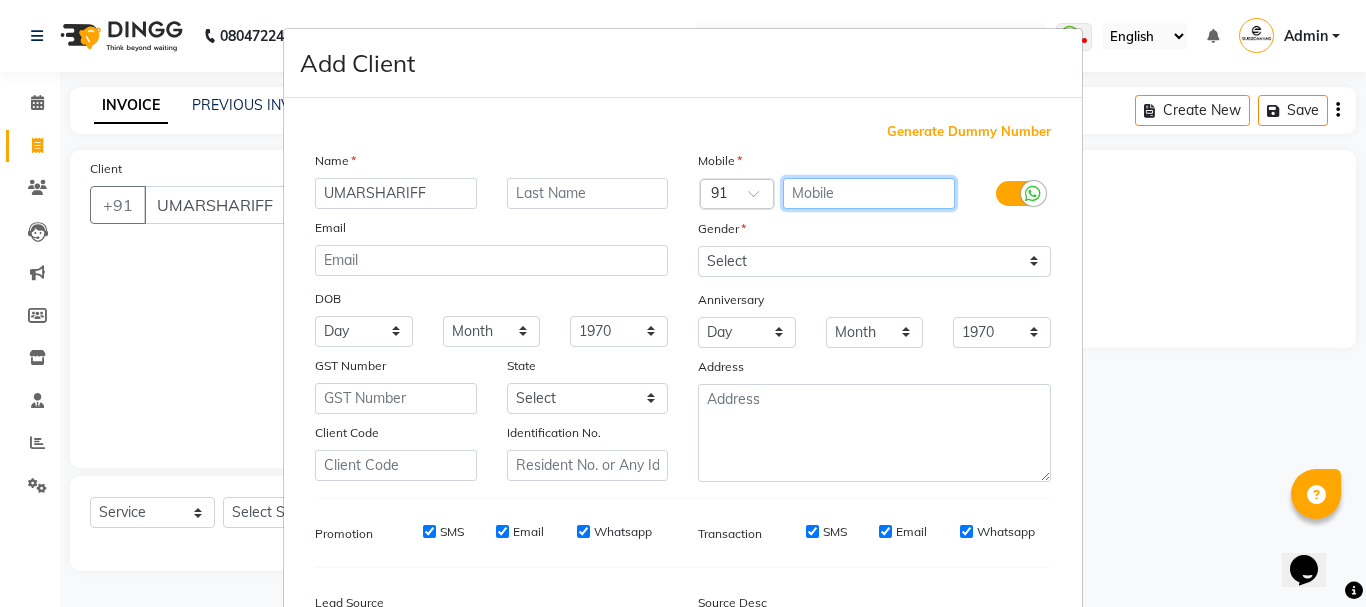 click at bounding box center [869, 193] 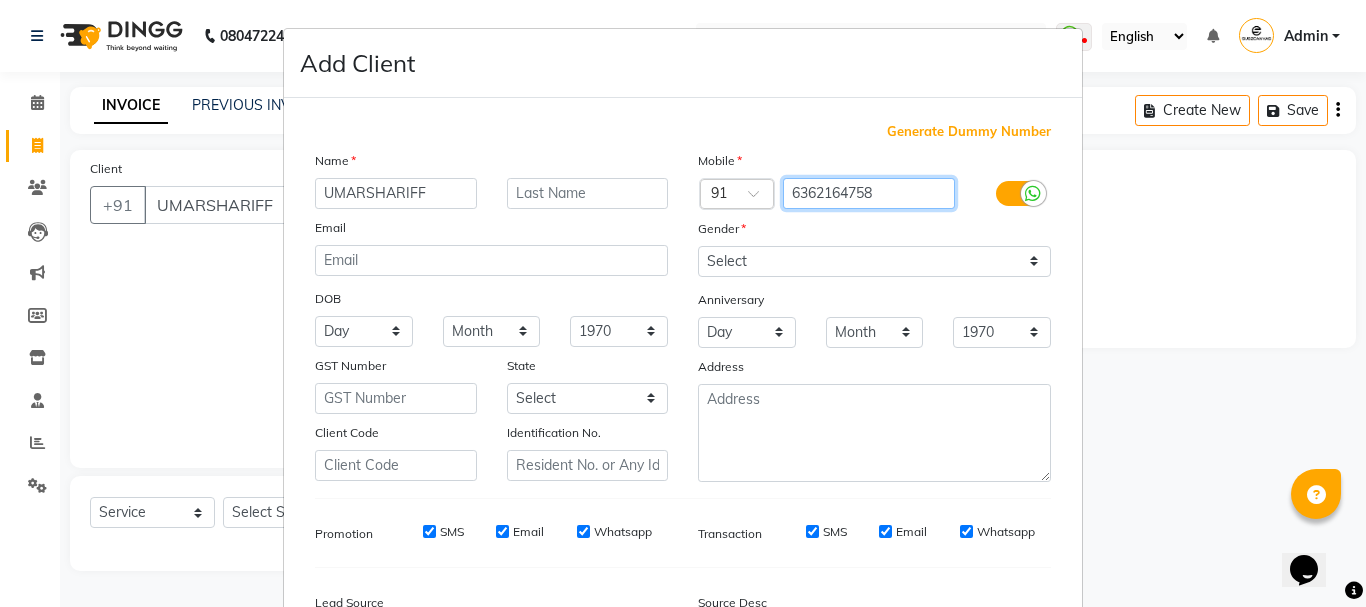 type on "6362164758" 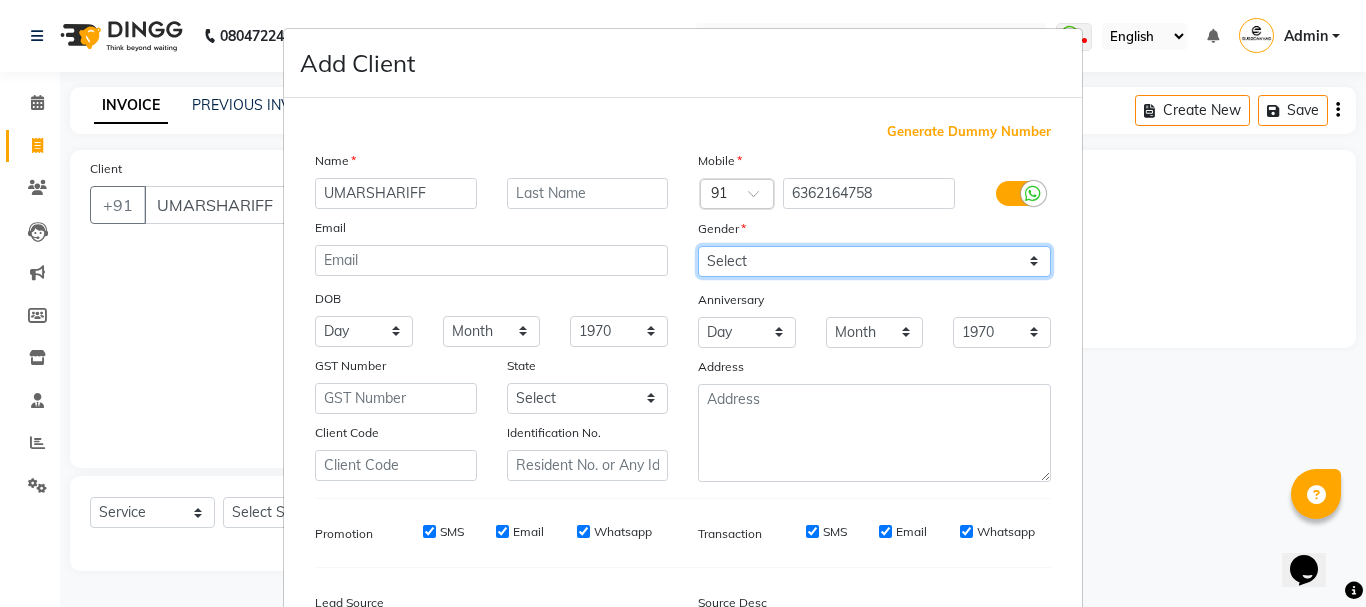 click on "Select [DEMOGRAPHIC_DATA] [DEMOGRAPHIC_DATA] Other Prefer Not To Say" at bounding box center [874, 261] 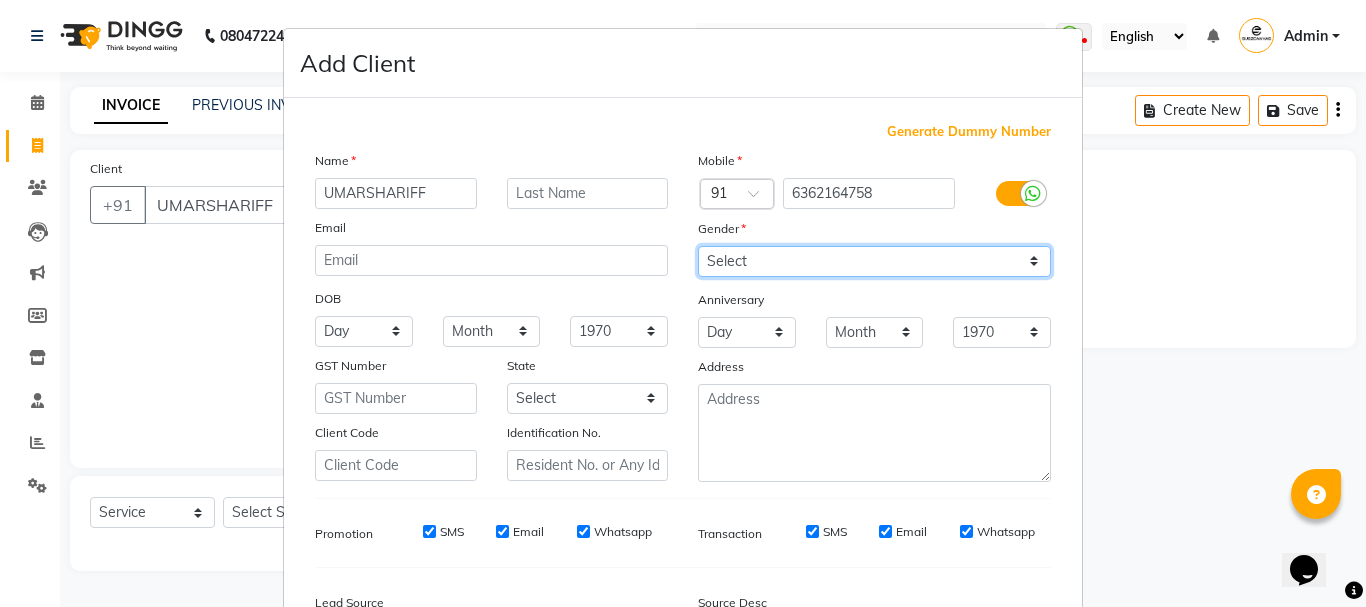 select on "[DEMOGRAPHIC_DATA]" 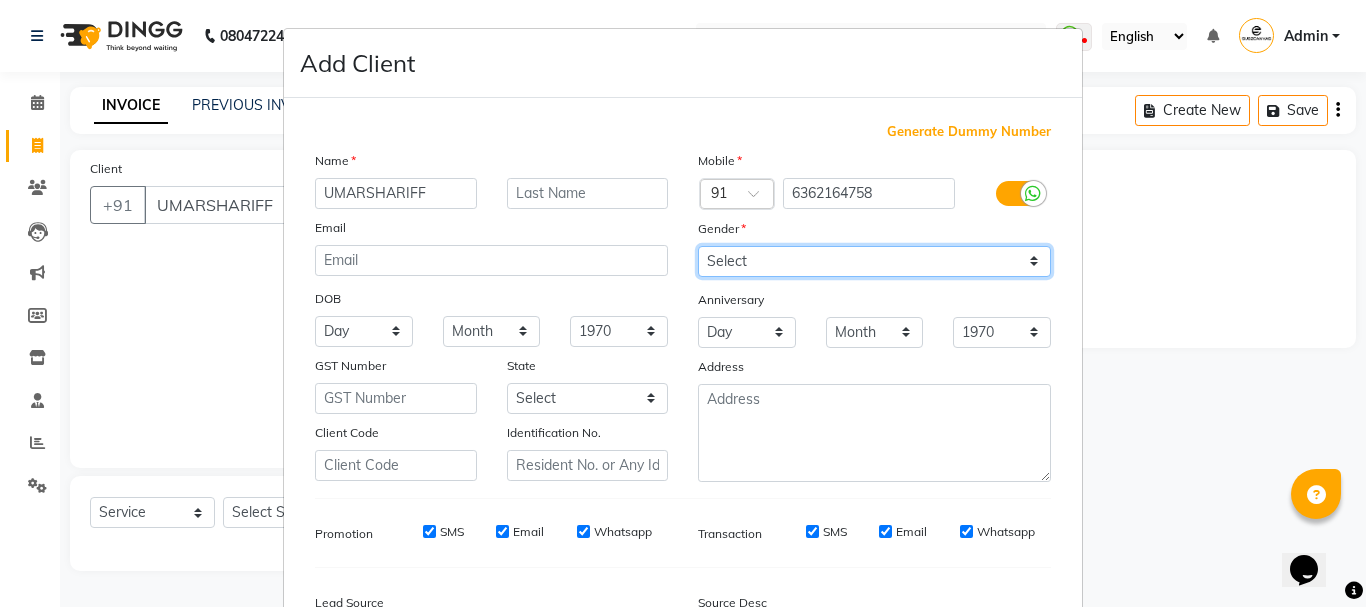click on "Select [DEMOGRAPHIC_DATA] [DEMOGRAPHIC_DATA] Other Prefer Not To Say" at bounding box center (874, 261) 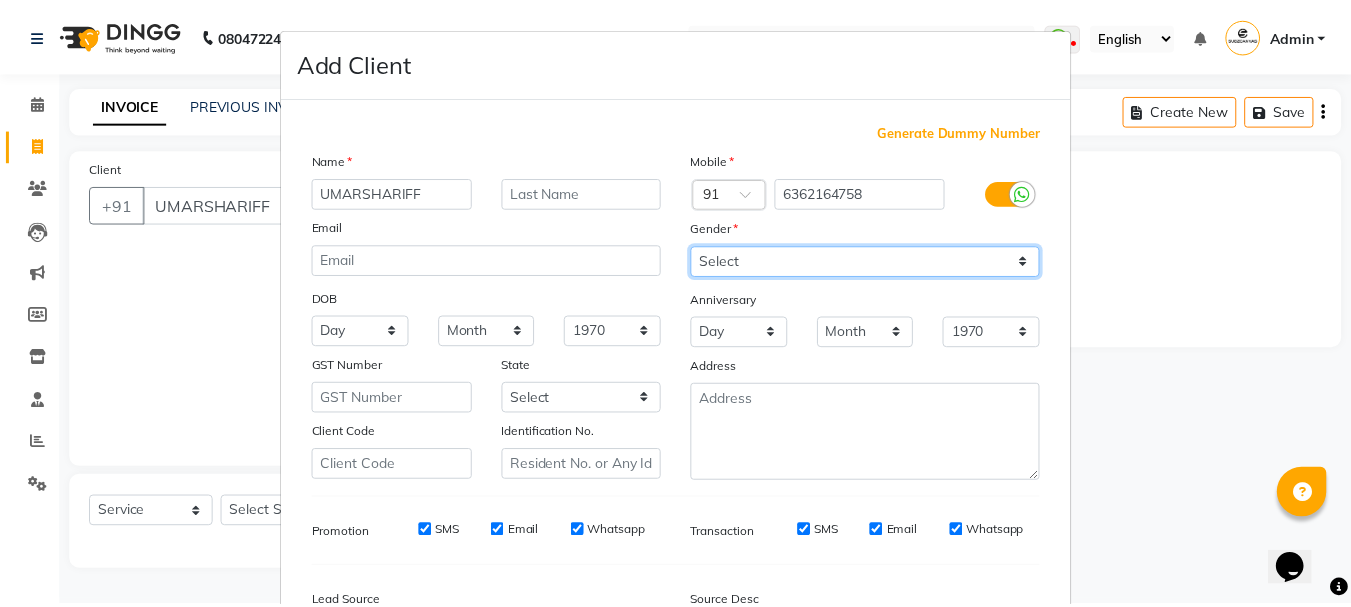 scroll, scrollTop: 242, scrollLeft: 0, axis: vertical 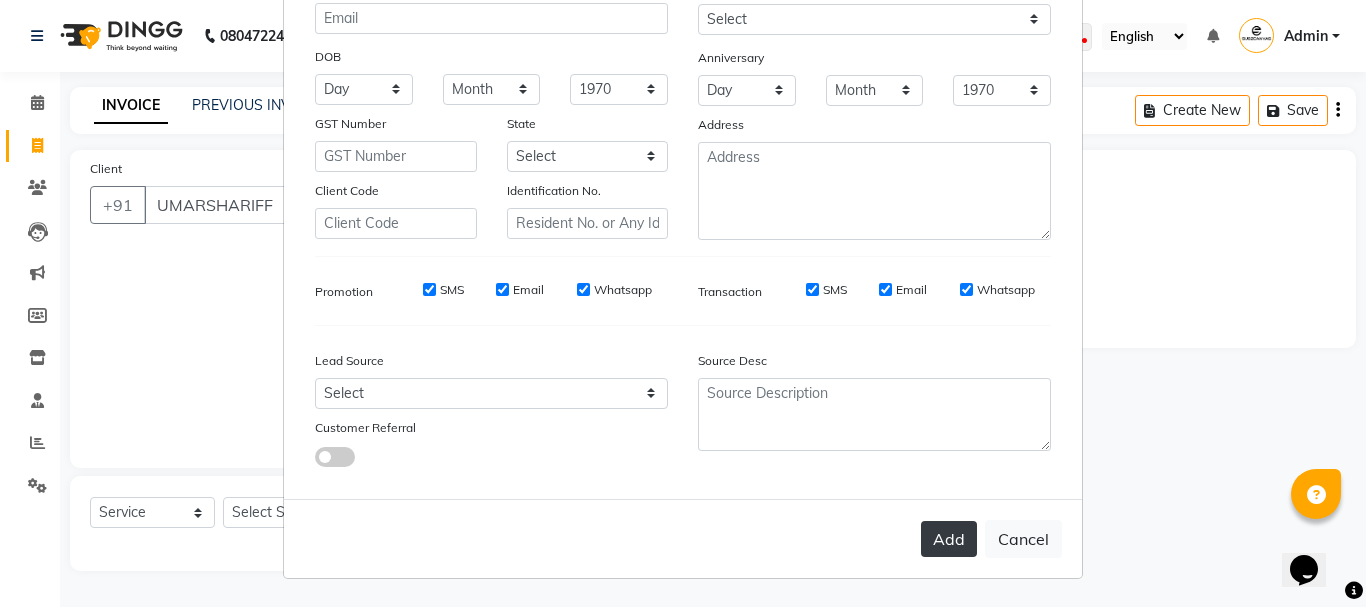 click on "Add" at bounding box center (949, 539) 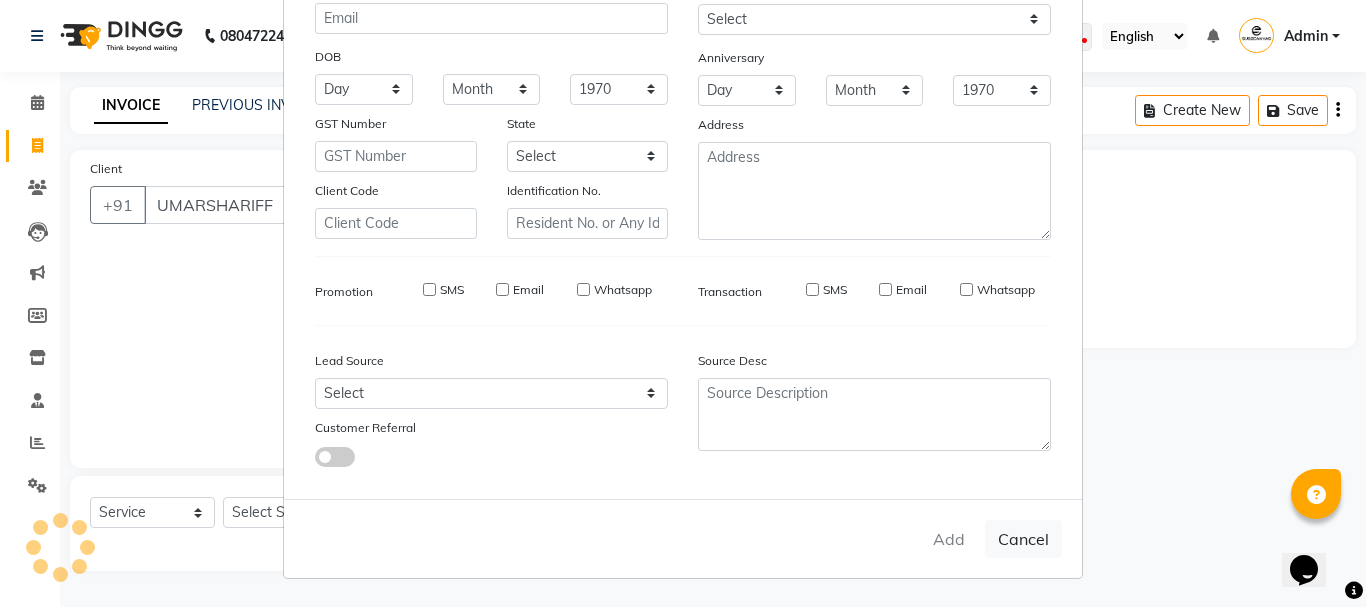 type on "6362164758" 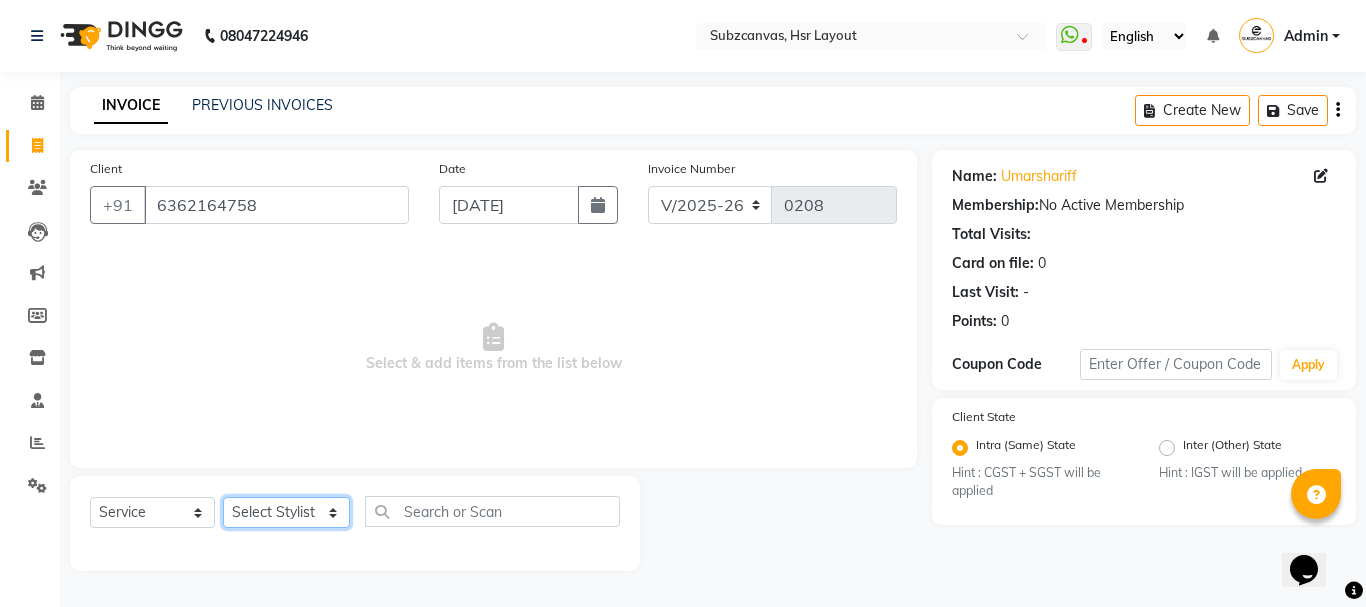 click on "Select Stylist [PERSON_NAME] [PERSON_NAME] [PERSON_NAME] [PERSON_NAME] [PERSON_NAME] [PERSON_NAME] SUBZCANVAS VEENITH" 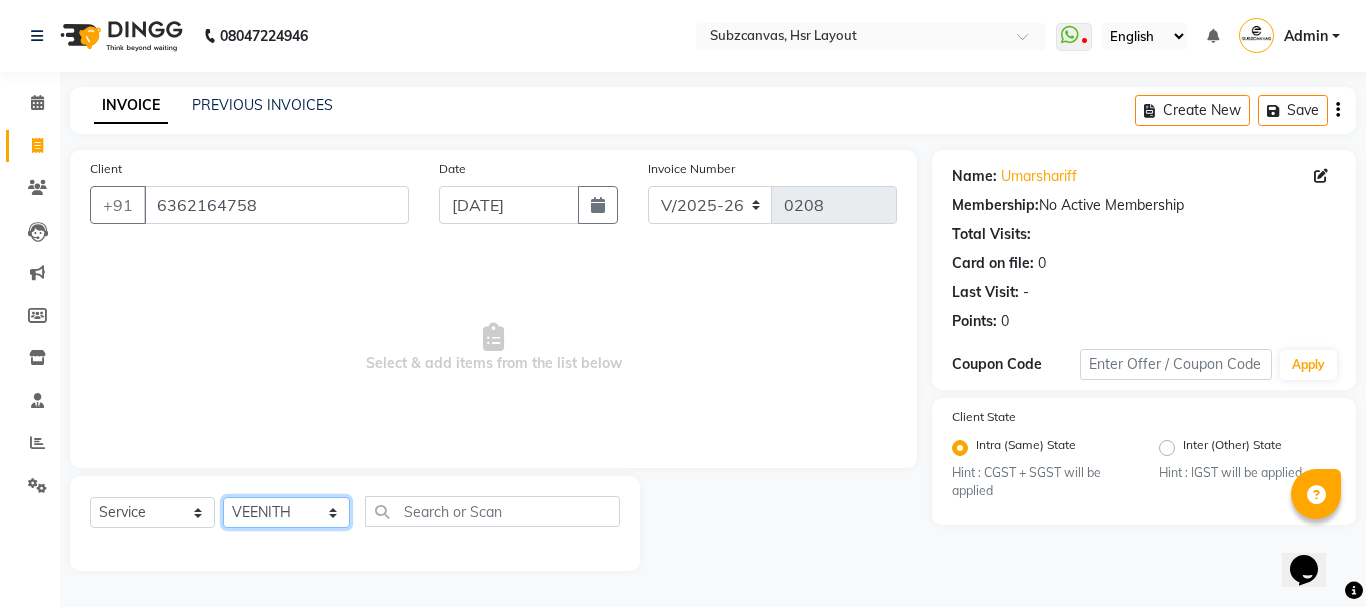 click on "Select Stylist [PERSON_NAME] [PERSON_NAME] [PERSON_NAME] [PERSON_NAME] [PERSON_NAME] [PERSON_NAME] SUBZCANVAS VEENITH" 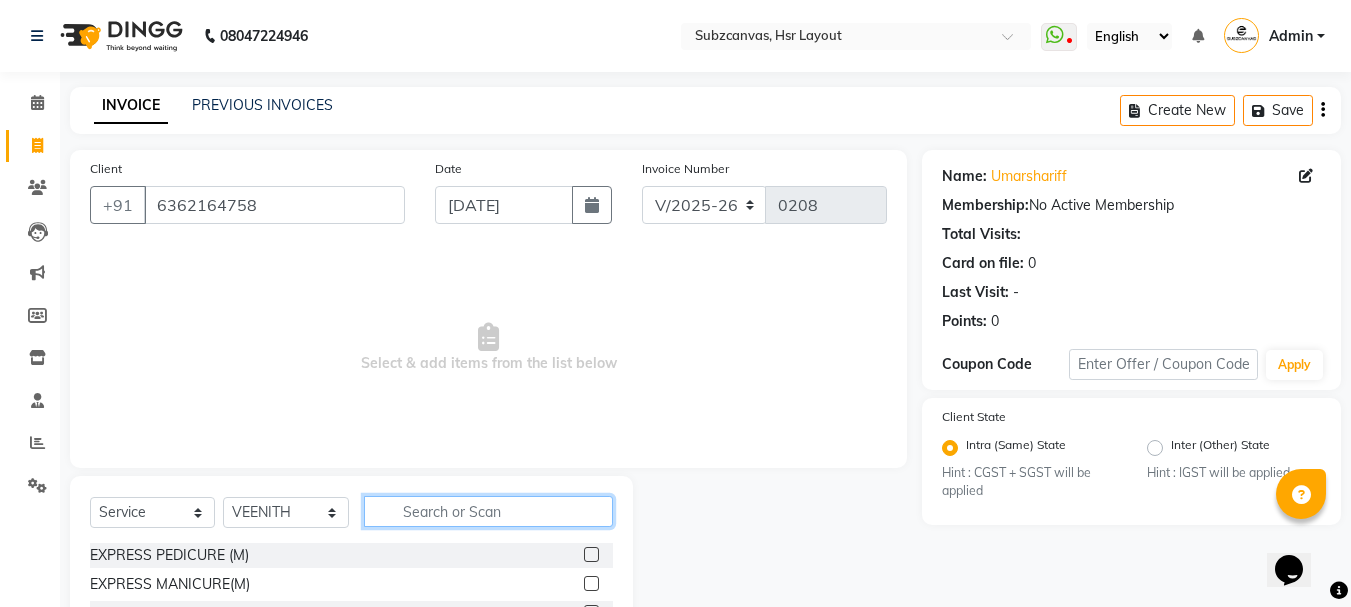 click 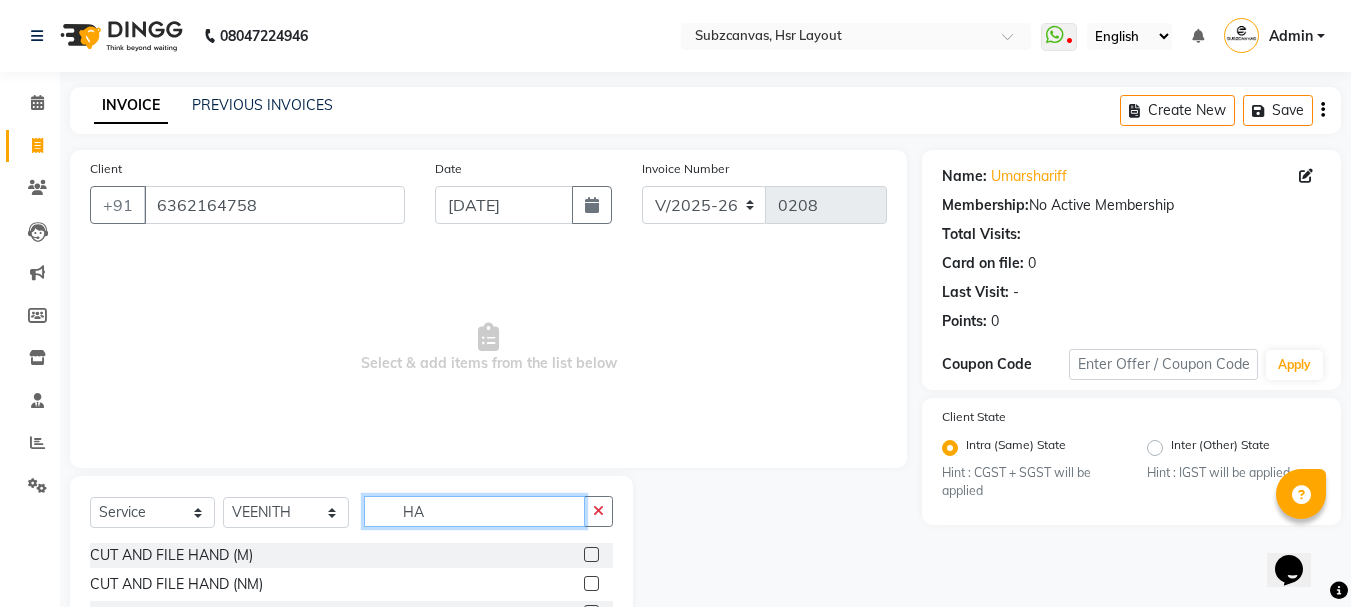 type on "H" 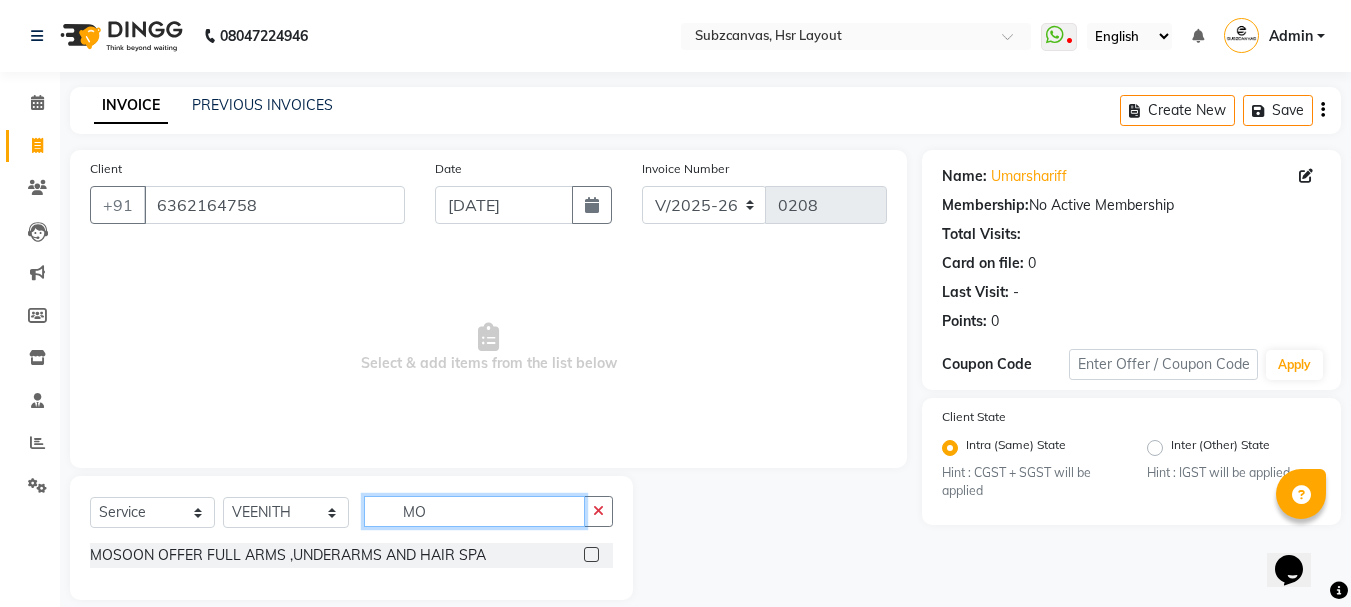 type on "M" 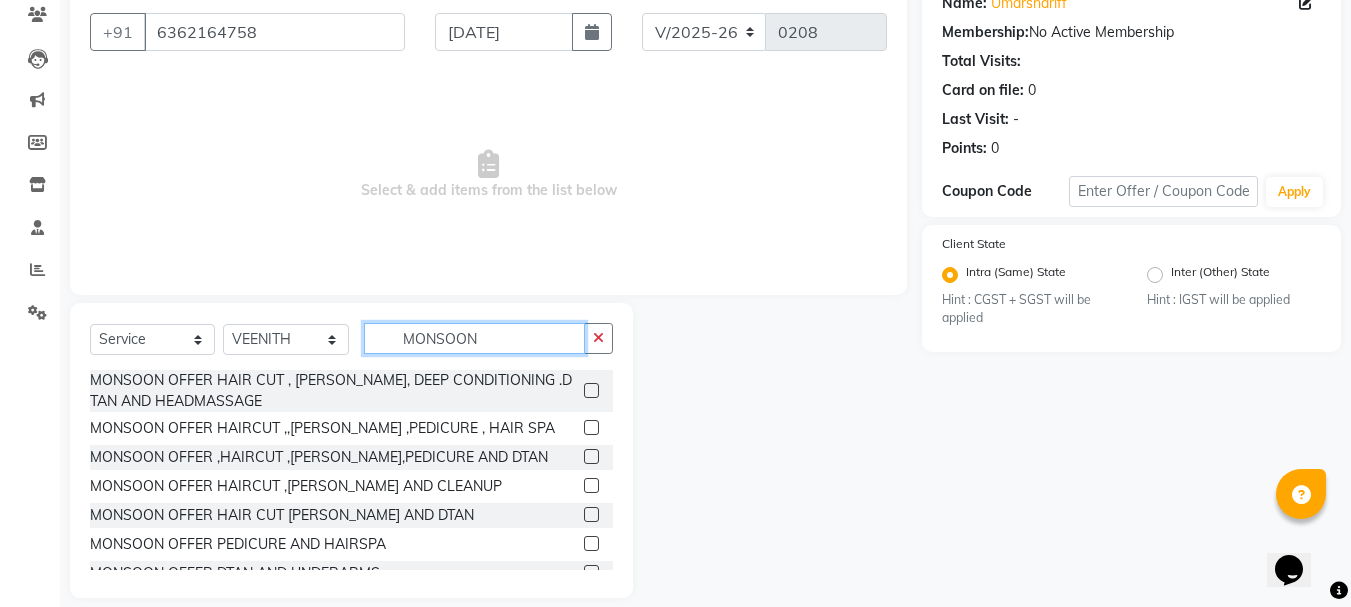 scroll, scrollTop: 194, scrollLeft: 0, axis: vertical 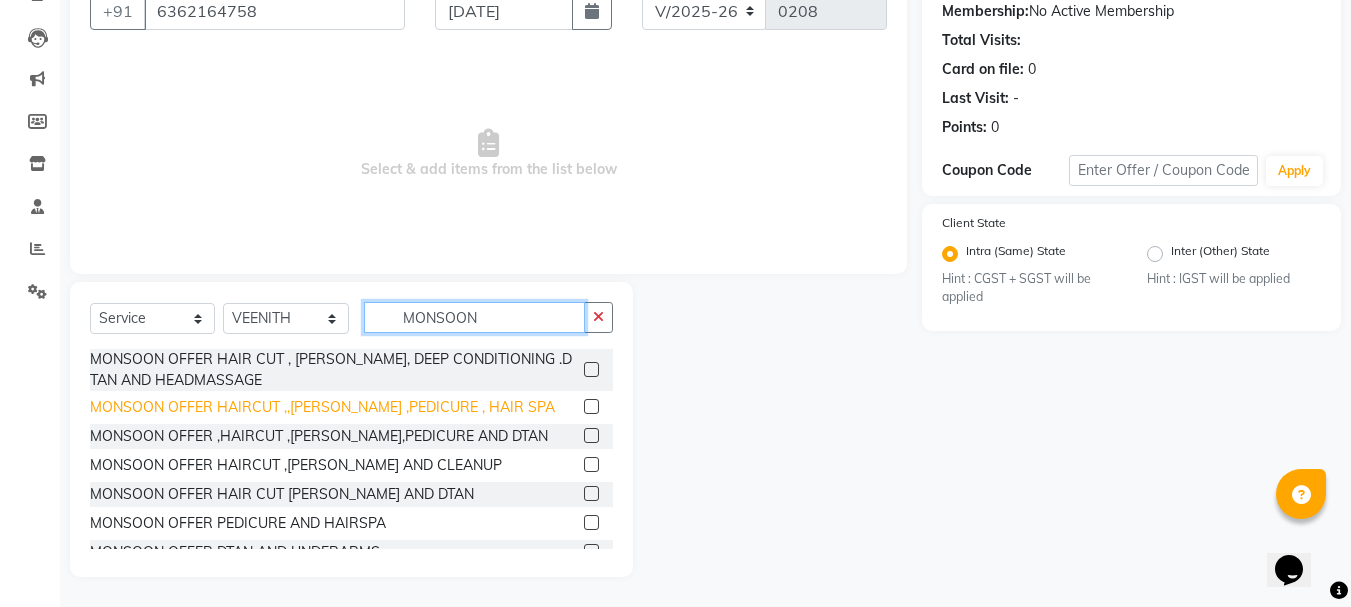 type on "MONSOON" 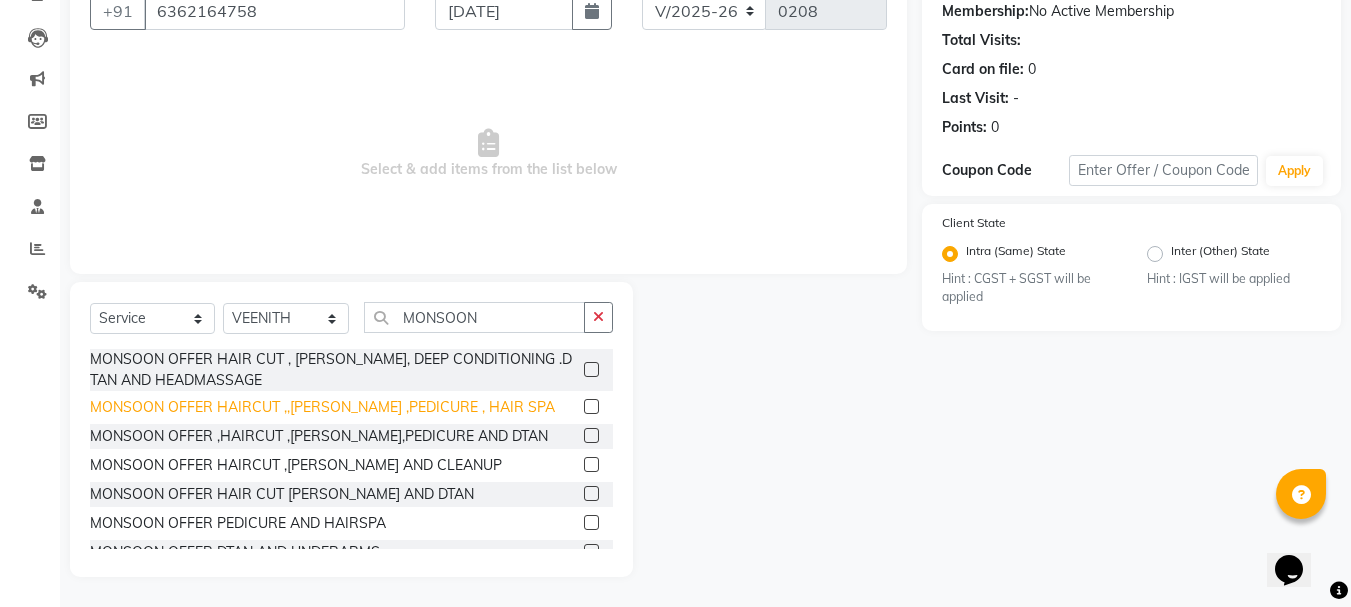 click on "MONSOON OFFER HAIRCUT ,,[PERSON_NAME] ,PEDICURE , HAIR SPA" 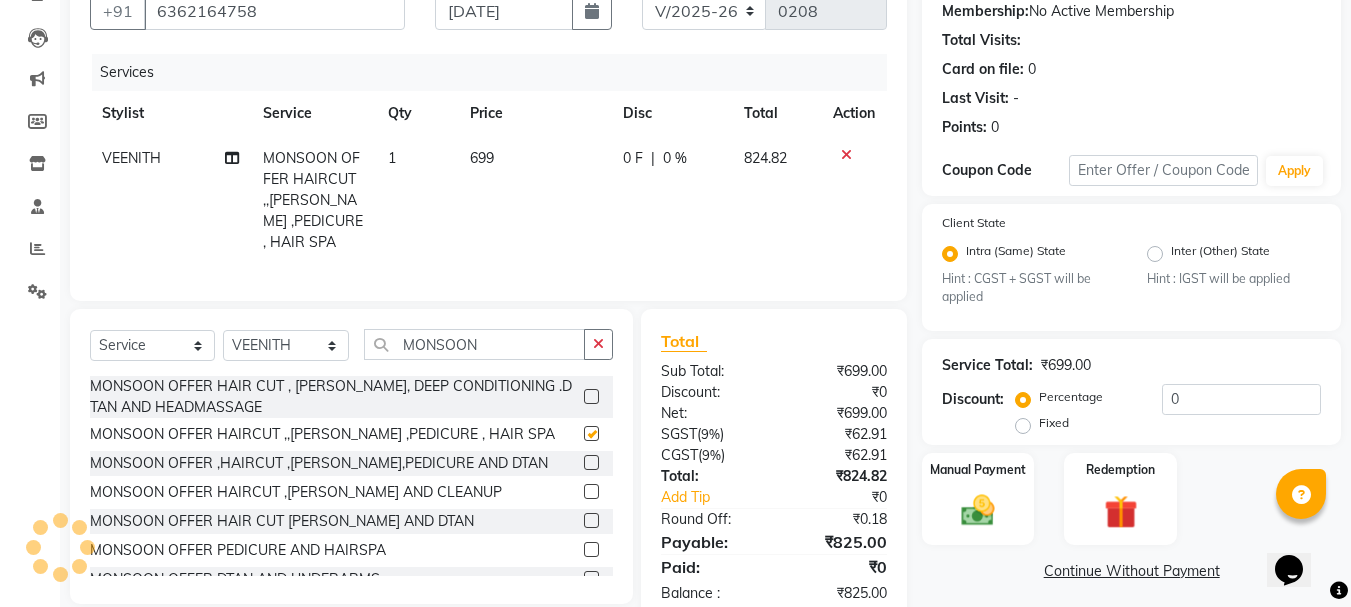 checkbox on "false" 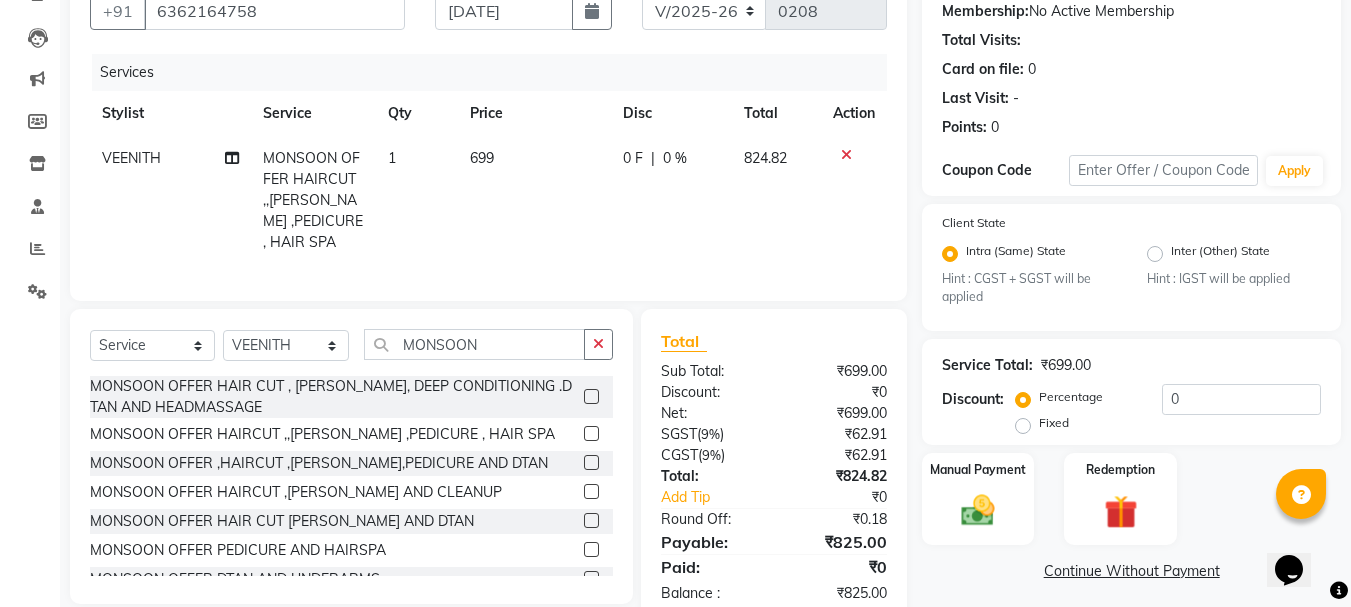 click on "699" 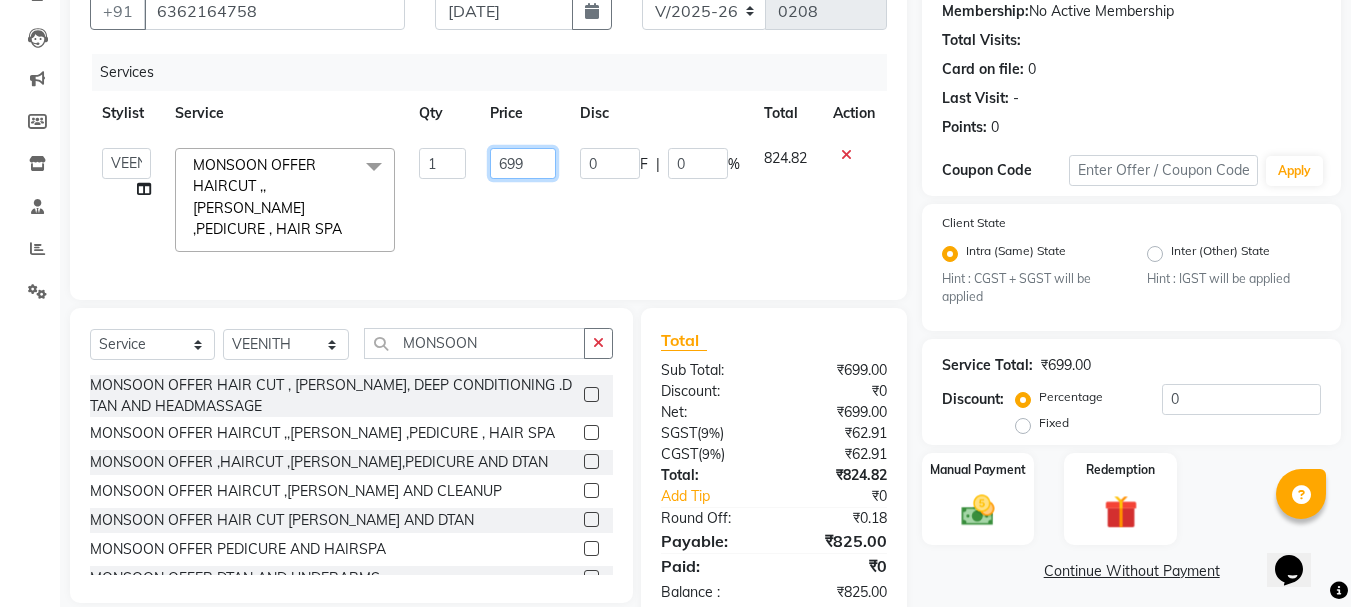 click on "699" 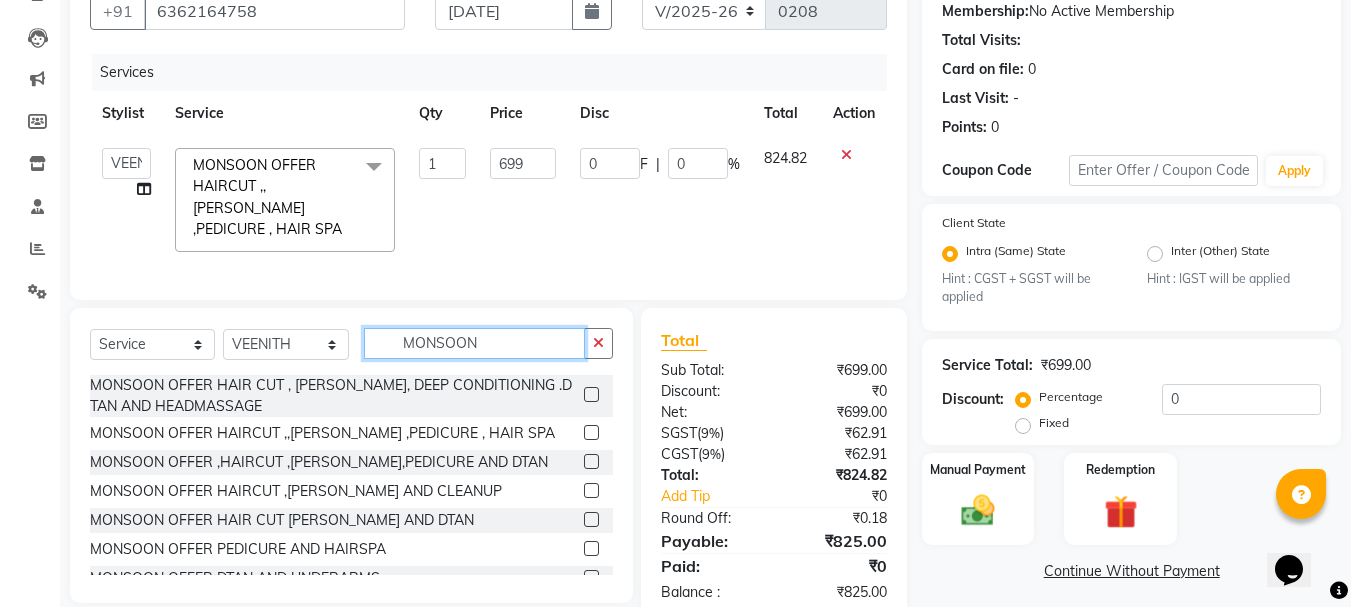 click on "Select  Service  Product  Membership  Package Voucher Prepaid Gift Card  Select Stylist [PERSON_NAME] [PERSON_NAME] [PERSON_NAME] [PERSON_NAME] [PERSON_NAME] [PERSON_NAME] [PERSON_NAME] SUBZCANVAS VEENITH MONSOON MONSOON OFFER  HAIR CUT , [PERSON_NAME], DEEP CONDITIONING .DTAN AND  HEADMASSAGE  MONSOON OFFER HAIRCUT ,,[PERSON_NAME] ,PEDICURE , HAIR SPA   MONSOON OFFER ,HAIRCUT ,[PERSON_NAME],PEDICURE AND DTAN  MONSOON OFFER  HAIRCUT ,[PERSON_NAME] AND CLEANUP   MONSOON OFFER HAIR CUT [PERSON_NAME] AND DTAN  MONSOON OFFER PEDICURE AND HAIRSPA   MONSOON OFFER DTAN AND UNDERARMS  MONSOON OFFER CLEAN UP ,DTAN,EYEBROWS AND UPPERLIP   MONSOON OFFER JAPANESE FACIAL , FULLARMS AND HALF LEGS    MONSOON OFFER HAIRCUT AND [PERSON_NAME]" 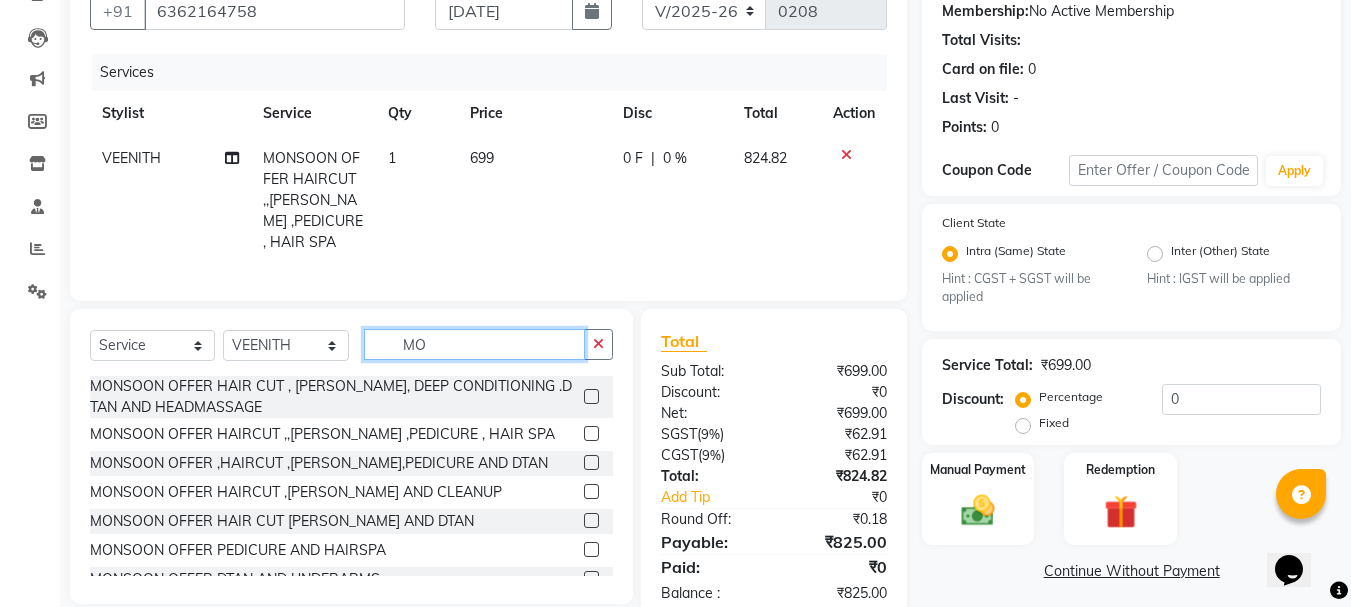 type on "M" 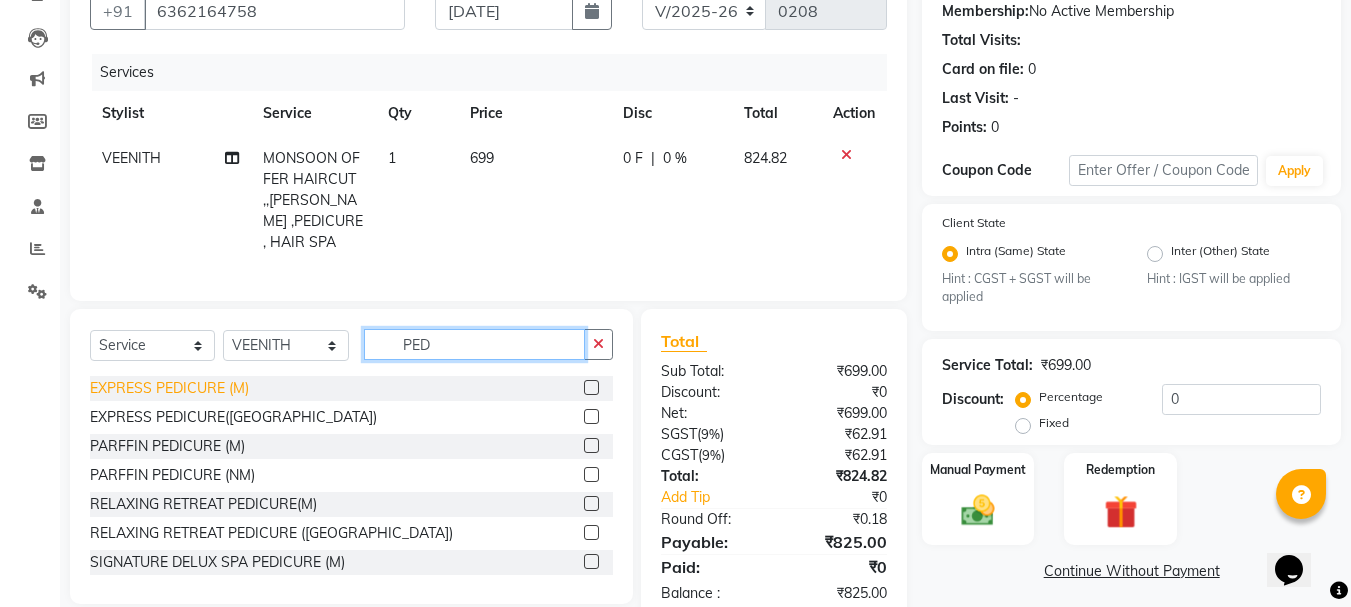 type on "PED" 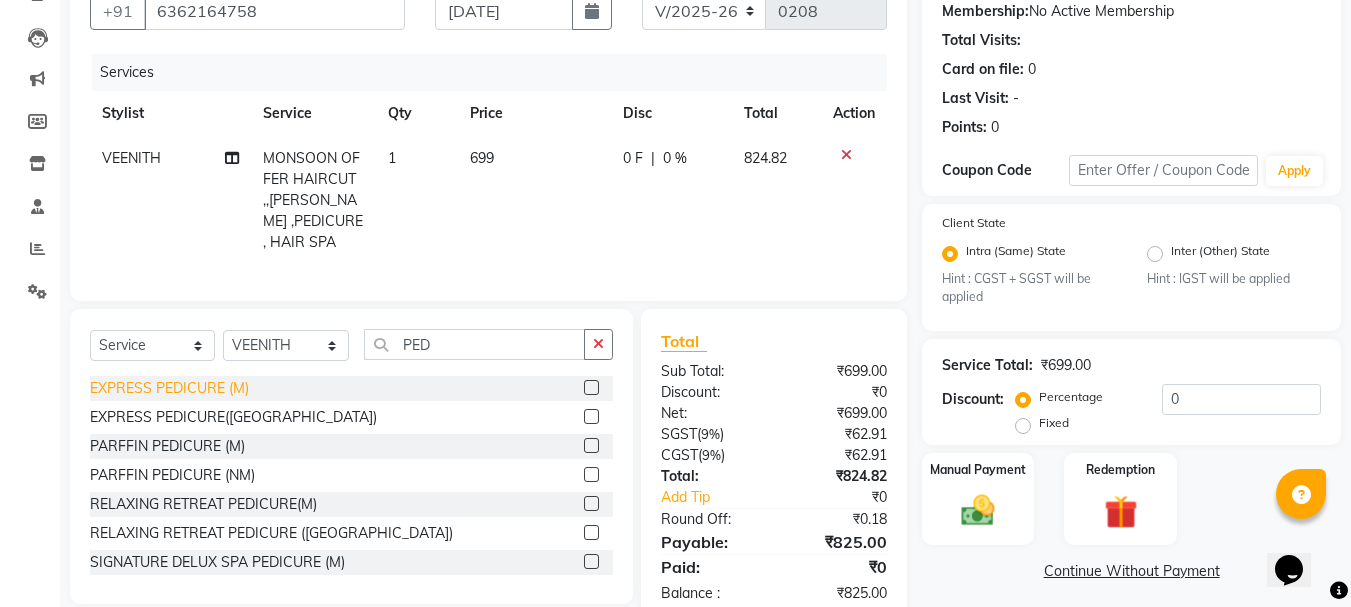 click on "EXPRESS PEDICURE (M)" 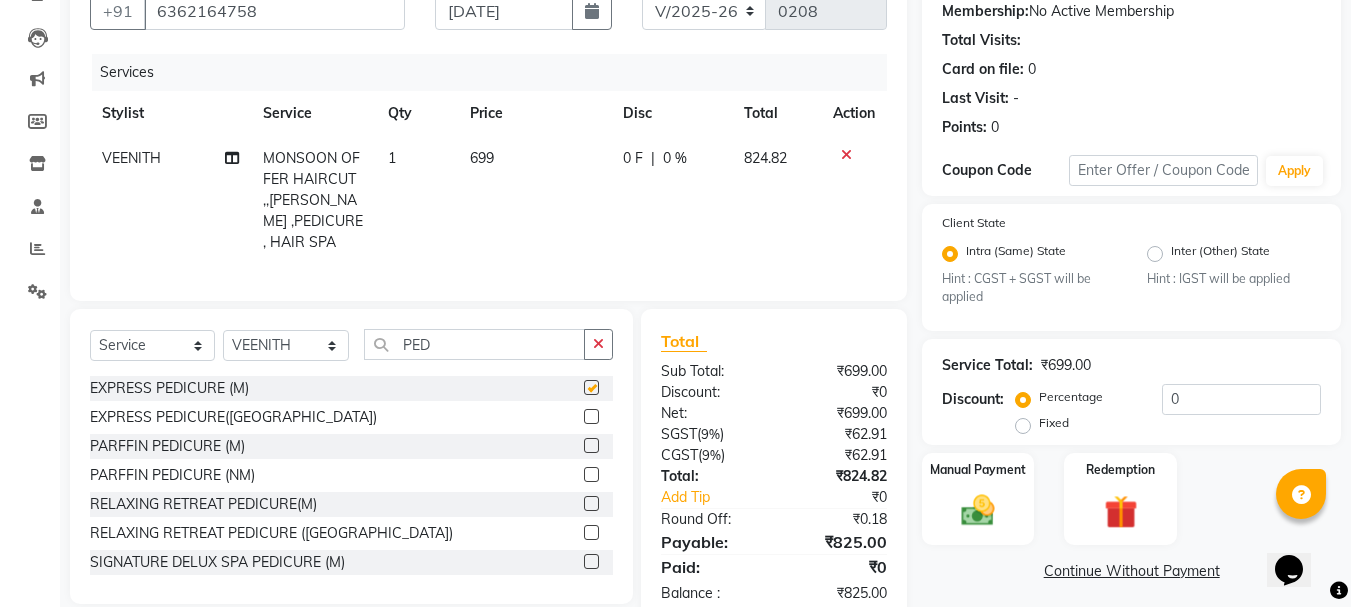 checkbox on "false" 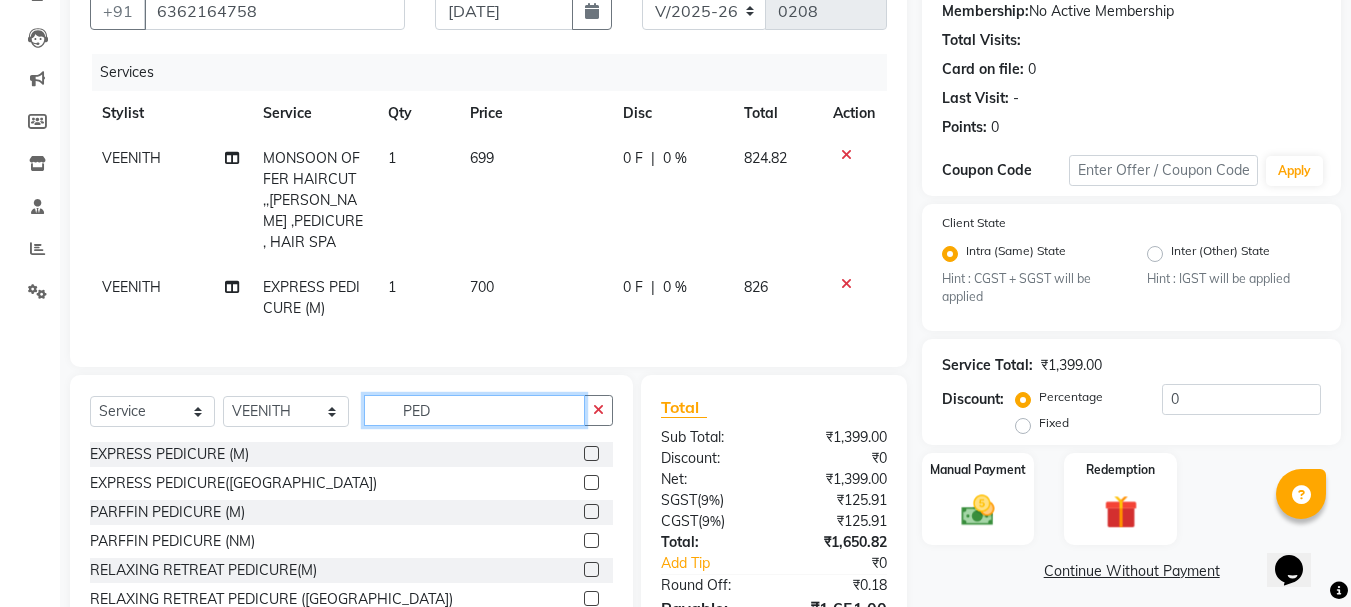 click on "PED" 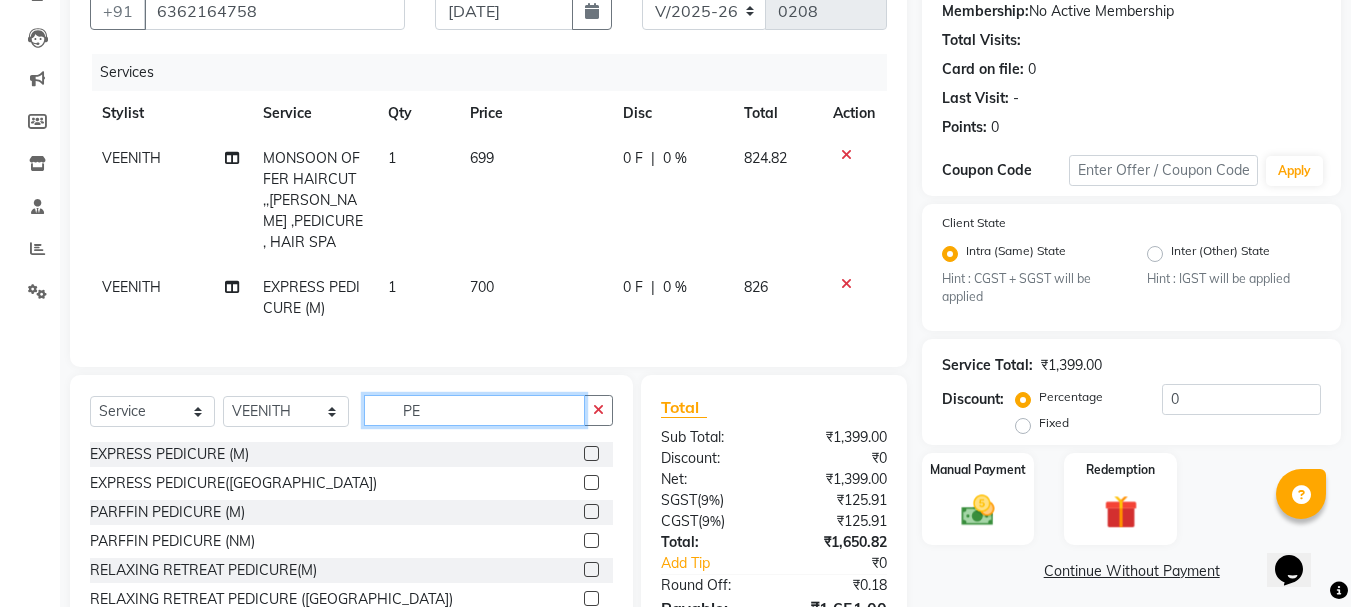 type on "P" 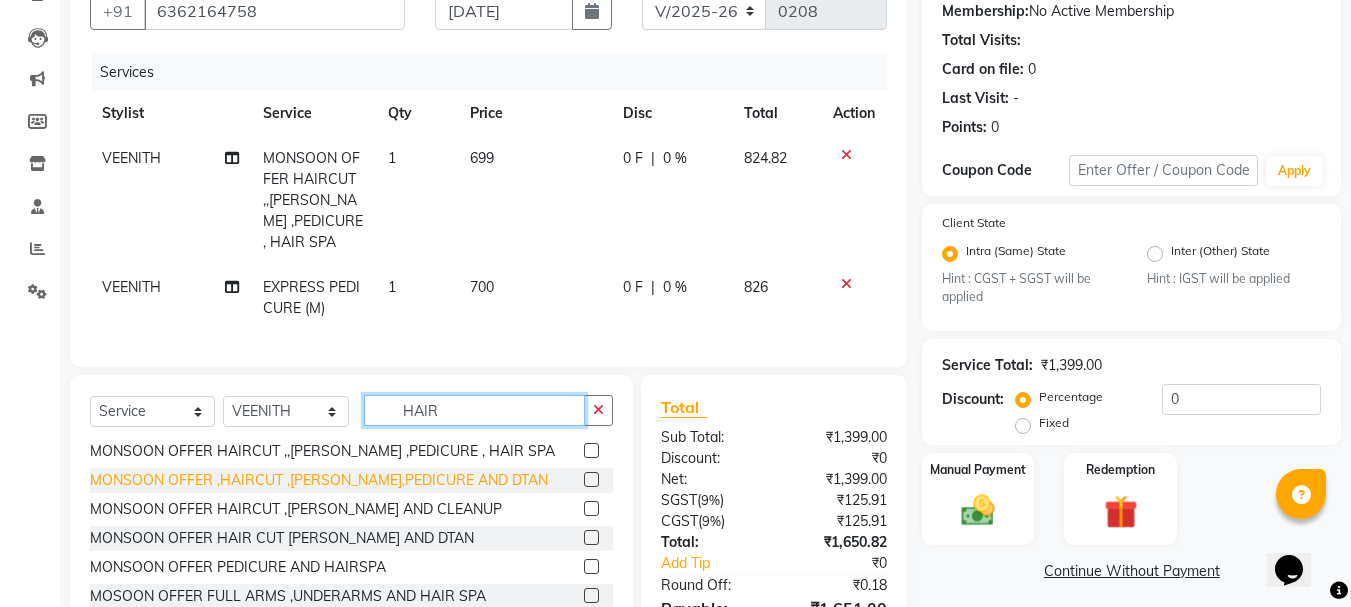 scroll, scrollTop: 0, scrollLeft: 0, axis: both 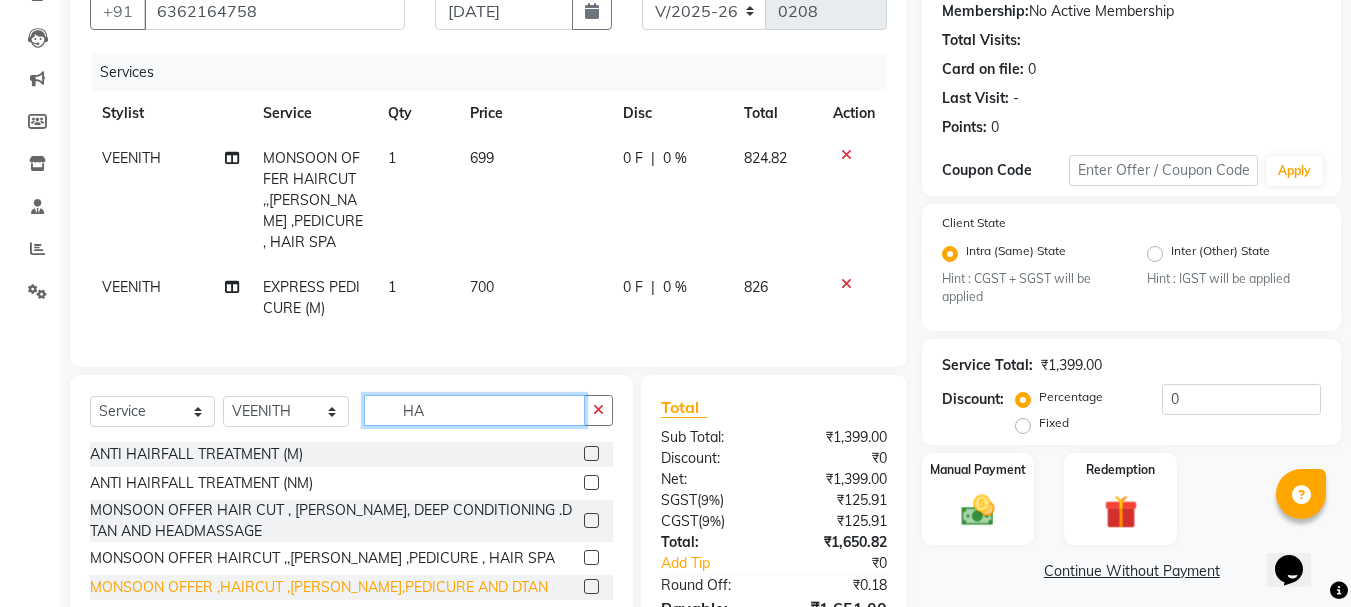 type on "H" 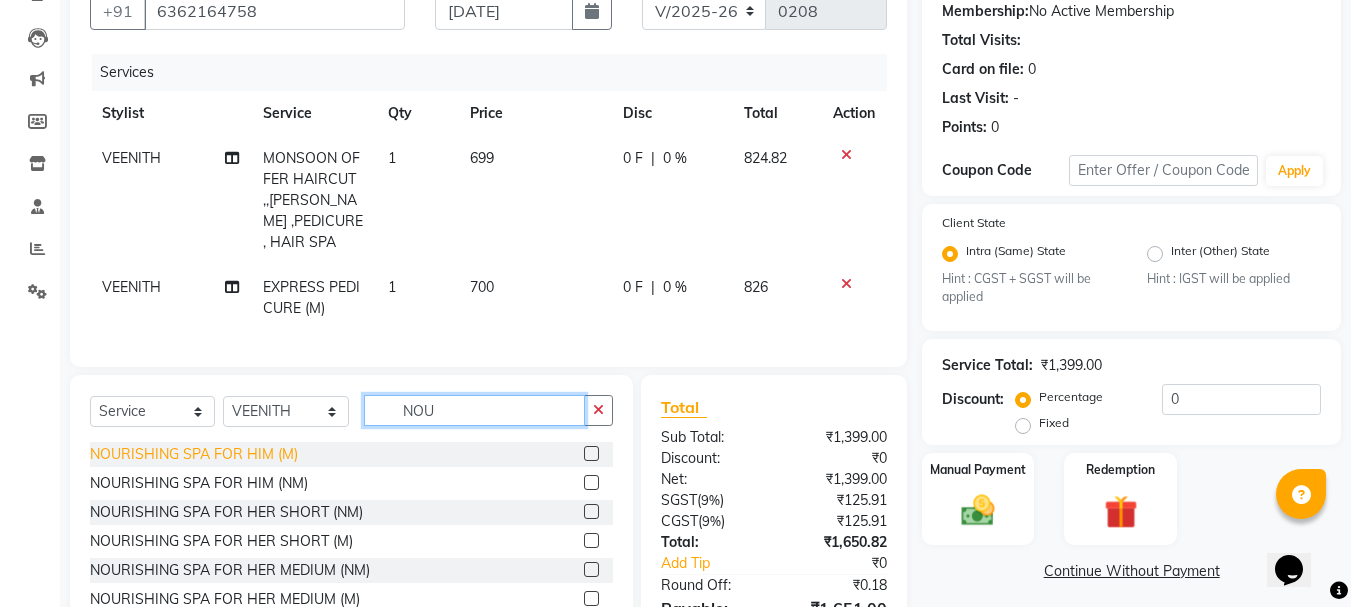 type on "NOU" 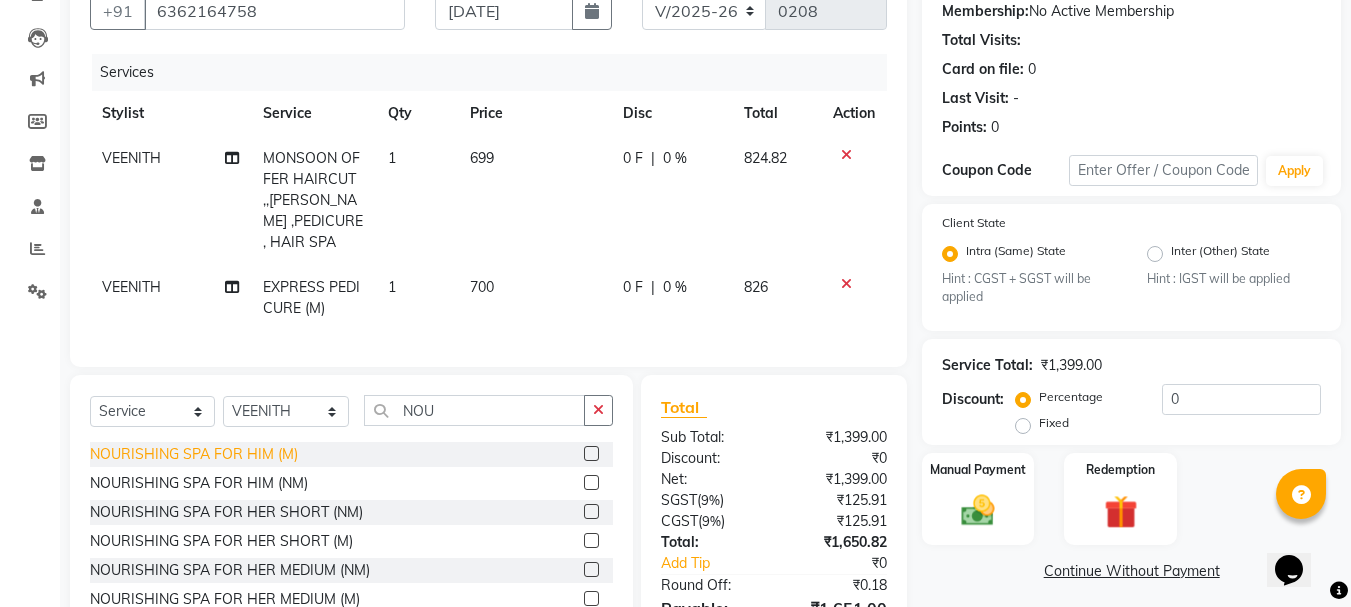 click on "NOURISHING SPA  FOR HIM (M)" 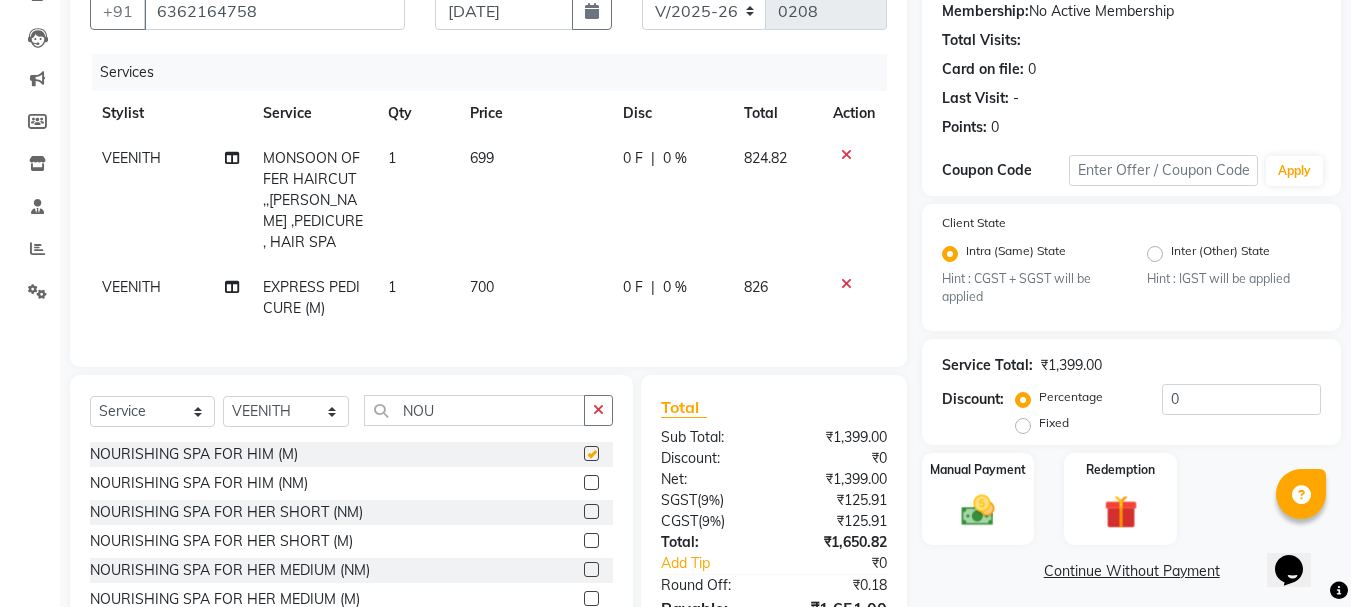 checkbox on "false" 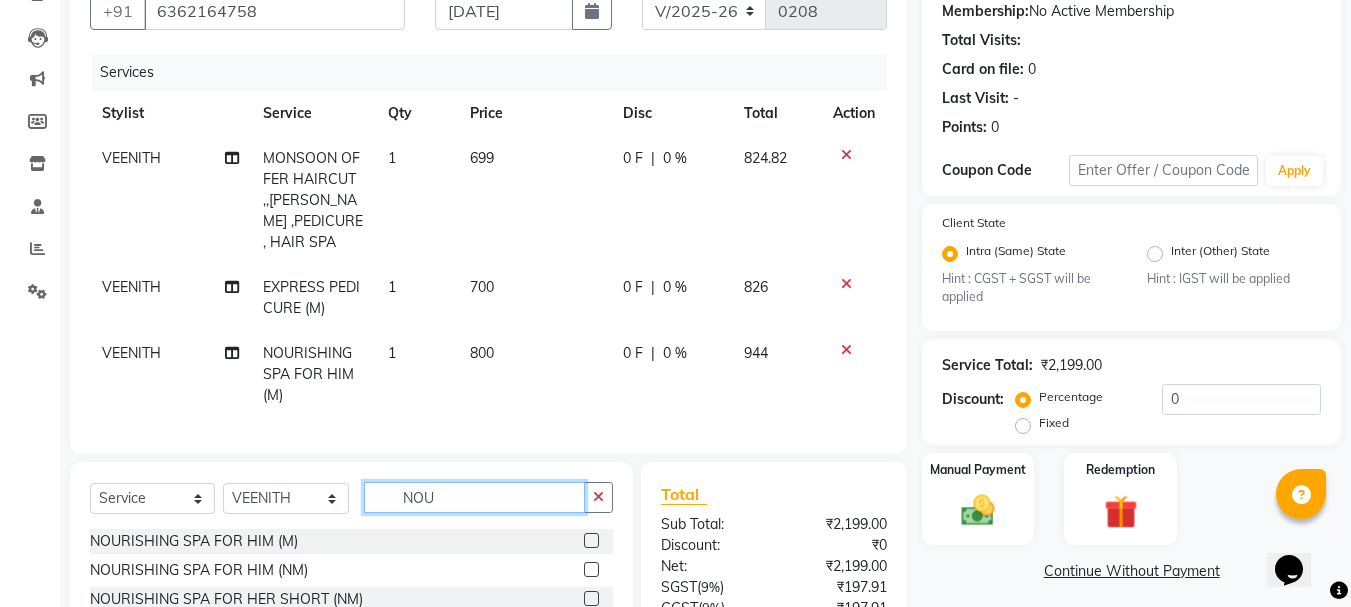 click on "NOU" 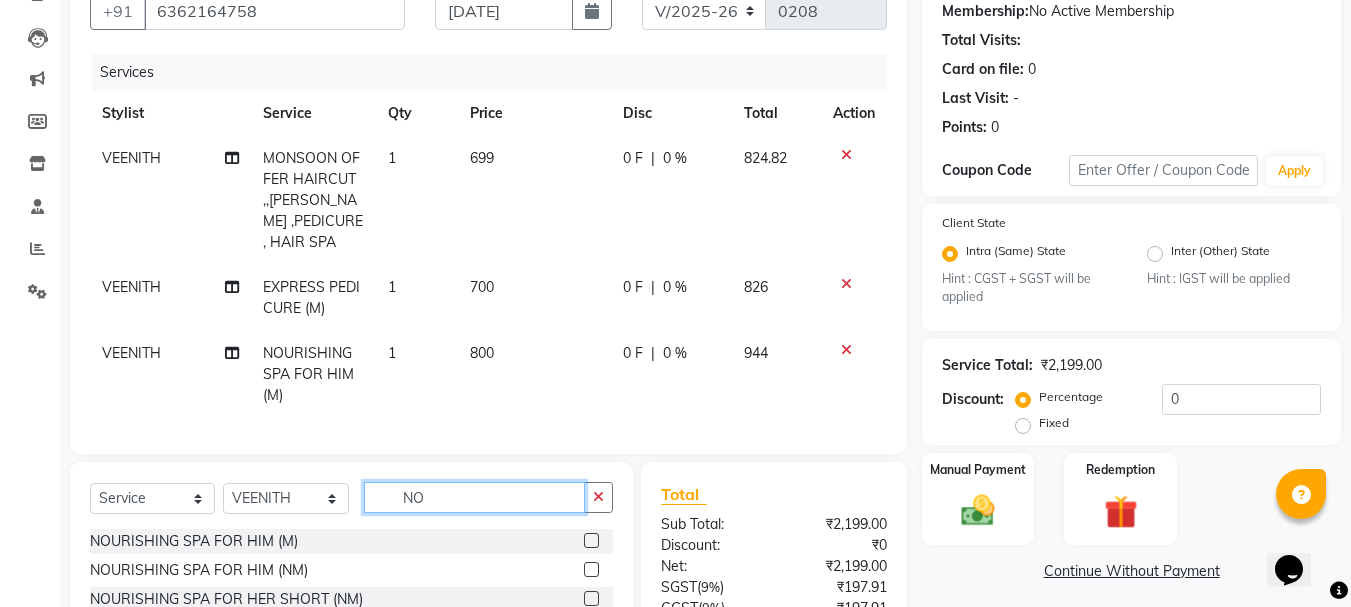 type on "N" 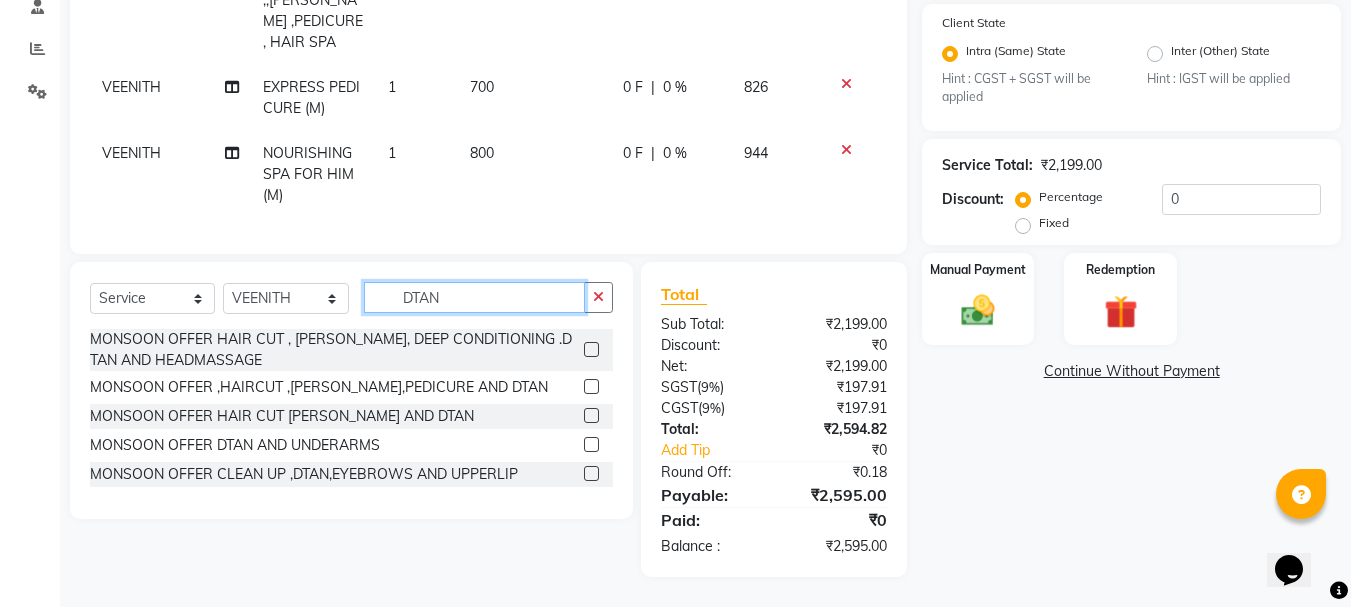 scroll, scrollTop: 409, scrollLeft: 0, axis: vertical 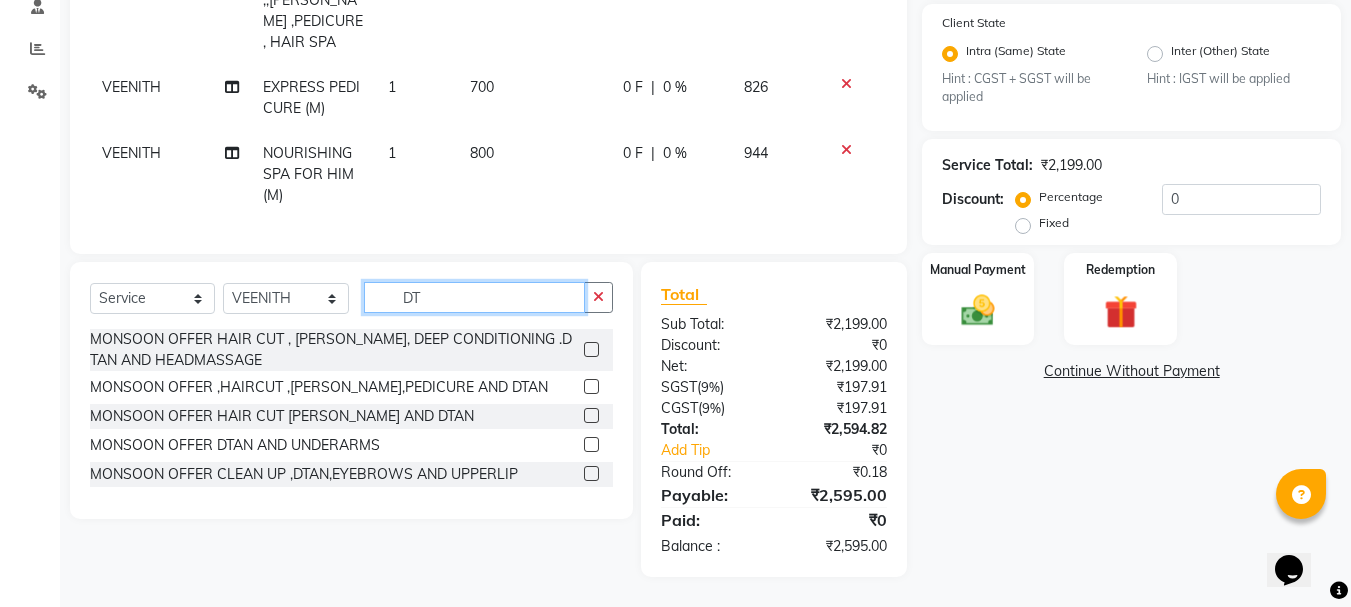 type on "D" 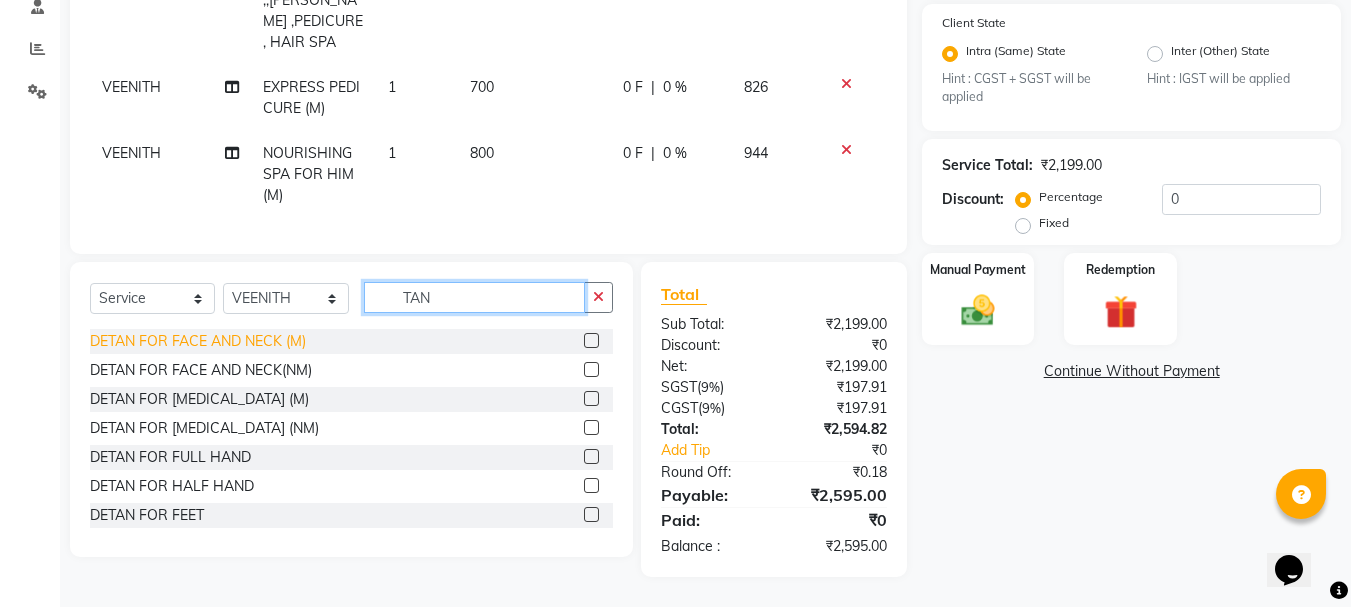 type on "TAN" 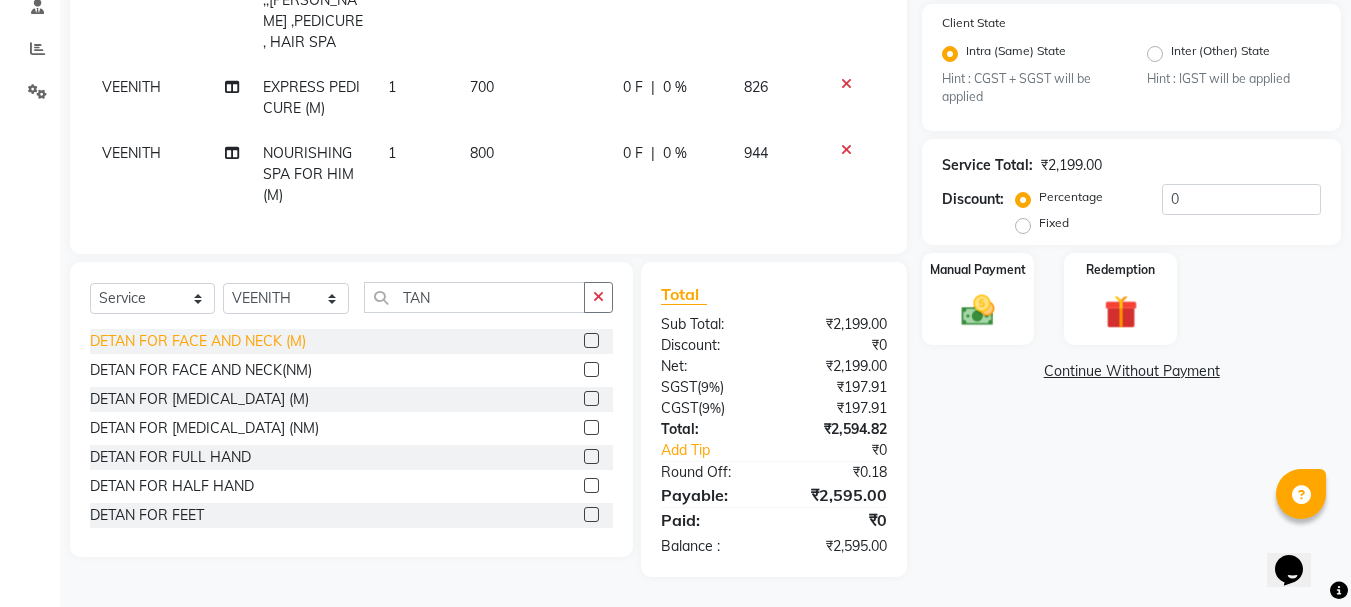 click on "DETAN  FOR   FACE AND NECK  (M)" 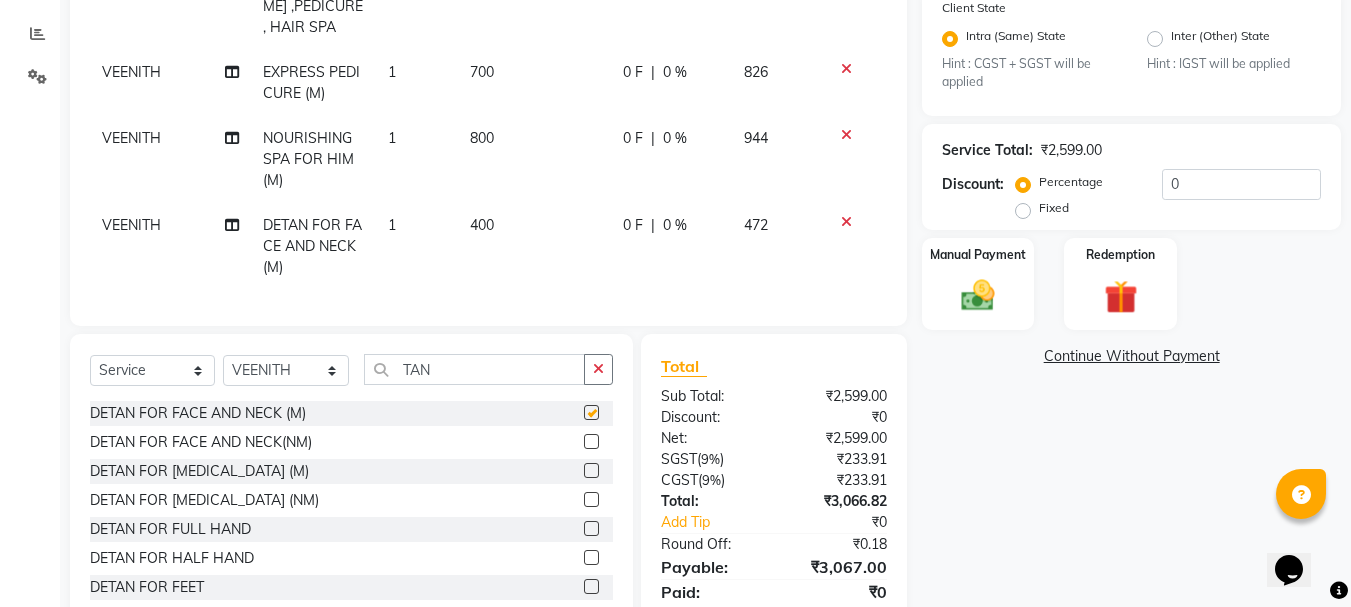 checkbox on "false" 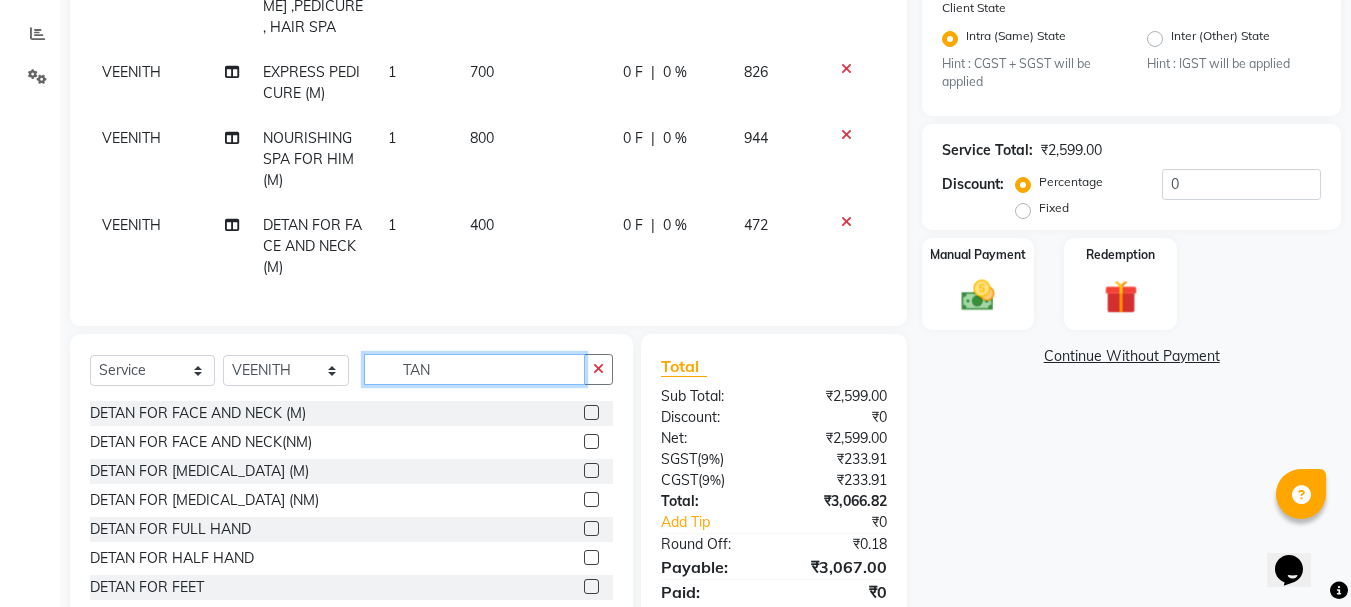 click on "TAN" 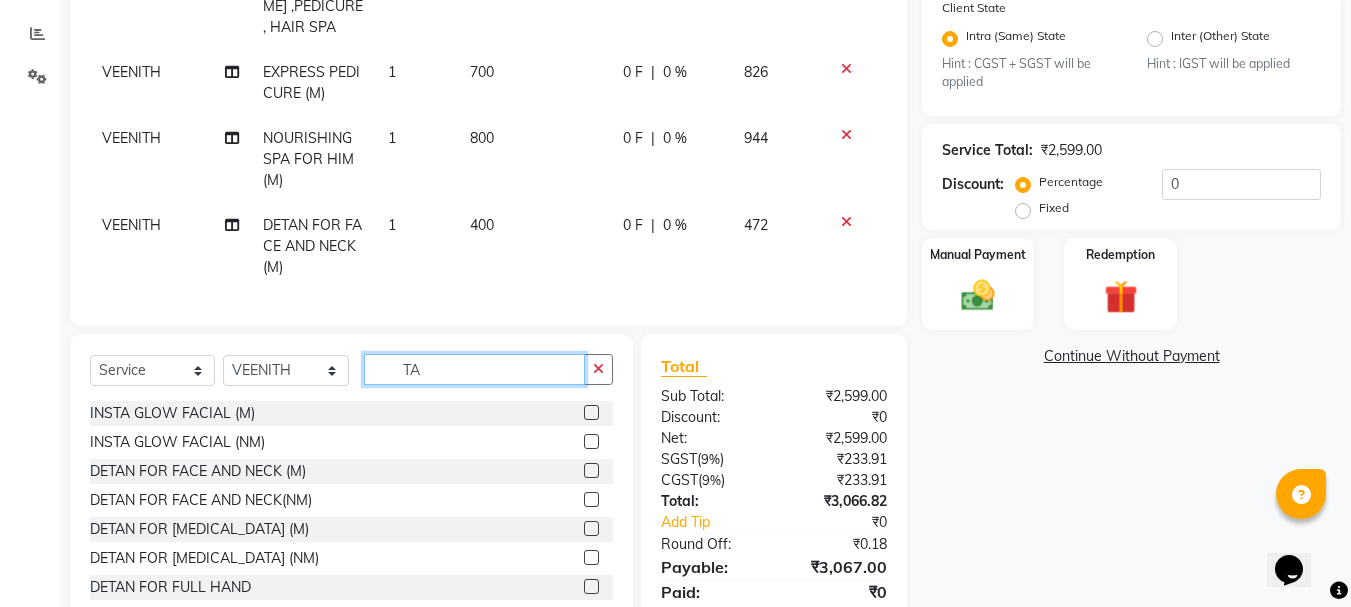type on "T" 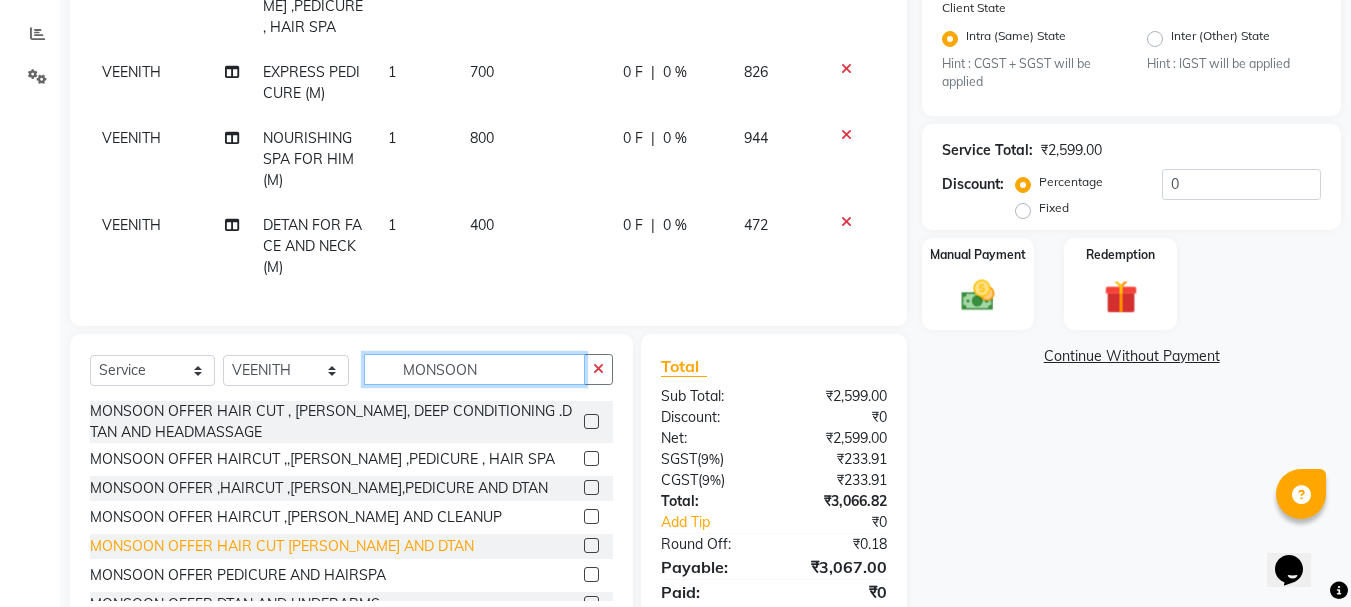 type on "MONSOON" 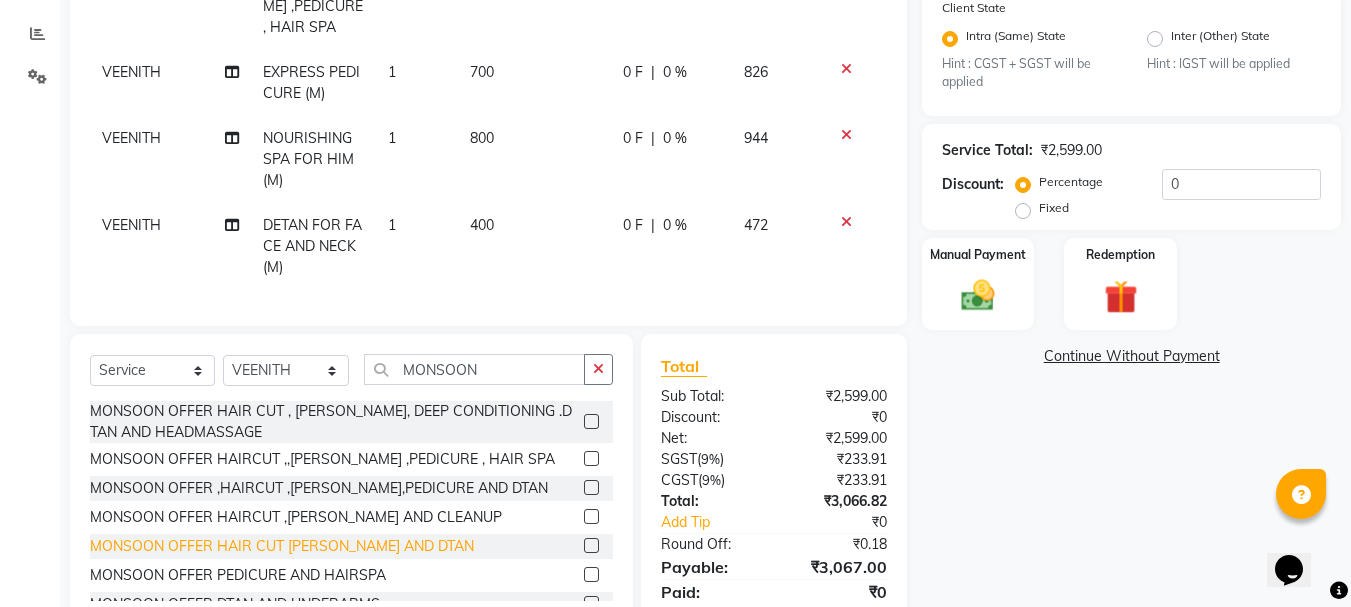 click on "MONSOON OFFER HAIR CUT [PERSON_NAME] AND DTAN" 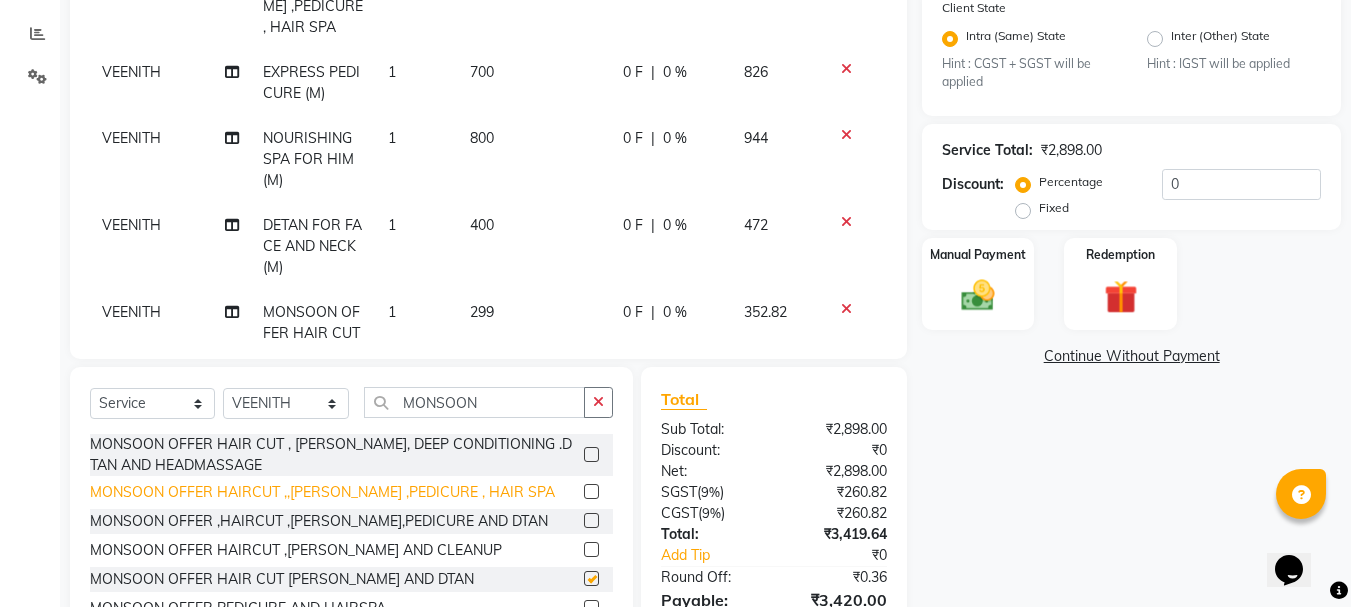 checkbox on "false" 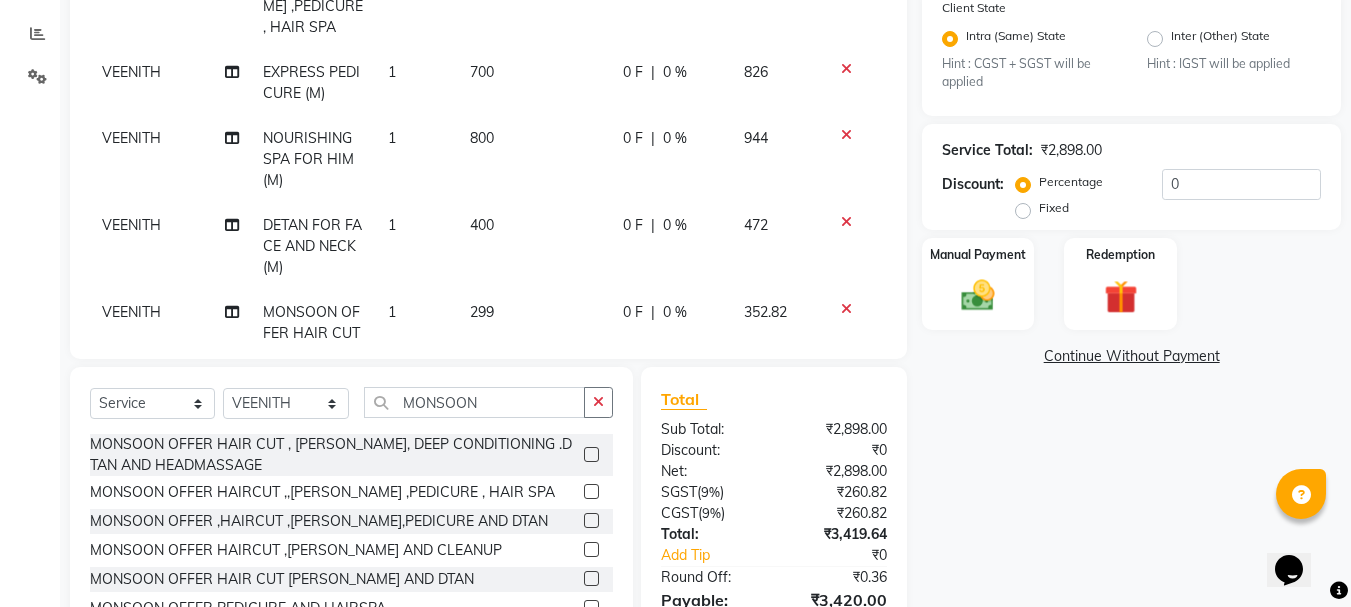 click on "299" 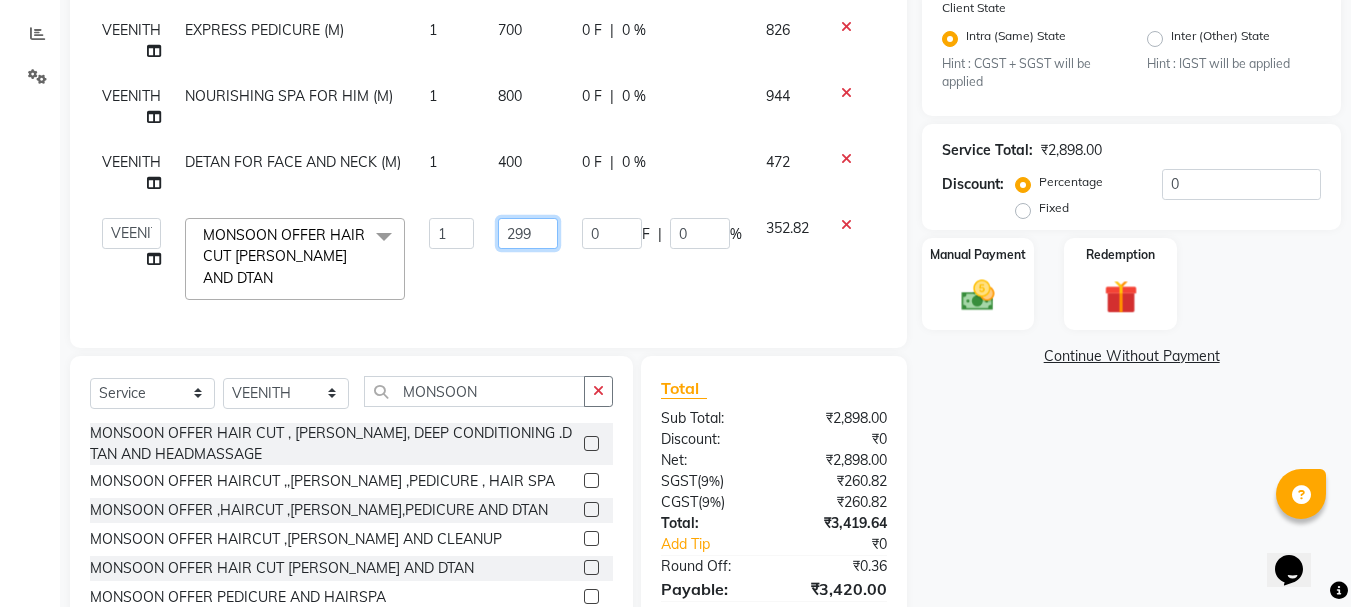 click on "299" 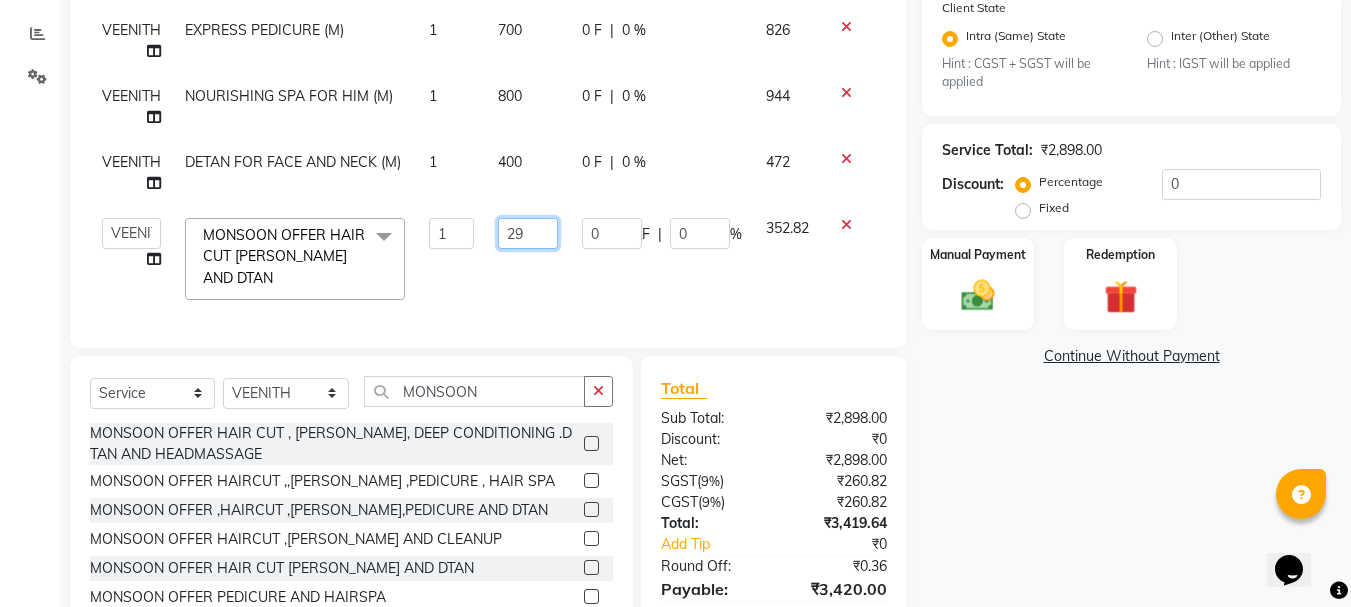 type on "2" 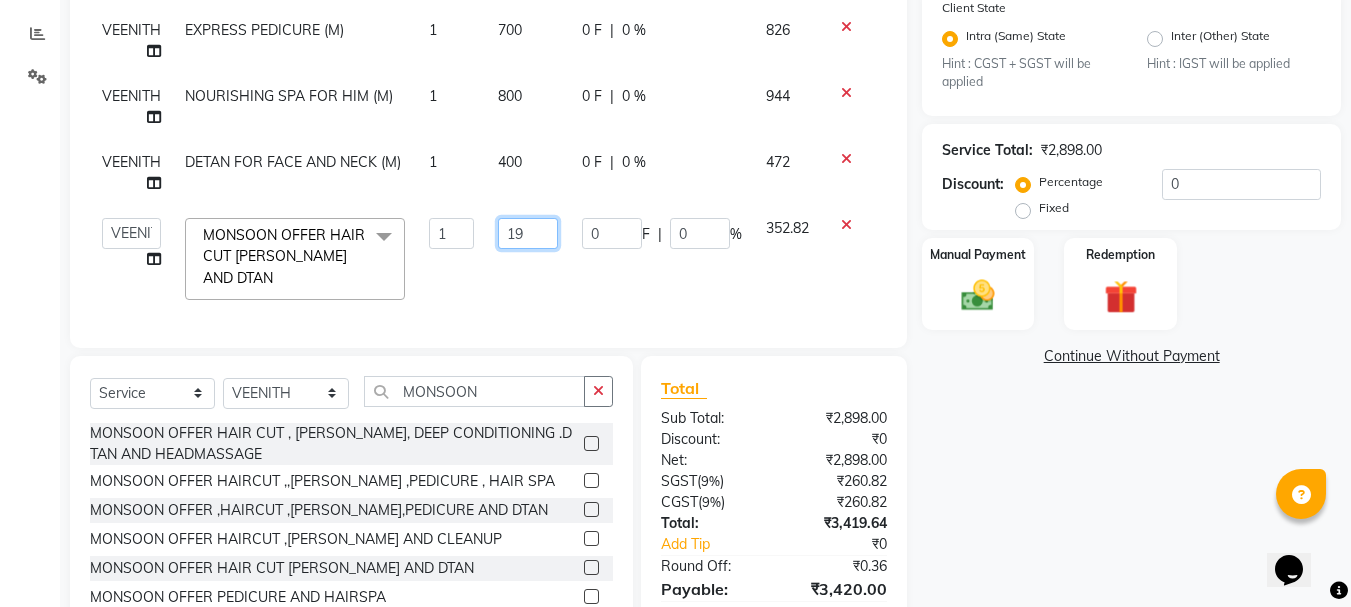 type on "199" 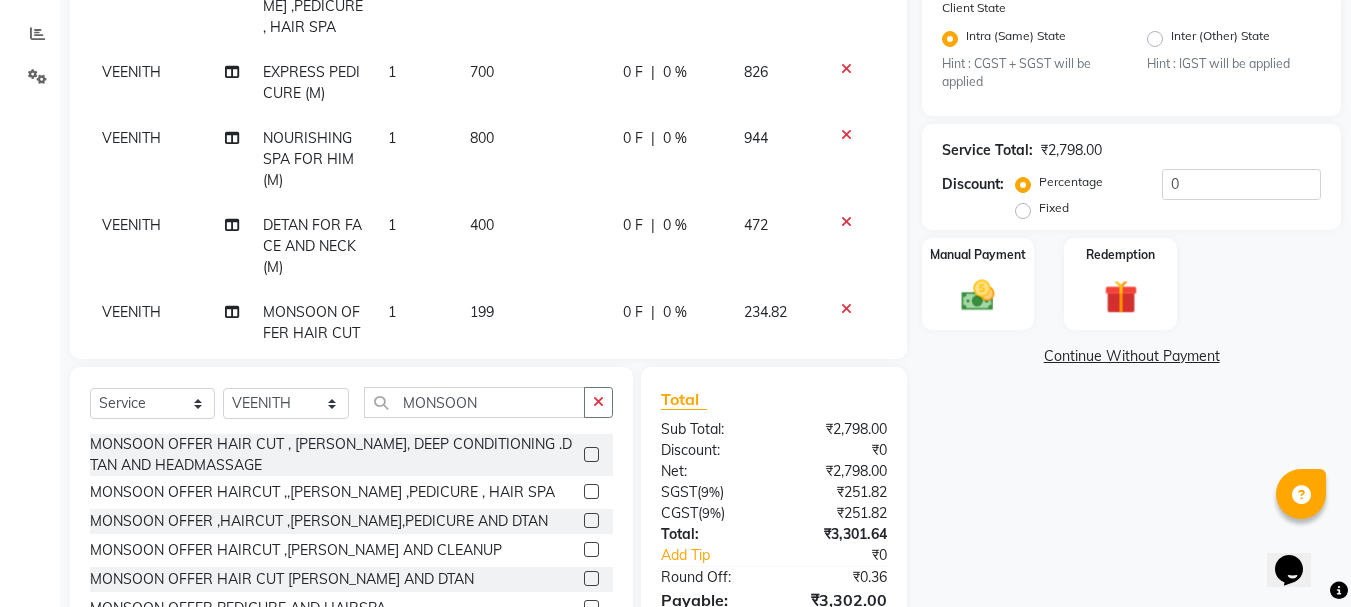 click on "VEENITH MONSOON OFFER HAIRCUT ,,[PERSON_NAME] ,PEDICURE , HAIR SPA  1 699 0 F | 0 % 824.82 VEENITH EXPRESS PEDICURE (M) 1 700 0 F | 0 % 826 VEENITH  NOURISHING SPA  FOR HIM (M) 1 800 0 F | 0 % 944 VEENITH DETAN  FOR   FACE AND NECK  (M) 1 400 0 F | 0 % 472 VEENITH MONSOON OFFER HAIR CUT [PERSON_NAME] AND DTAN 1 199 0 F | 0 % 234.82" 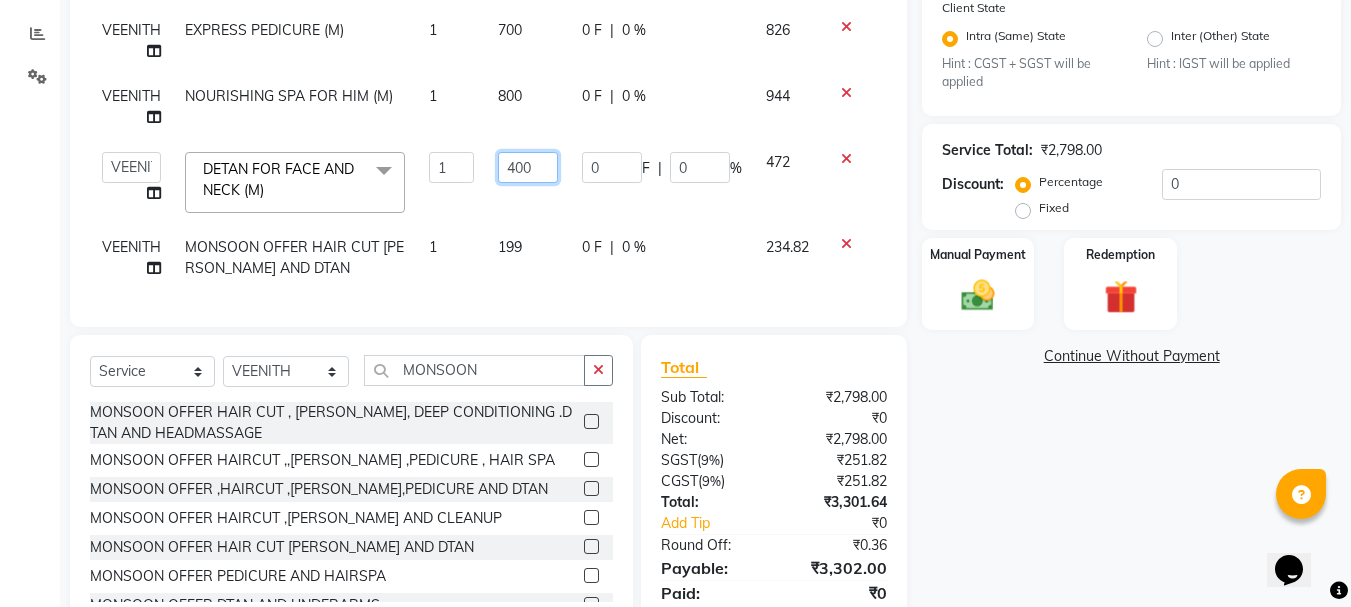 click on "400" 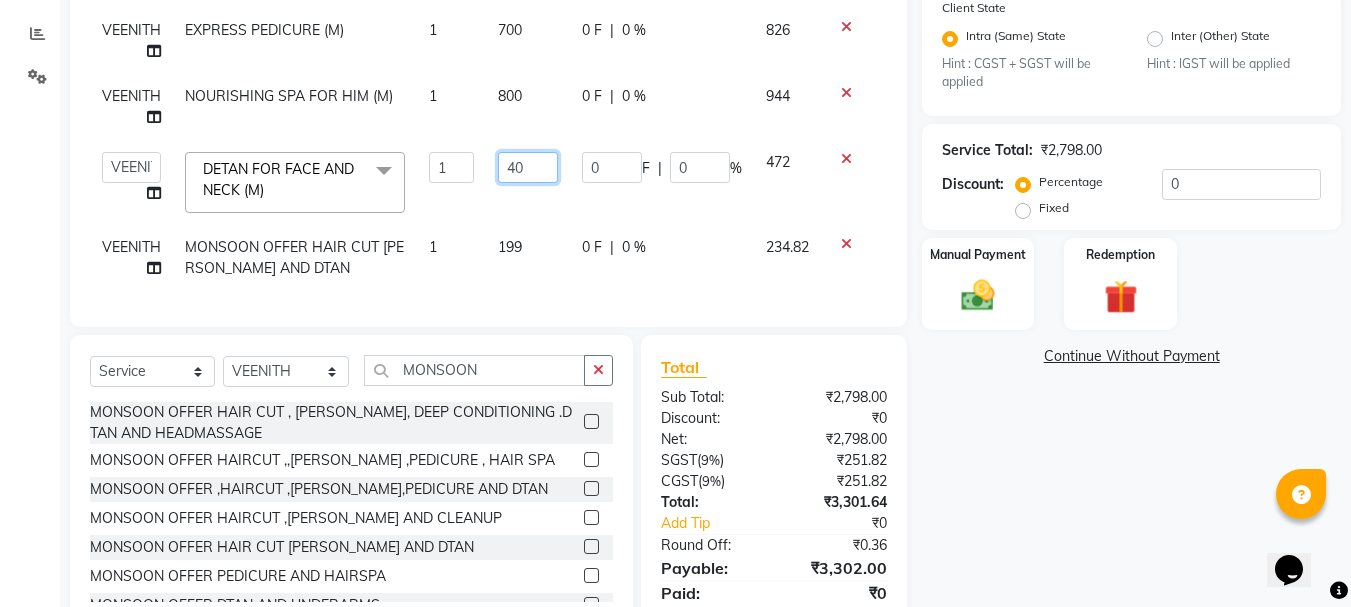type on "4" 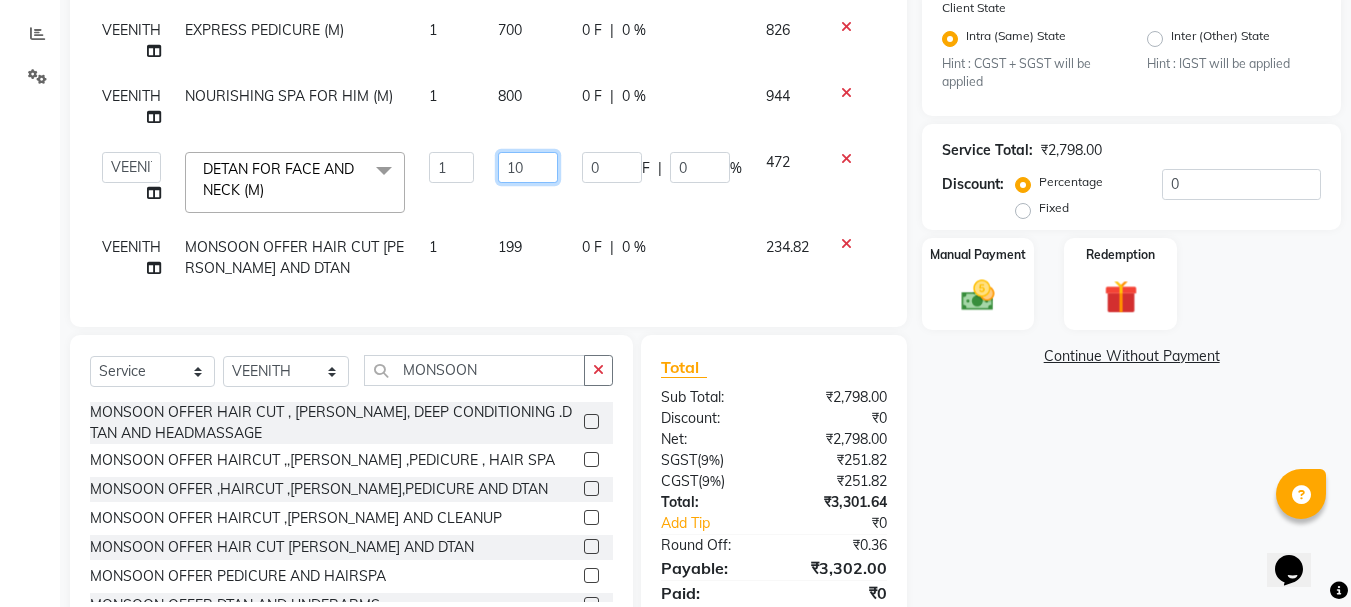 type on "100" 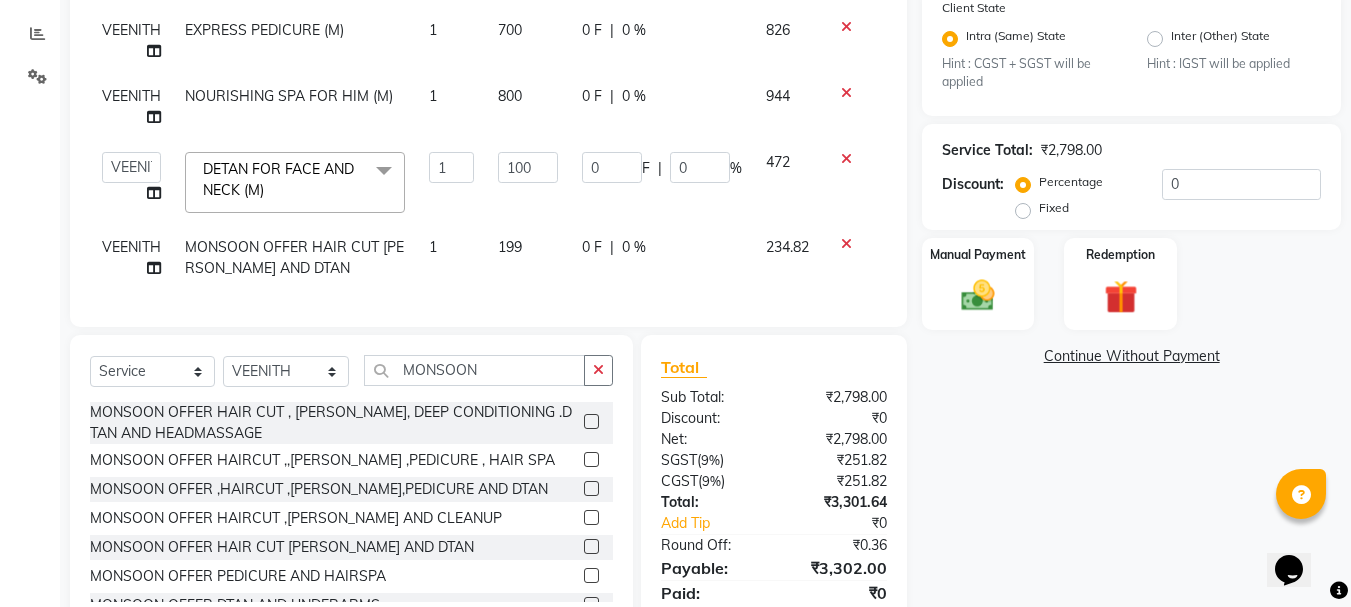 click on "VEENITH MONSOON OFFER HAIRCUT ,,[PERSON_NAME] ,PEDICURE , HAIR SPA  1 699 0 F | 0 % 824.82 VEENITH EXPRESS PEDICURE (M) 1 700 0 F | 0 % 826 VEENITH  NOURISHING SPA  FOR HIM (M) 1 800 0 F | 0 % 944  [PERSON_NAME]   [PERSON_NAME] [PERSON_NAME]   [PERSON_NAME]   [PERSON_NAME]   [PERSON_NAME]   SUBZCANVAS   VEENITH  DETAN  FOR   FACE AND NECK  (M)  x EXPRESS PEDICURE (M) EXPRESS MANICURE(M) EXPRESS PEDICURE(NM) EXPRESS MANICURE([GEOGRAPHIC_DATA]) PARFFIN PEDICURE (M) PARFFIN PEDICURE (NM) PARFFIN MANICURE (M) PARFFIN MANICURE(NM) RELAXING RETREAT PEDICURE(M) RELAXING RETREAT PEDICURE (NM) RELAXING RETREAT MANICURE (M) RELAXING RETREAT MANICURE (NM) SIGNATURE DELUX SPA PEDICURE (M) SIGNATURE DELUX SPA PEDICURE(NM) SIGNATURE DELUX SPA MANICURE(M) SIGNATURE DELUX SPA MANICURE (NM) CUT AND FILE HAND (M) CUT AND FILE HAND (NM) CUT AND FILE LEG (M) CUT AND FILE LEG(NM) CHANGE OF POLISH (M) CHANGE OF POLISH (NM) FOOT MASSAGE (M) FOOT MASSAGE (NM) EYE BROWS (NM) EYE BROWS (M) LOWERLIP(M) UPPER LIP(M) CHIN (M)  CHIN([GEOGRAPHIC_DATA]) UPPER LIP(M) FACE SIDES (M) TATTOO" 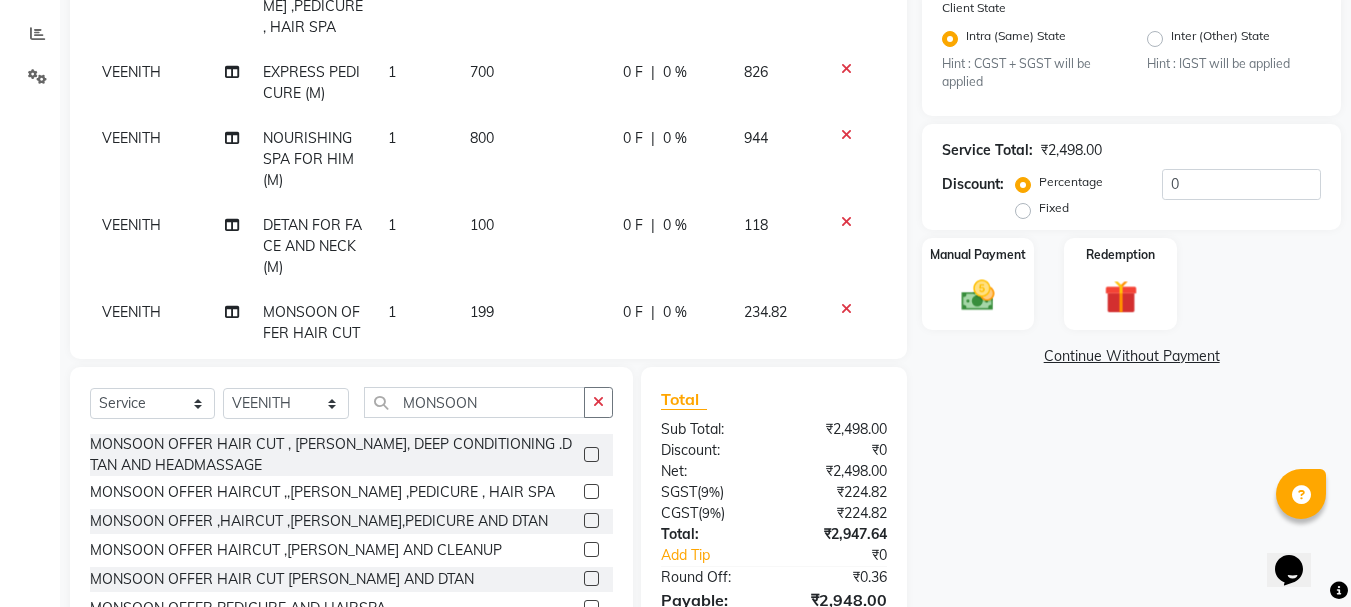 click on "800" 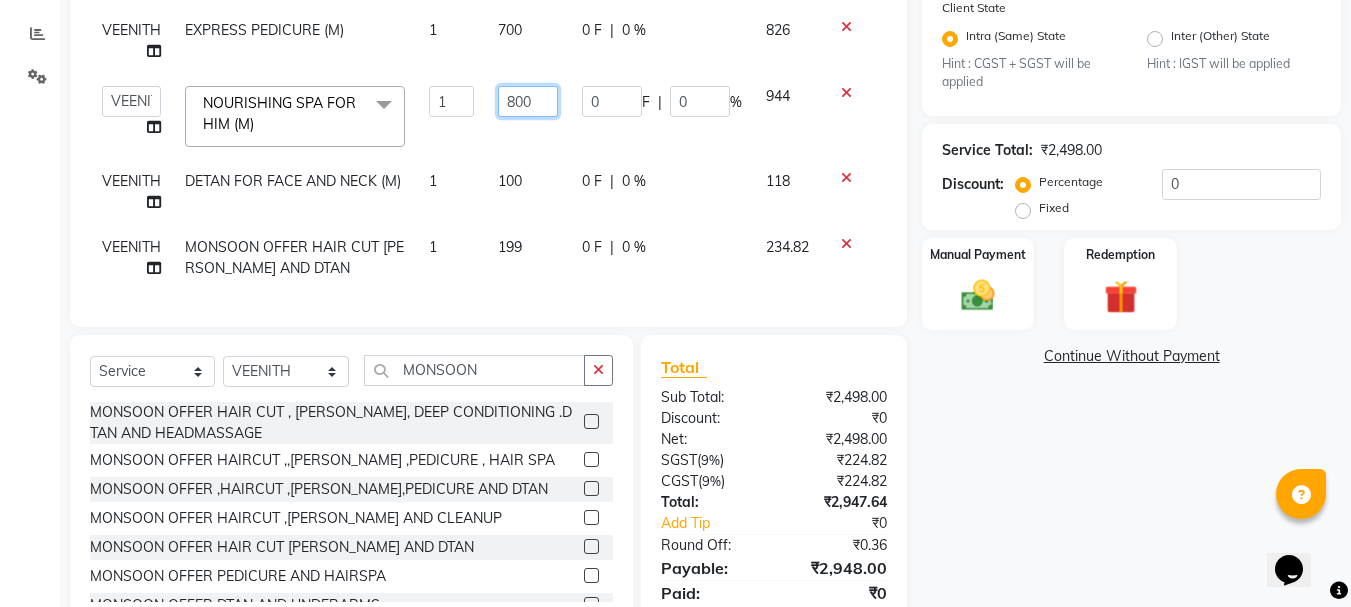 click on "800" 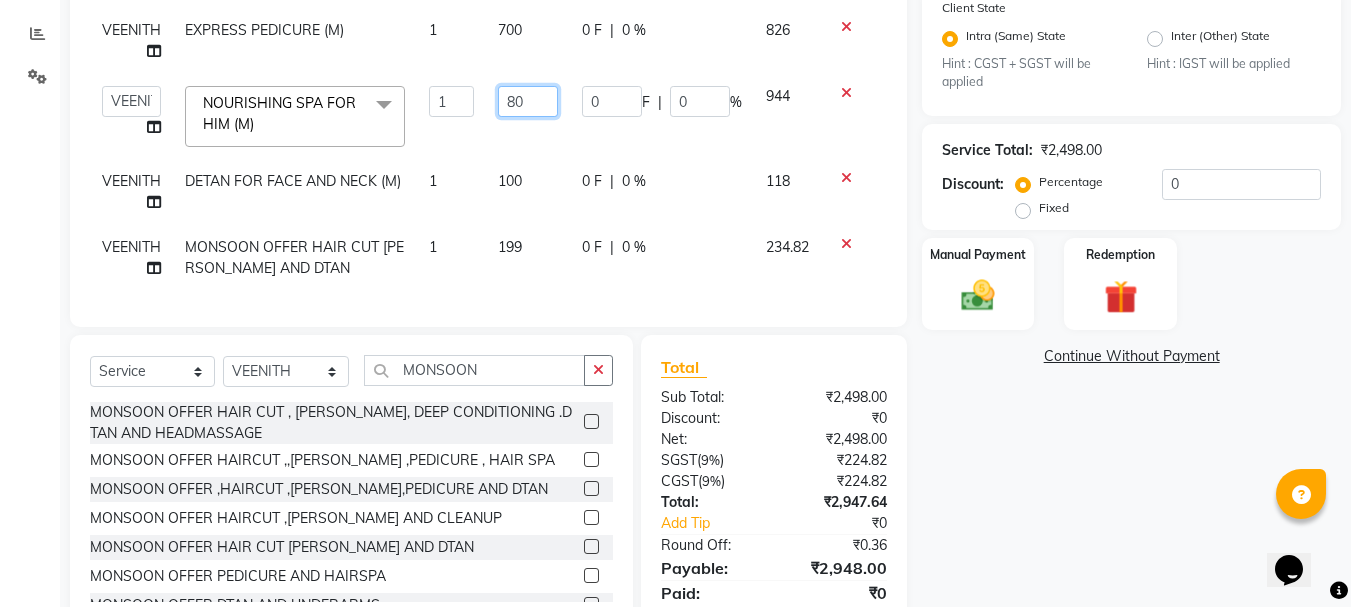 type on "8" 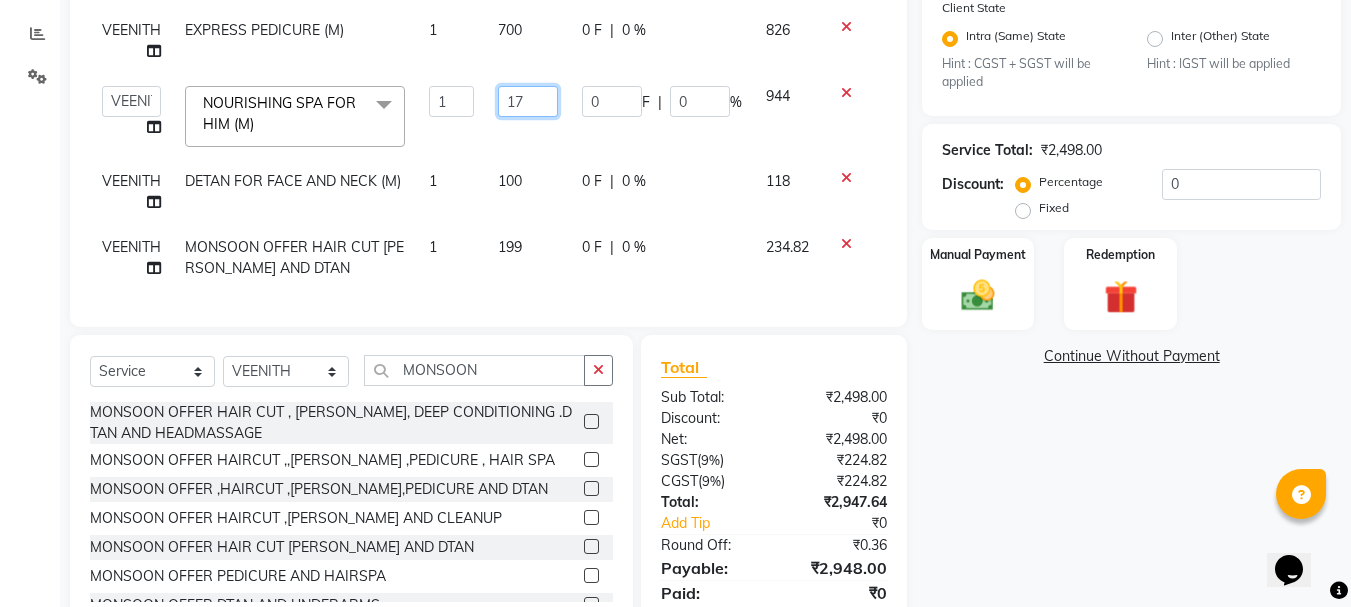 type on "174" 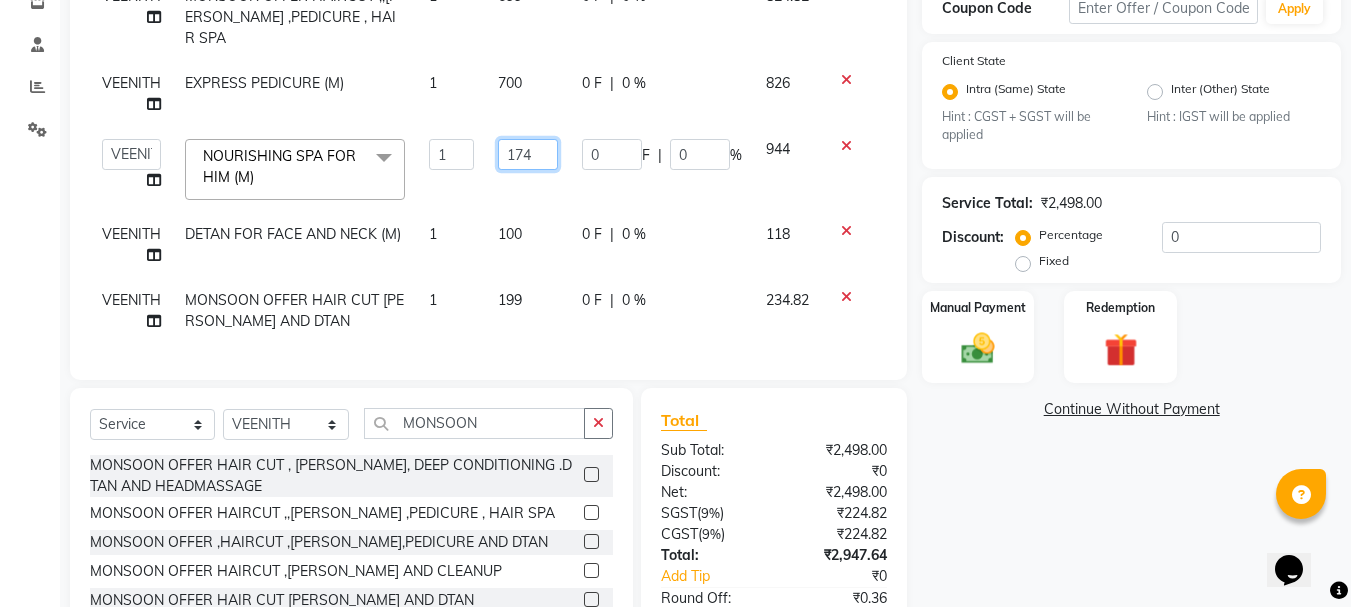 scroll, scrollTop: 309, scrollLeft: 0, axis: vertical 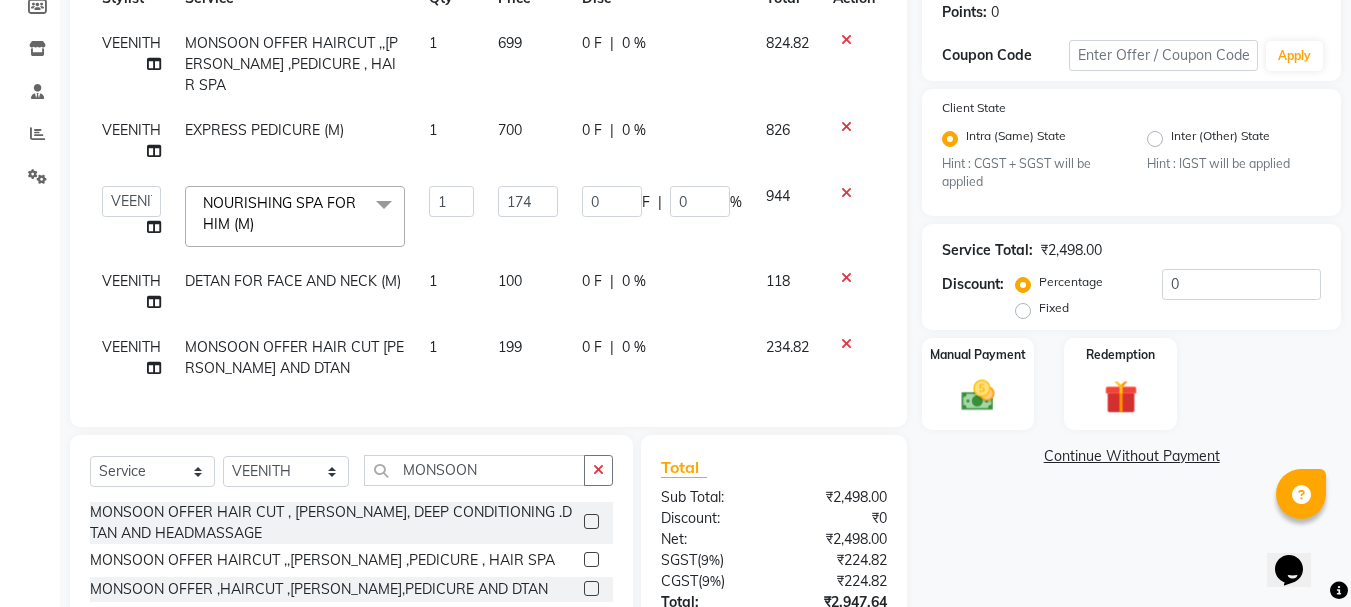click on "VEENITH MONSOON OFFER HAIRCUT ,,[PERSON_NAME] ,PEDICURE , HAIR SPA  1 699 0 F | 0 % 824.82 VEENITH EXPRESS PEDICURE (M) 1 700 0 F | 0 % 826  [PERSON_NAME]   ASHA RANI   [PERSON_NAME] [PERSON_NAME]   [PERSON_NAME]   [PERSON_NAME]   [PERSON_NAME]   SUBZCANVAS   VEENITH   NOURISHING SPA  FOR HIM (M)  x EXPRESS PEDICURE (M) EXPRESS MANICURE(M) EXPRESS PEDICURE(NM) EXPRESS MANICURE(NM) PARFFIN PEDICURE (M) PARFFIN PEDICURE (NM) PARFFIN MANICURE (M) PARFFIN MANICURE(NM) RELAXING RETREAT PEDICURE(M) RELAXING RETREAT PEDICURE (NM) RELAXING RETREAT MANICURE (M) RELAXING RETREAT MANICURE (NM) SIGNATURE DELUX SPA PEDICURE (M) SIGNATURE DELUX SPA PEDICURE(NM) SIGNATURE DELUX SPA MANICURE(M) SIGNATURE DELUX SPA MANICURE (NM) CUT AND FILE HAND (M) CUT AND FILE HAND (NM) CUT AND FILE LEG (M) CUT AND FILE LEG(NM) CHANGE OF POLISH (M) CHANGE OF POLISH (NM) FOOT MASSAGE (M) FOOT MASSAGE (NM) EYE BROWS (NM) EYE BROWS (M) LOWERLIP(M) UPPER LIP(M) CHIN (M)  CHIN(NM) UPPER LIP(M) FACE SIDES (M) FACE SIDES (NM) UNDER CHIN (M) UNDERCHIN (NM) FACE THREADING ((M)" 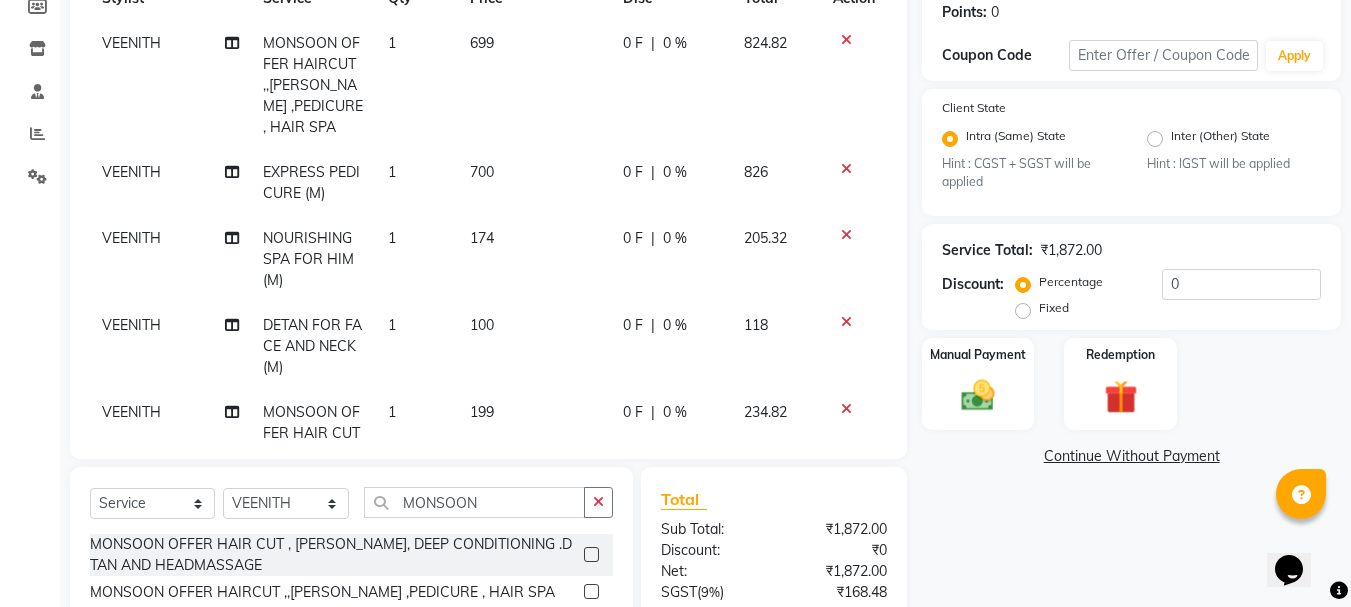 click on "700" 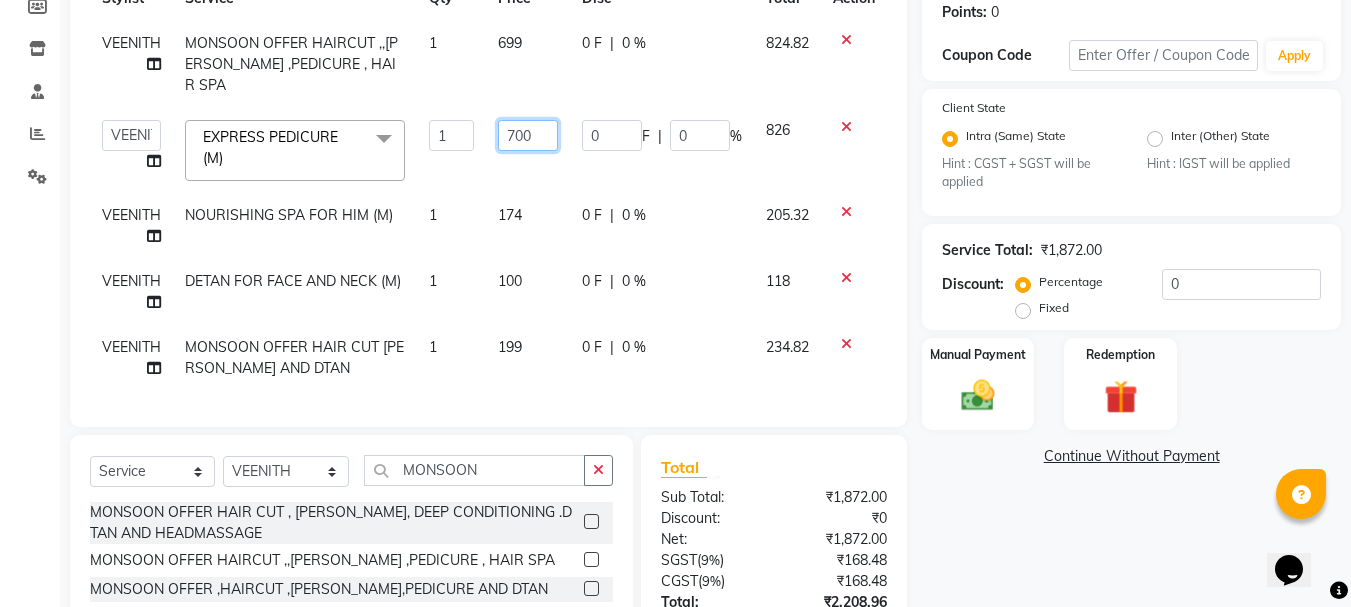 click on "700" 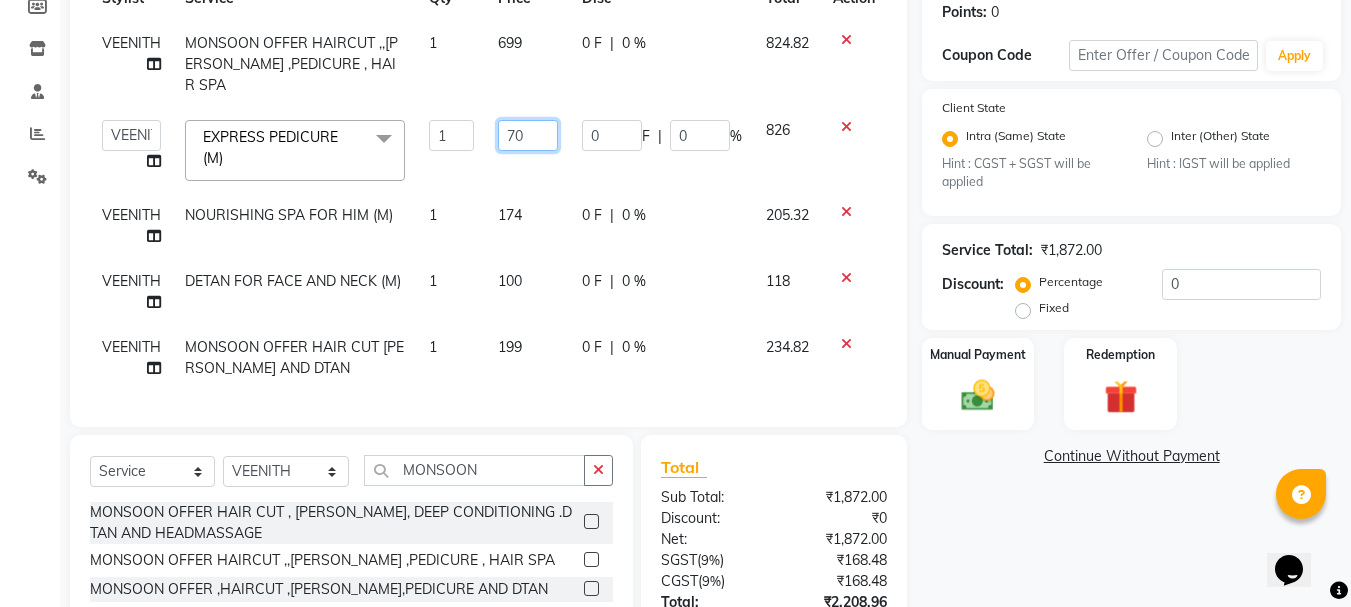 type on "7" 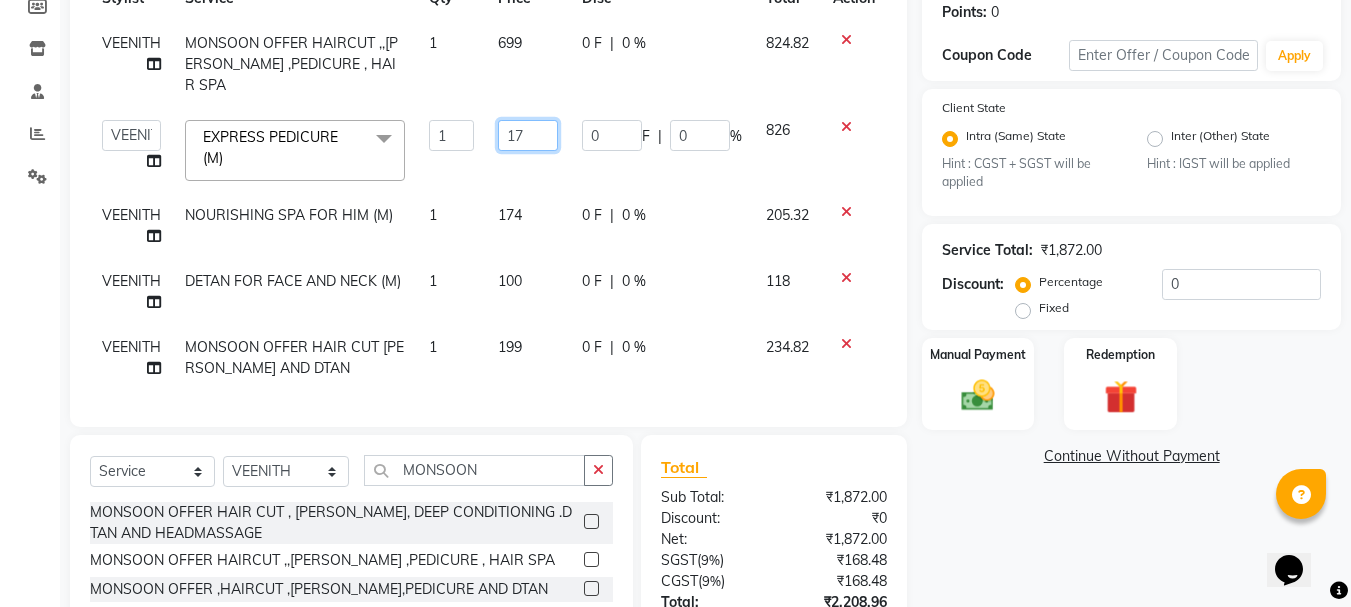type on "174" 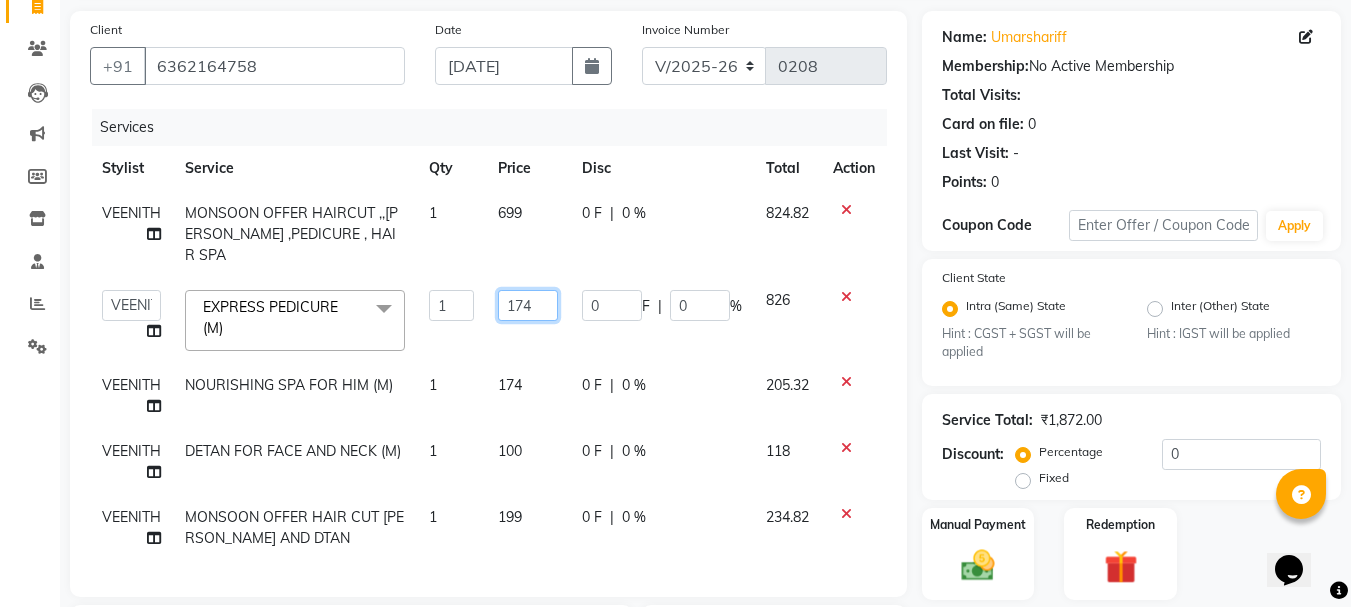scroll, scrollTop: 109, scrollLeft: 0, axis: vertical 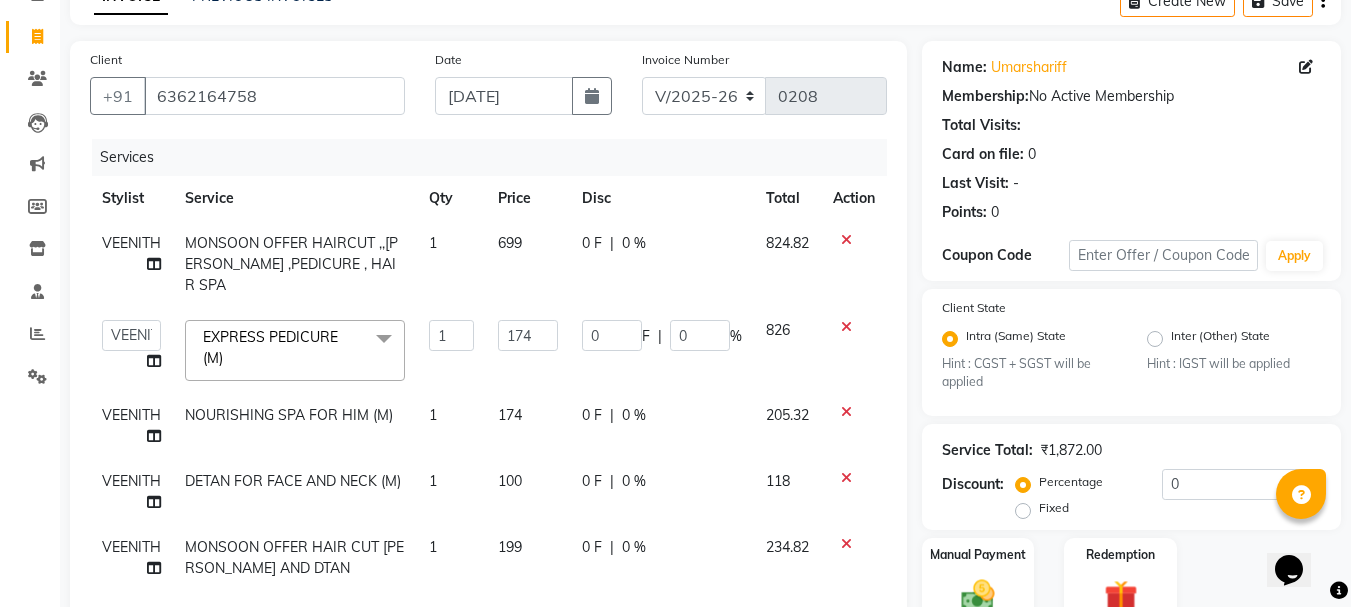 click on "699" 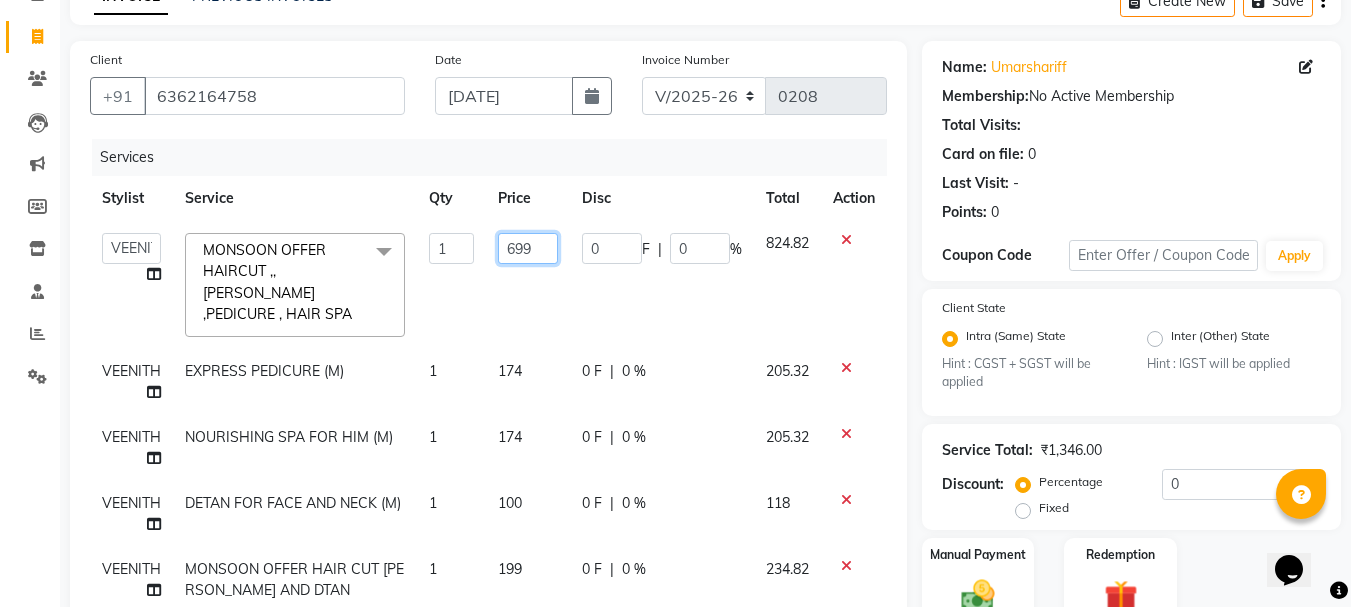 click on "699" 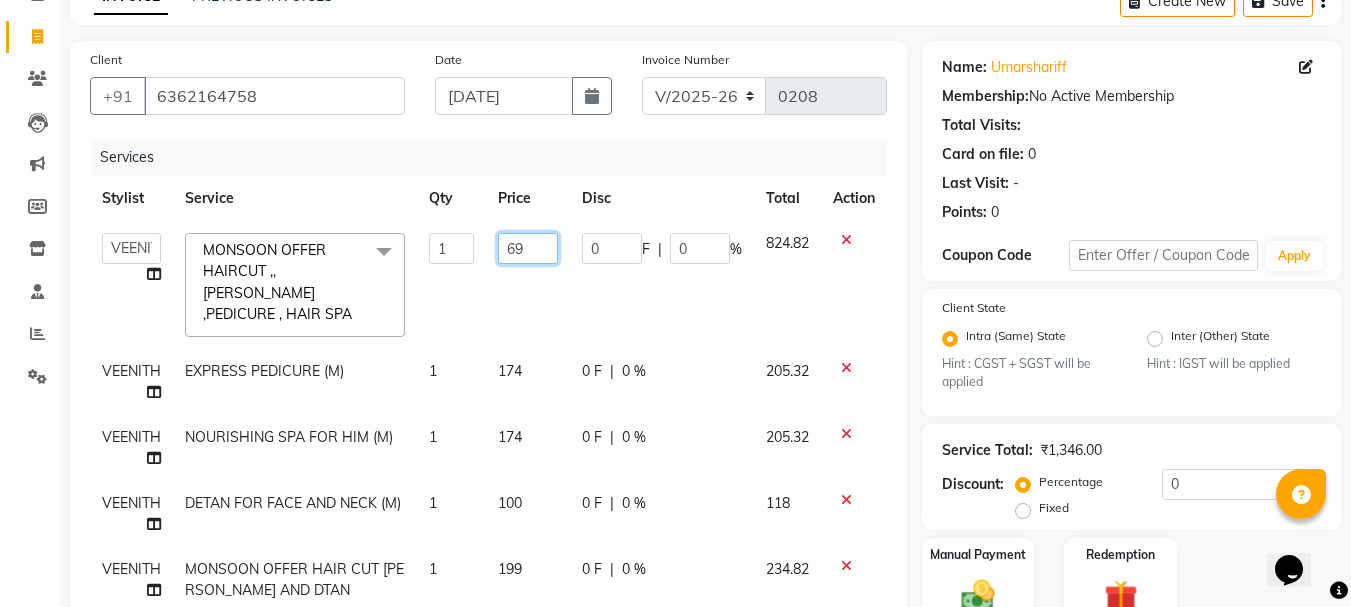 type on "6" 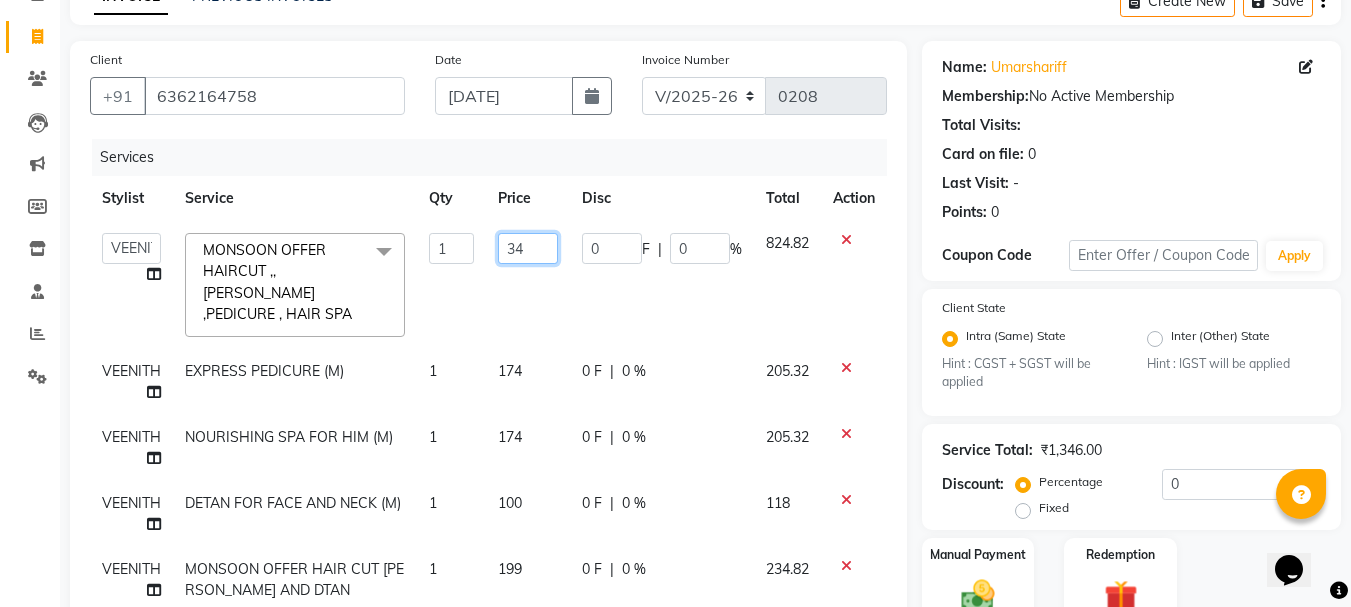 type on "3" 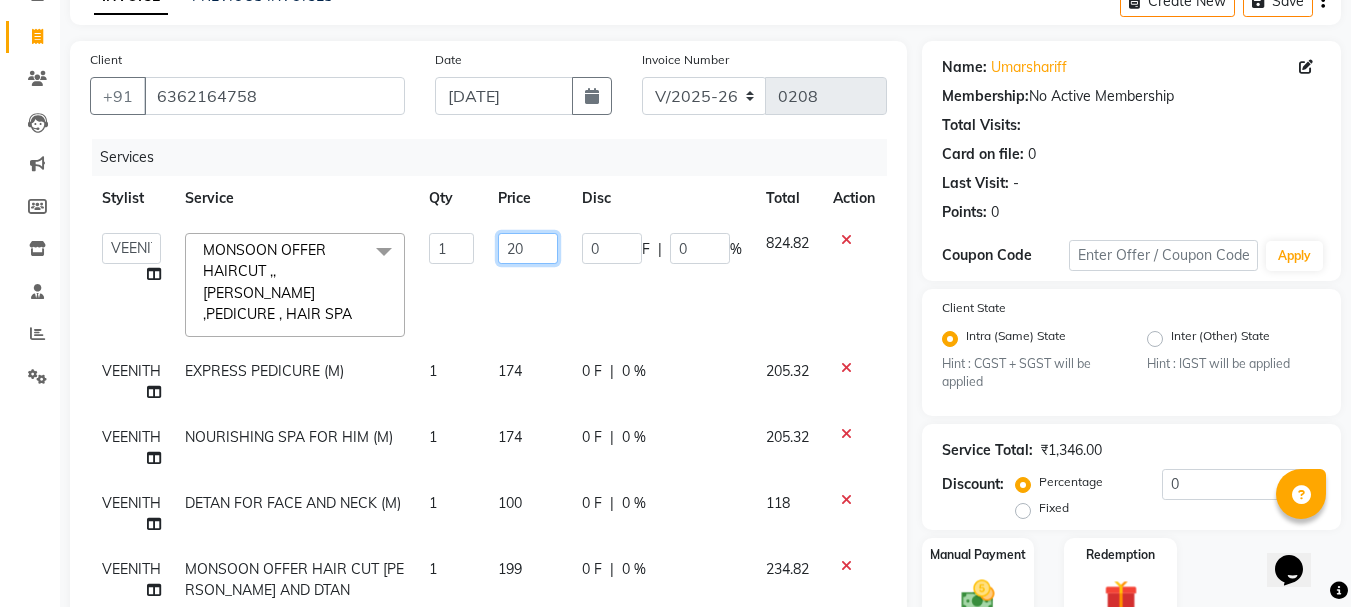 type on "200" 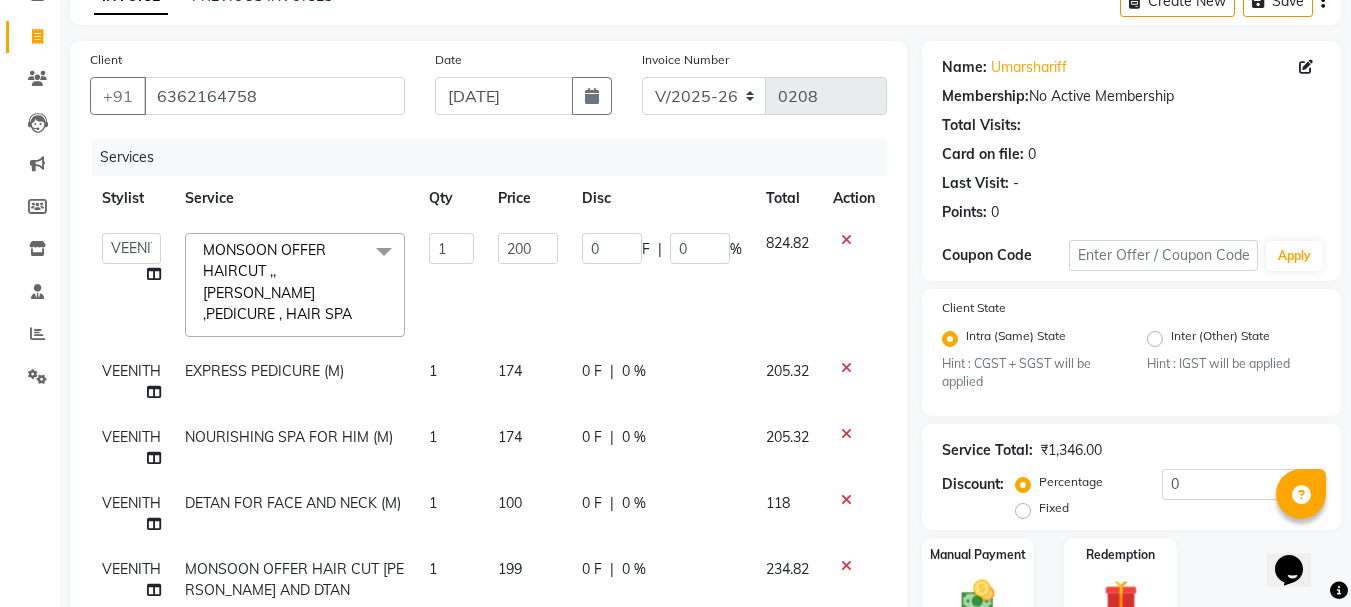 click on "174" 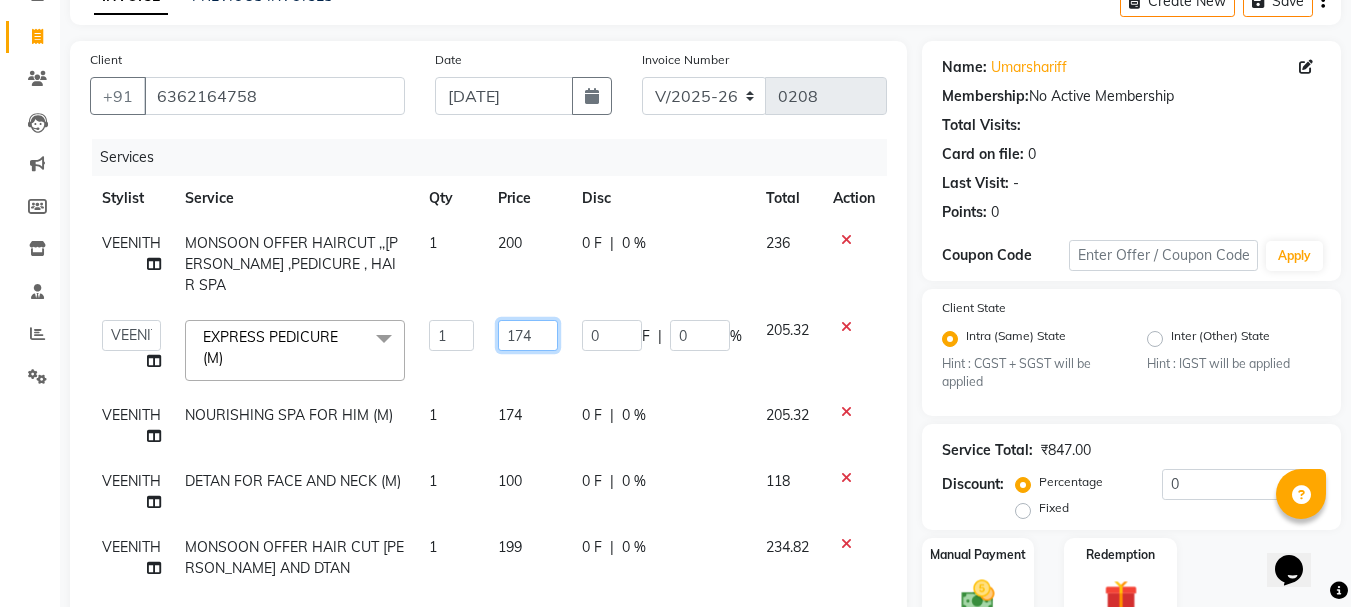 click on "174" 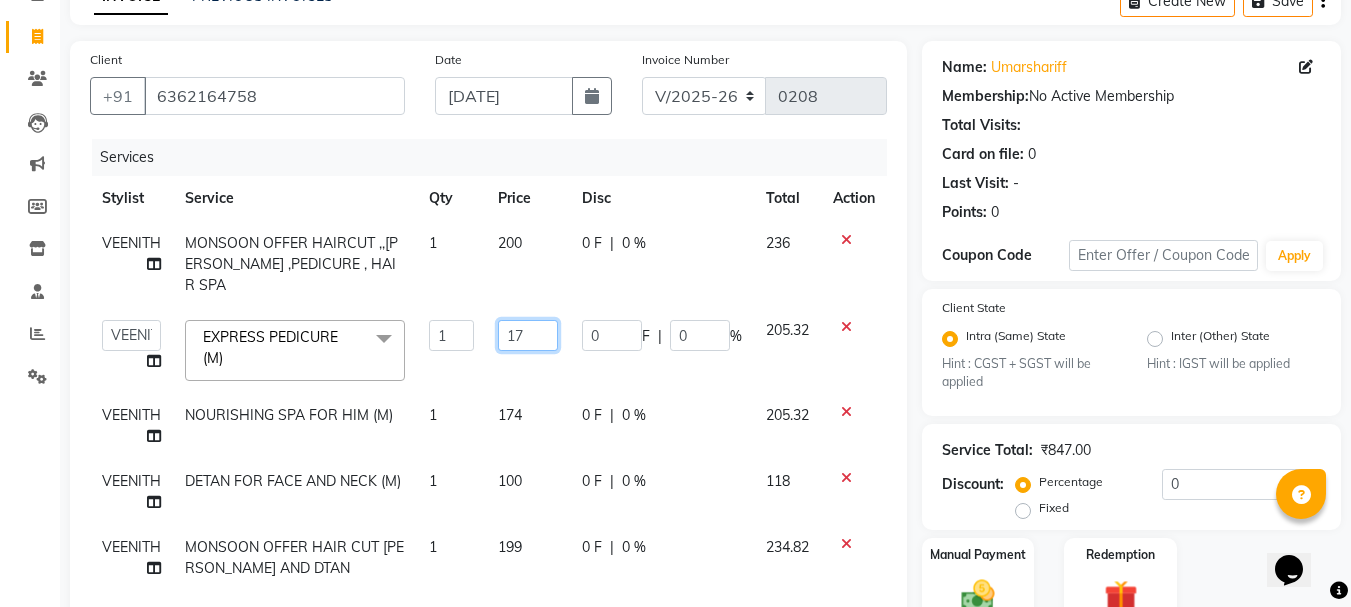 type on "1" 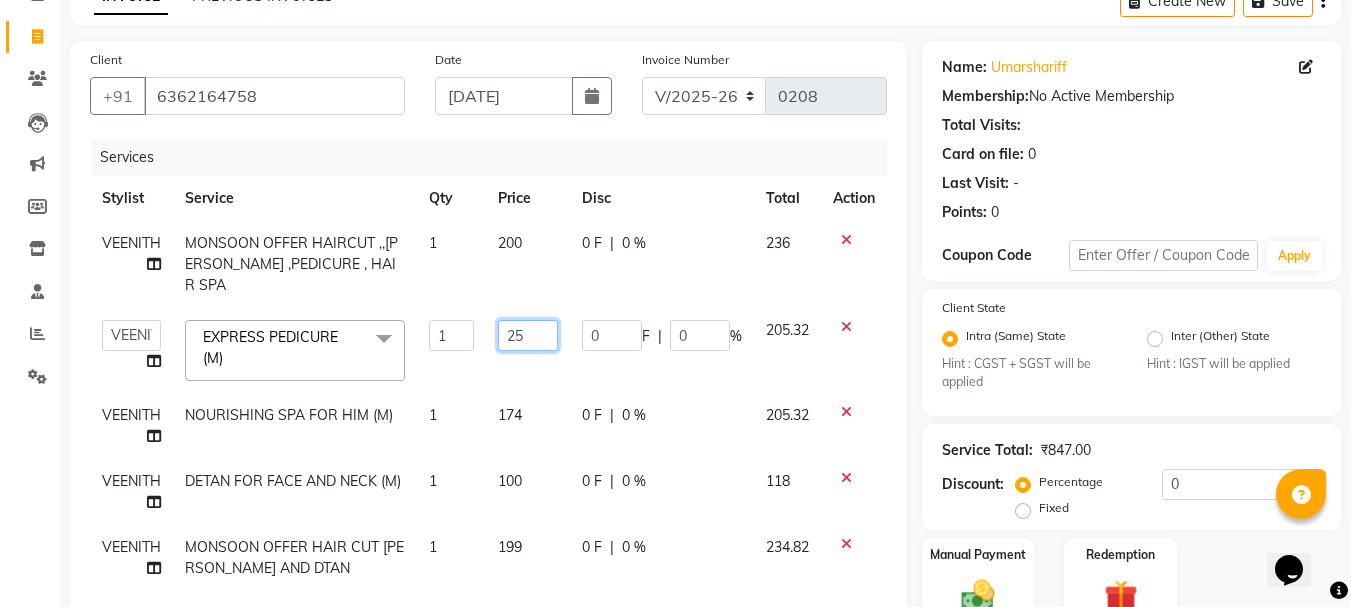 type on "250" 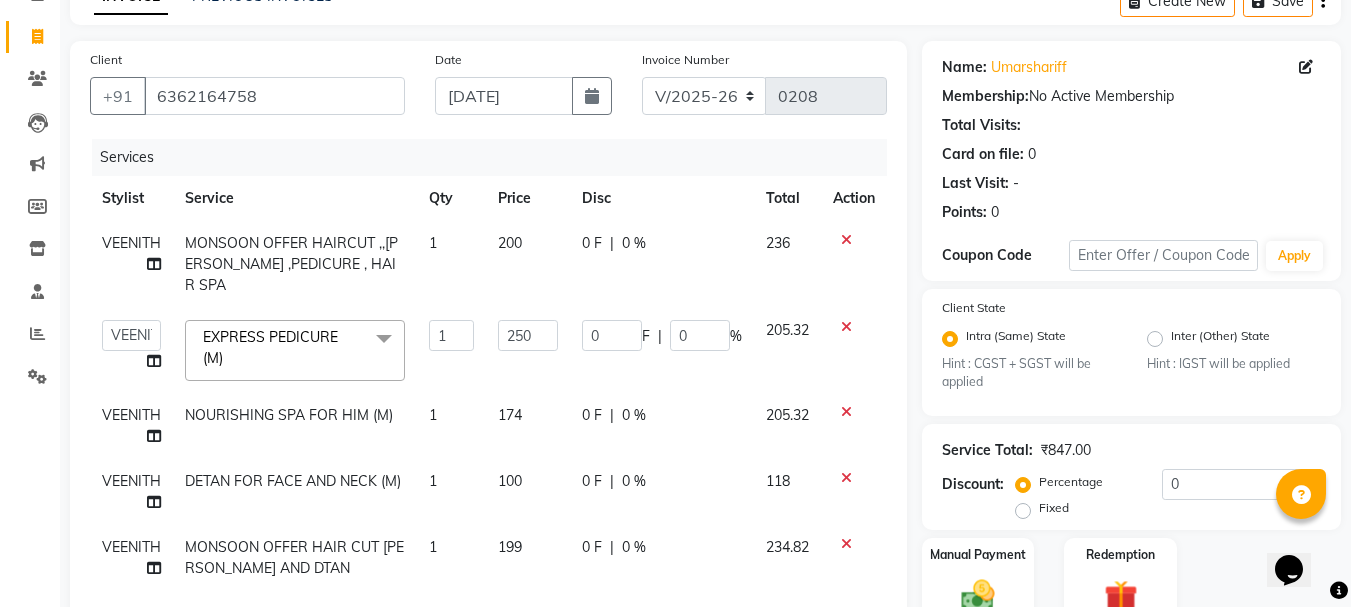 click on "VEENITH MONSOON OFFER HAIRCUT ,,[PERSON_NAME] ,PEDICURE , HAIR SPA  1 200 0 F | 0 % 236  [PERSON_NAME]   ASHA RANI   [PERSON_NAME] [PERSON_NAME]   [PERSON_NAME]   [PERSON_NAME]   [PERSON_NAME]   SUBZCANVAS   VEENITH  EXPRESS PEDICURE (M)  x EXPRESS PEDICURE (M) EXPRESS MANICURE(M) EXPRESS PEDICURE(NM) EXPRESS MANICURE(NM) PARFFIN PEDICURE (M) PARFFIN PEDICURE (NM) PARFFIN MANICURE (M) PARFFIN MANICURE(NM) RELAXING RETREAT PEDICURE(M) RELAXING RETREAT PEDICURE ([GEOGRAPHIC_DATA]) RELAXING RETREAT MANICURE (M) RELAXING RETREAT MANICURE (NM) SIGNATURE DELUX SPA PEDICURE (M) SIGNATURE DELUX SPA PEDICURE(NM) SIGNATURE DELUX SPA MANICURE(M) SIGNATURE DELUX SPA MANICURE (NM) CUT AND FILE HAND (M) CUT AND FILE HAND (NM) CUT AND FILE LEG (M) CUT AND FILE LEG(NM) CHANGE OF POLISH (M) CHANGE OF POLISH (NM) FOOT MASSAGE (M) FOOT MASSAGE (NM) EYE BROWS (NM) EYE BROWS (M) LOWERLIP(M) UPPER LIP(M) CHIN (M)  CHIN(NM) UPPER LIP(M) FACE SIDES (M) FACE SIDES (NM) UNDER CHIN (M) UNDERCHIN (NM) FACE THREADING ((M) FACE THREADING (NM) CHIN (M) DEEP TISSUE (M) DETAN FOR FEET" 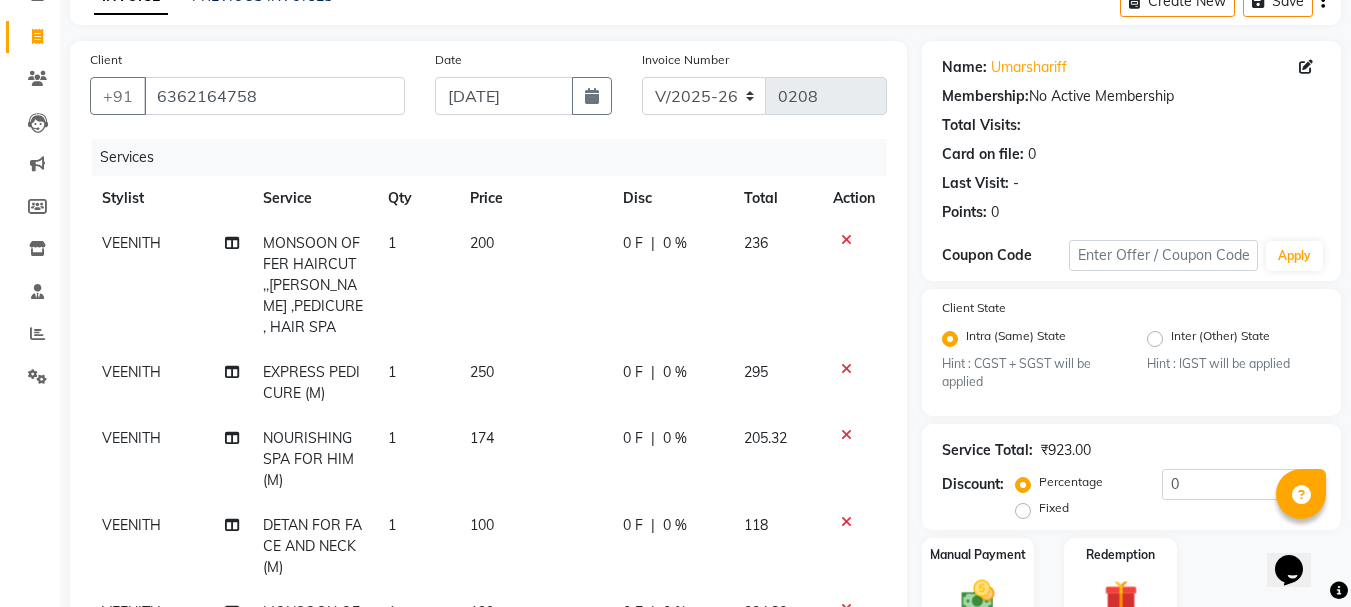 click on "174" 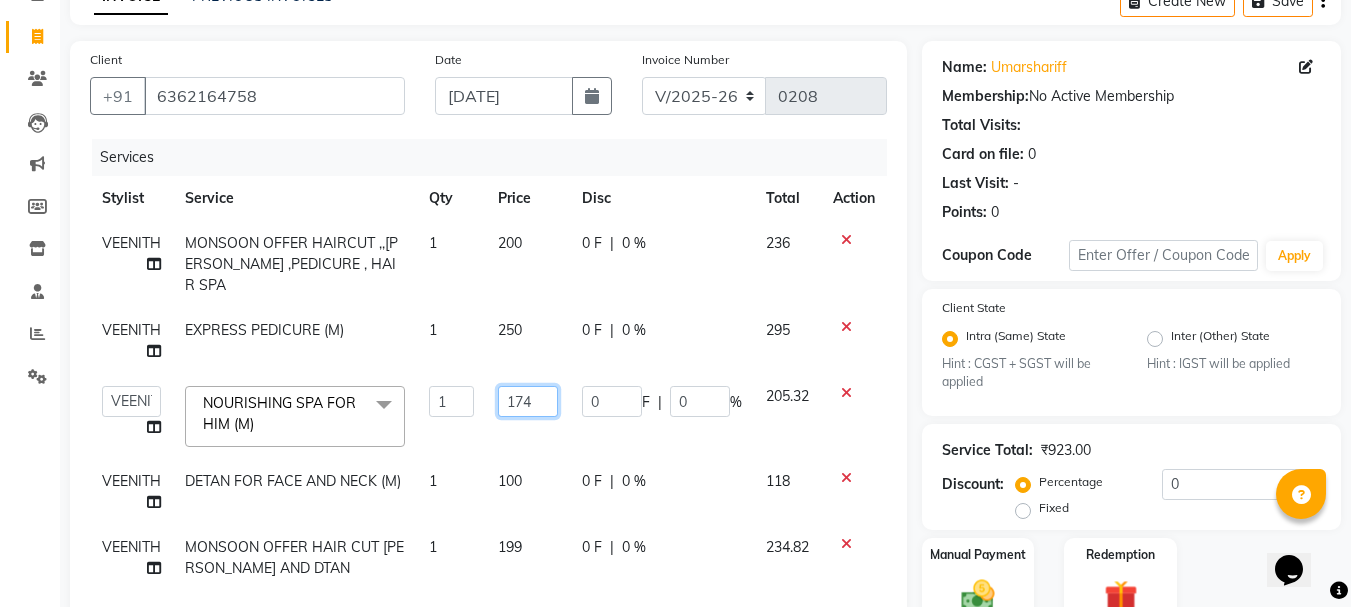 click on "174" 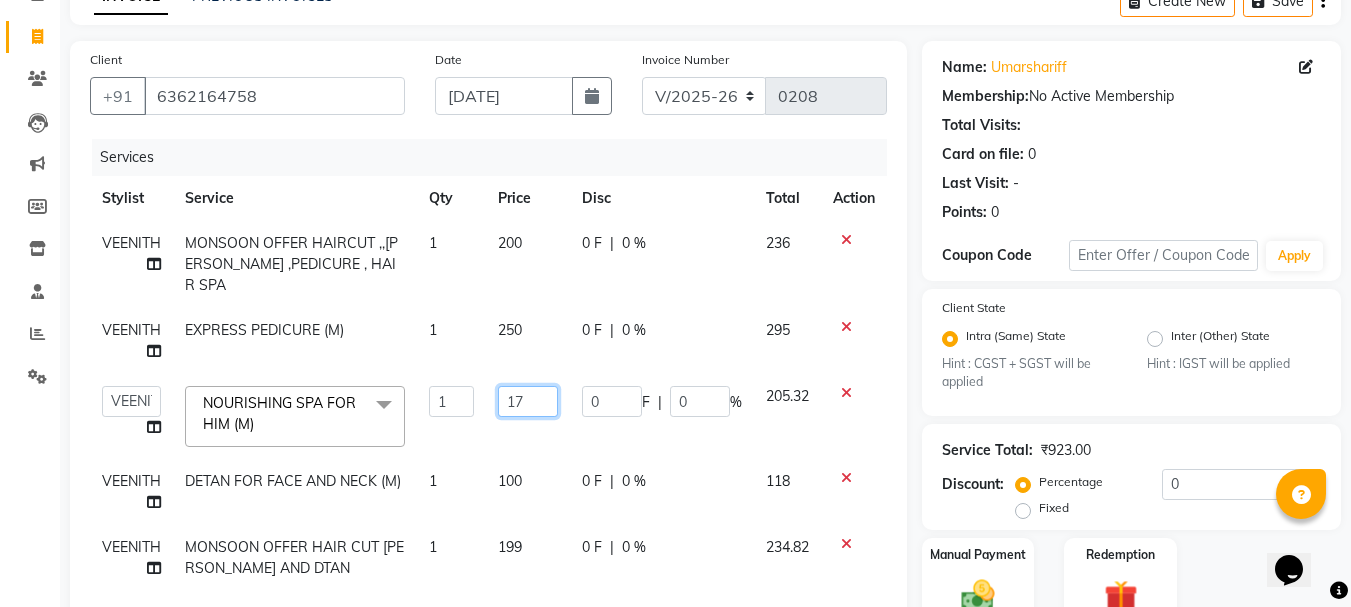 type on "1" 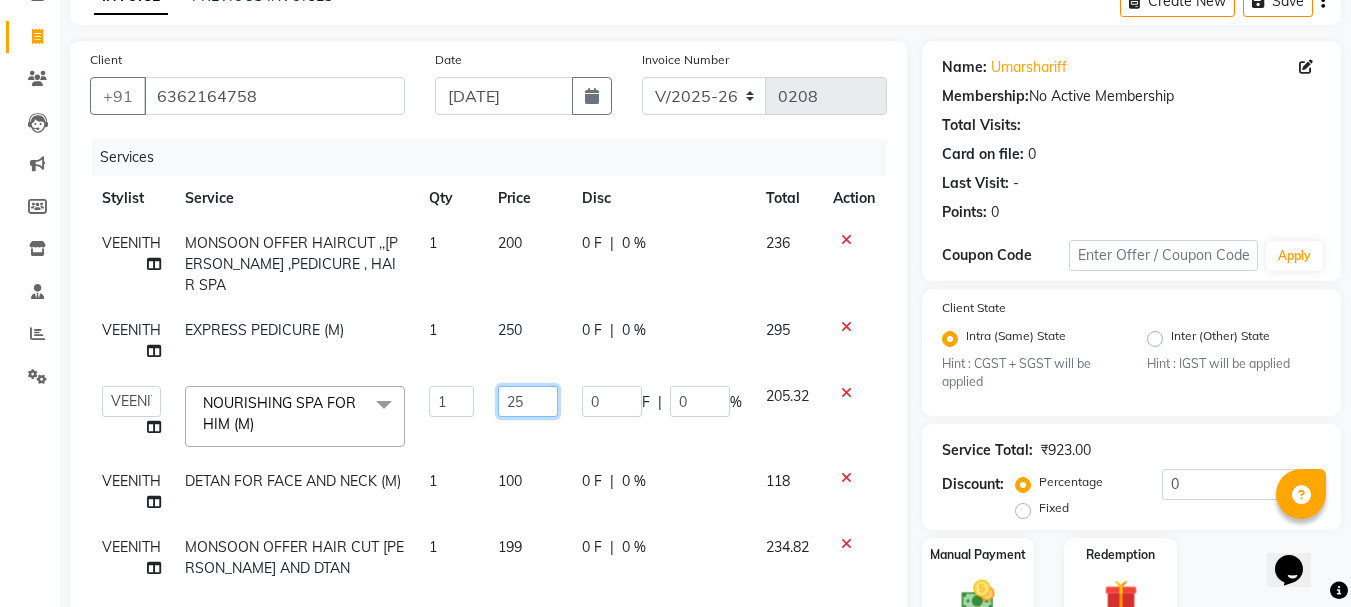 type on "250" 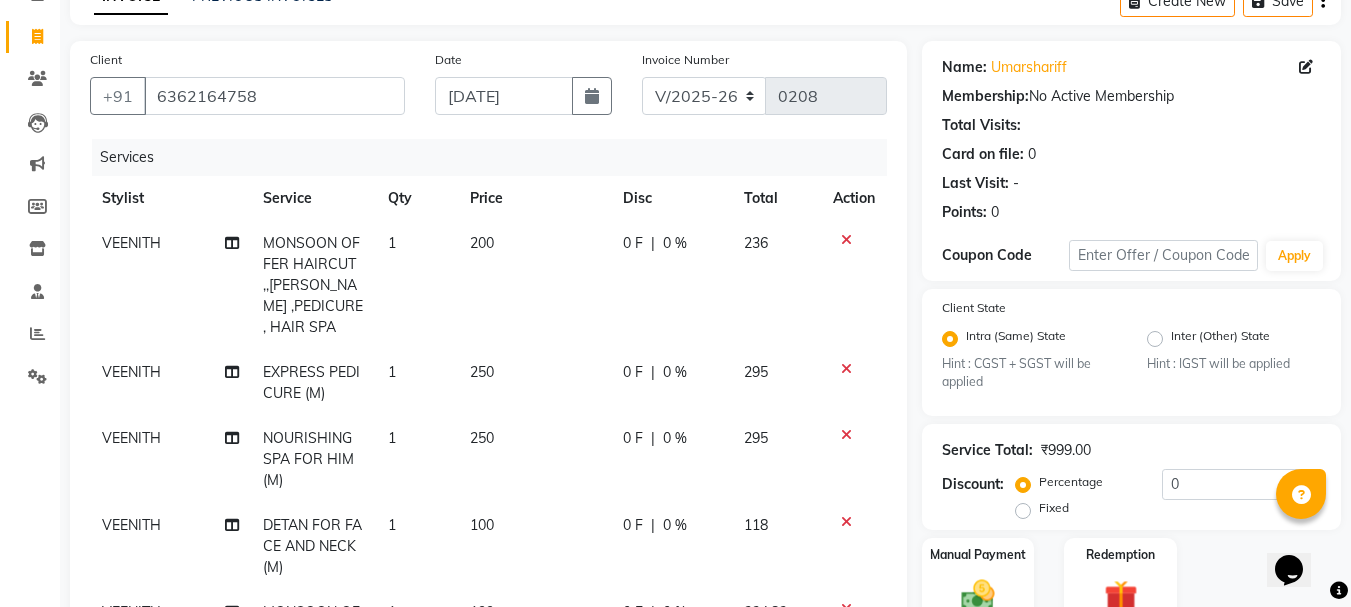 click on "VEENITH MONSOON OFFER HAIRCUT ,,[PERSON_NAME] ,PEDICURE , HAIR SPA  1 200 0 F | 0 % 236 VEENITH EXPRESS PEDICURE (M) 1 250 0 F | 0 % 295 VEENITH  NOURISHING SPA  FOR HIM (M) 1 250 0 F | 0 % 295 VEENITH DETAN  FOR   FACE AND NECK  (M) 1 100 0 F | 0 % 118 VEENITH MONSOON OFFER HAIR CUT [PERSON_NAME] AND DTAN 1 199 0 F | 0 % 234.82" 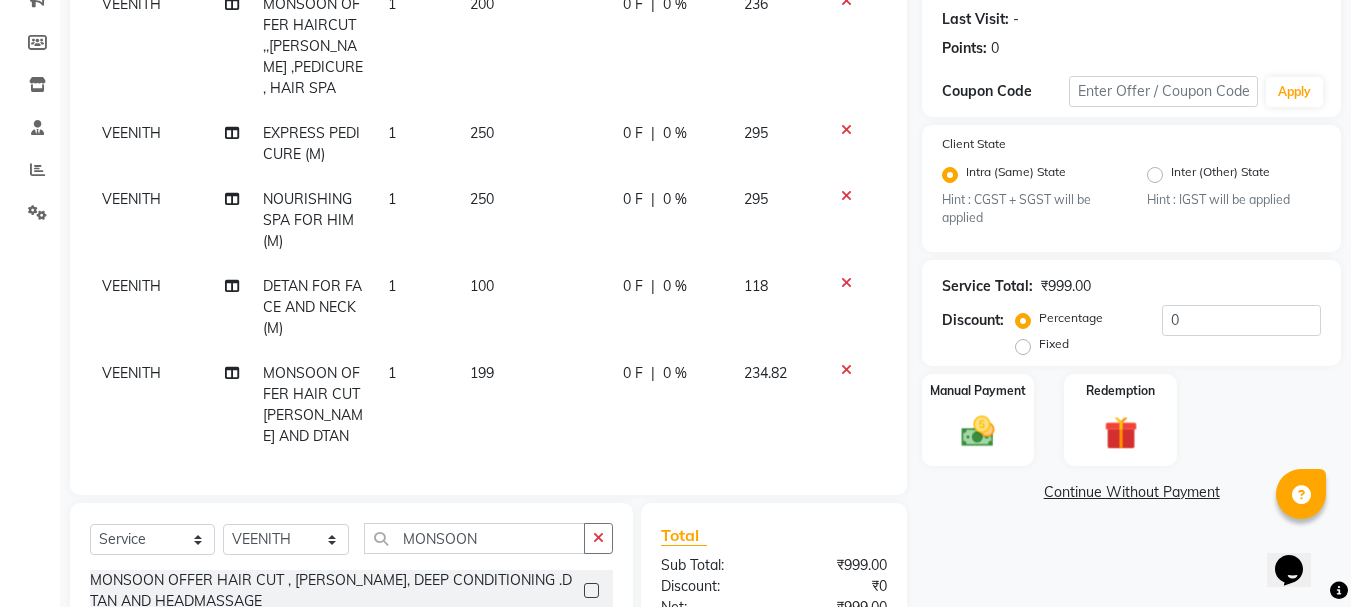 scroll, scrollTop: 514, scrollLeft: 0, axis: vertical 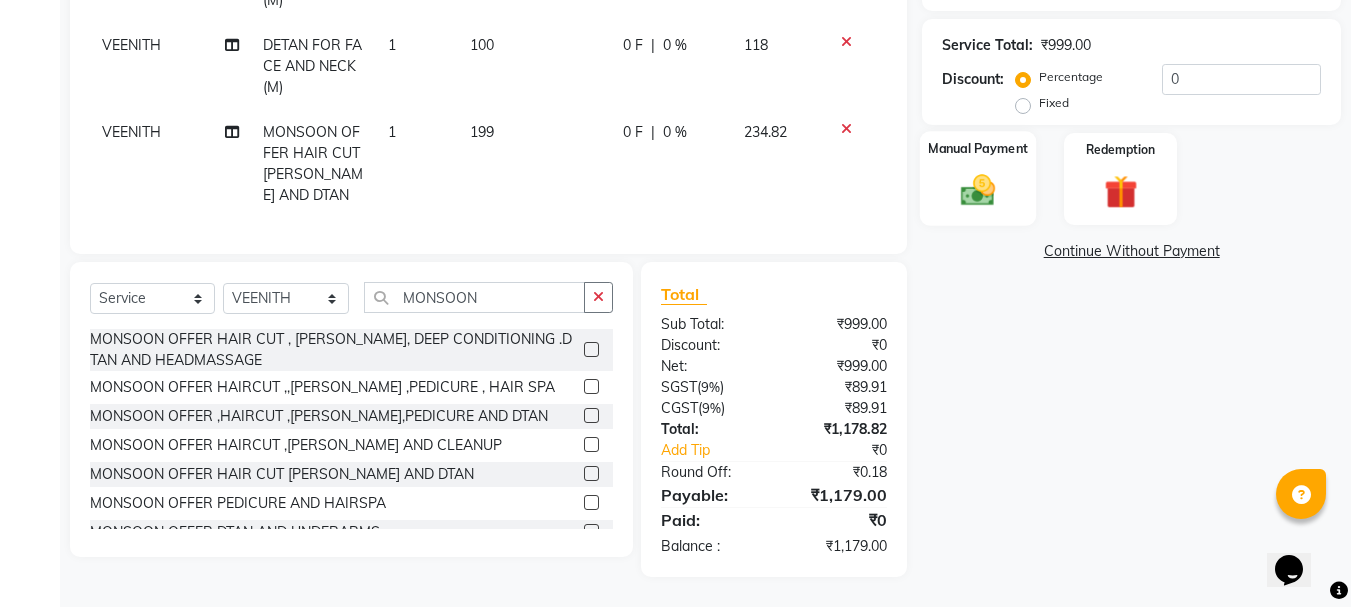 click on "Manual Payment" 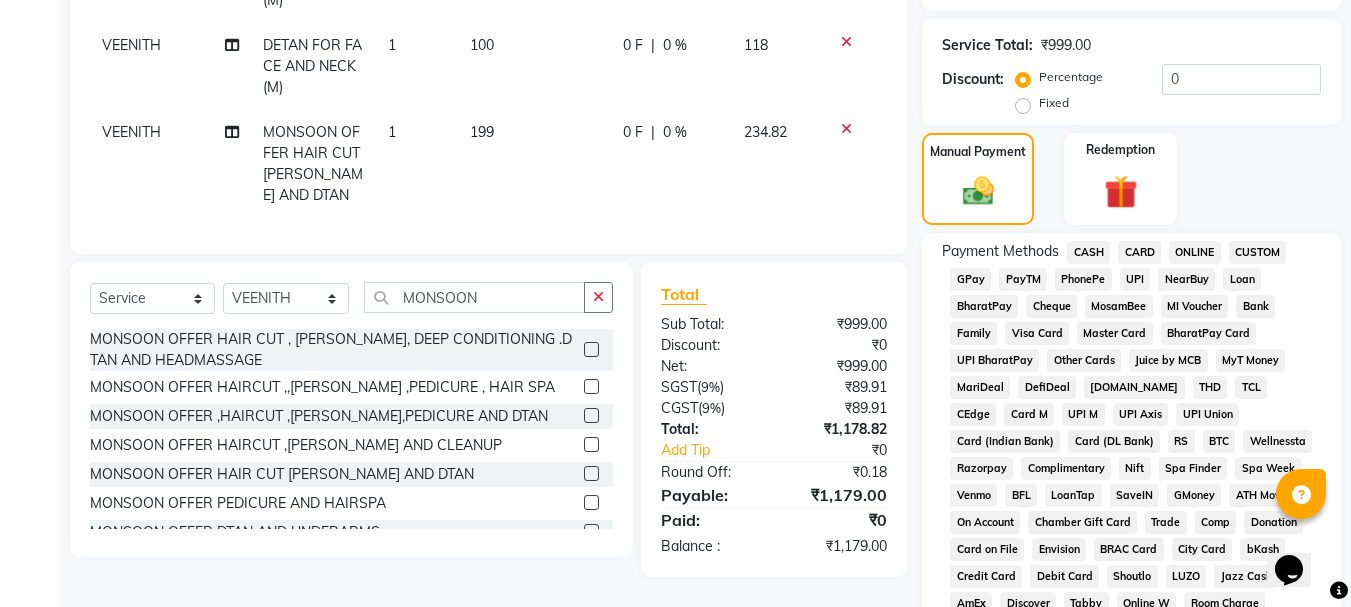 click on "ONLINE" 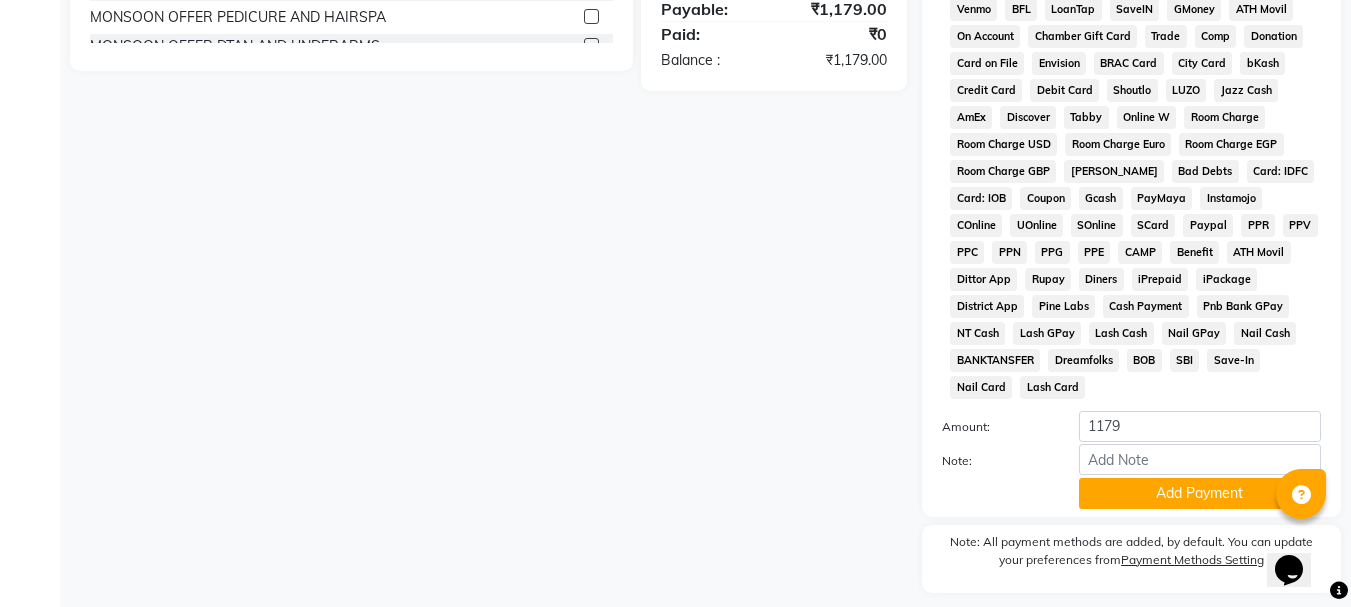 scroll, scrollTop: 1030, scrollLeft: 0, axis: vertical 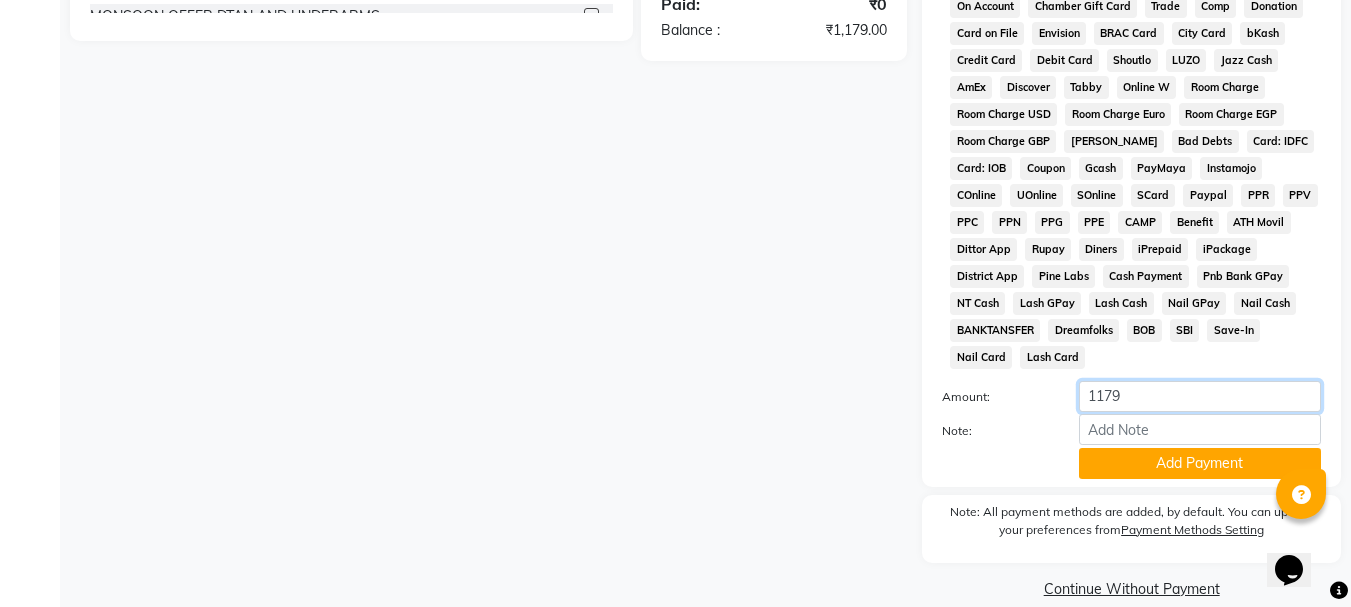 click on "1179" 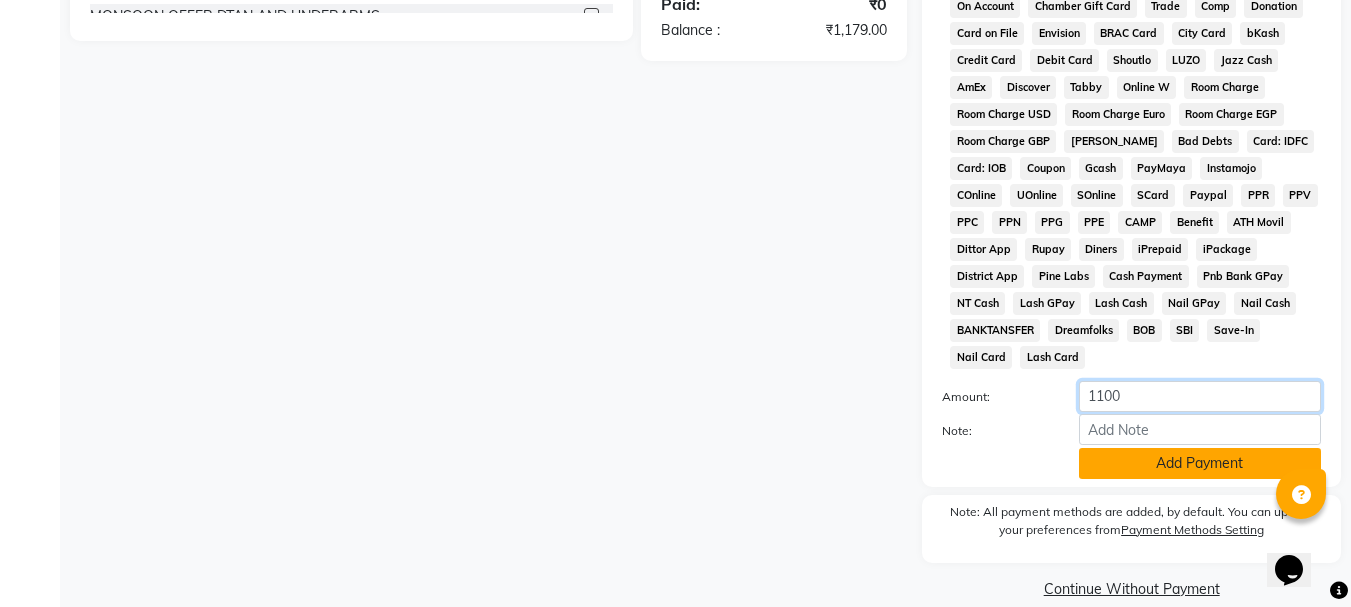 type on "1100" 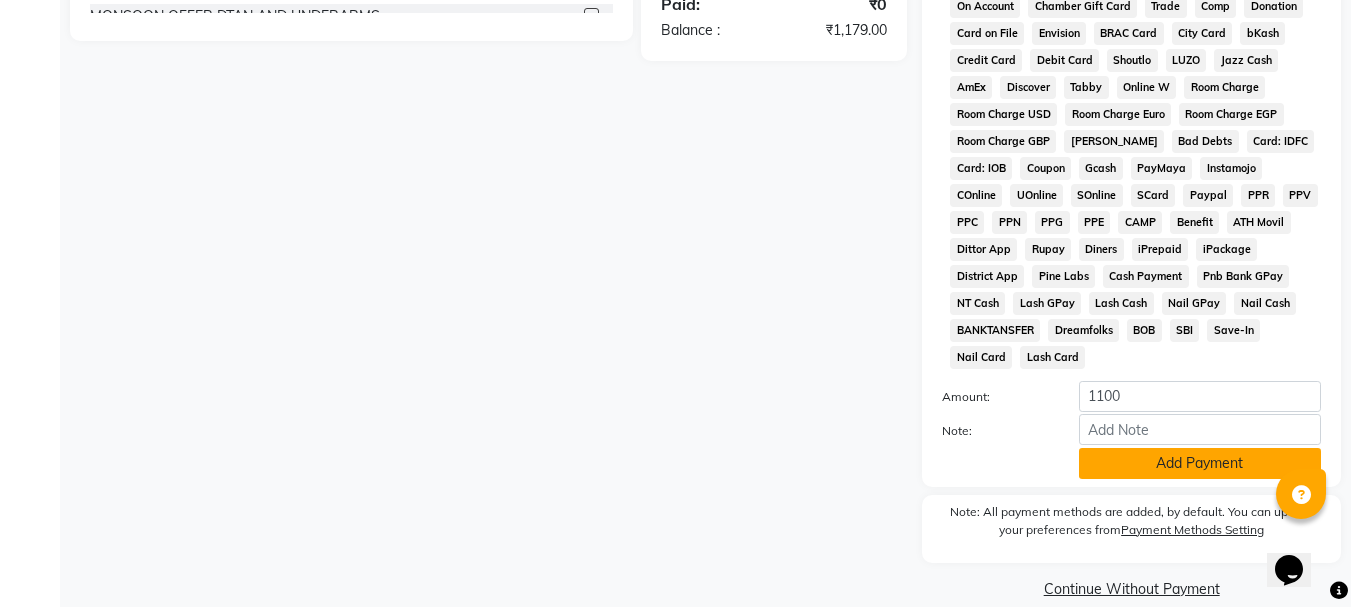 click on "Add Payment" 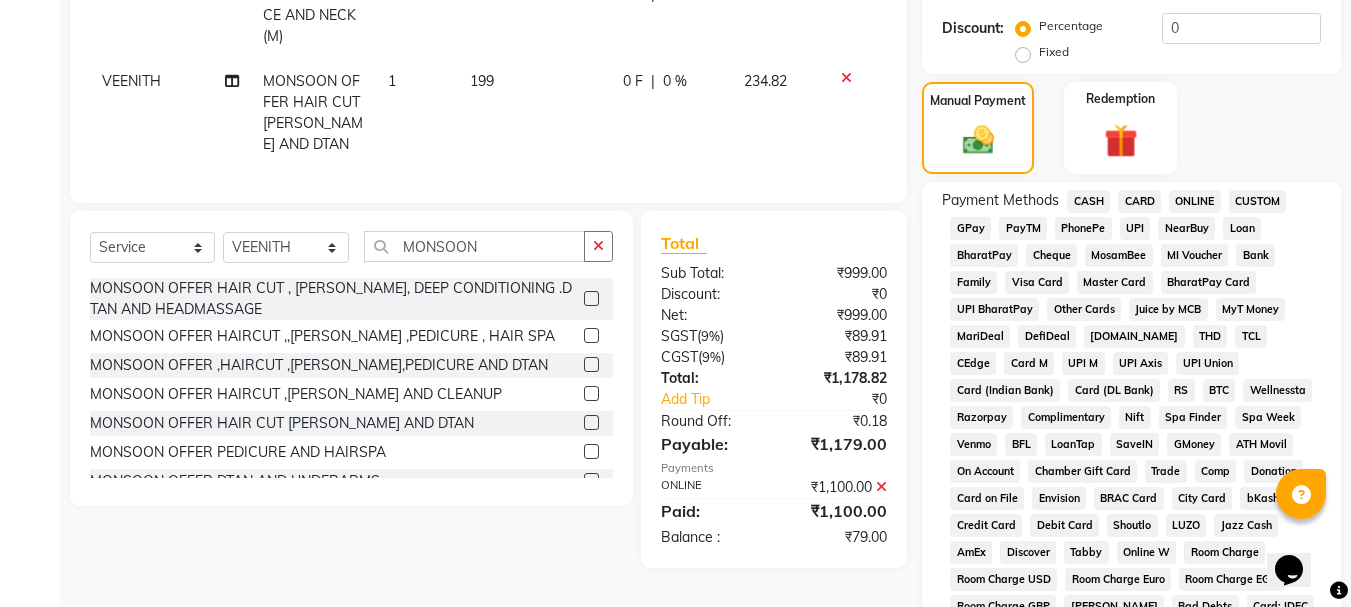 scroll, scrollTop: 530, scrollLeft: 0, axis: vertical 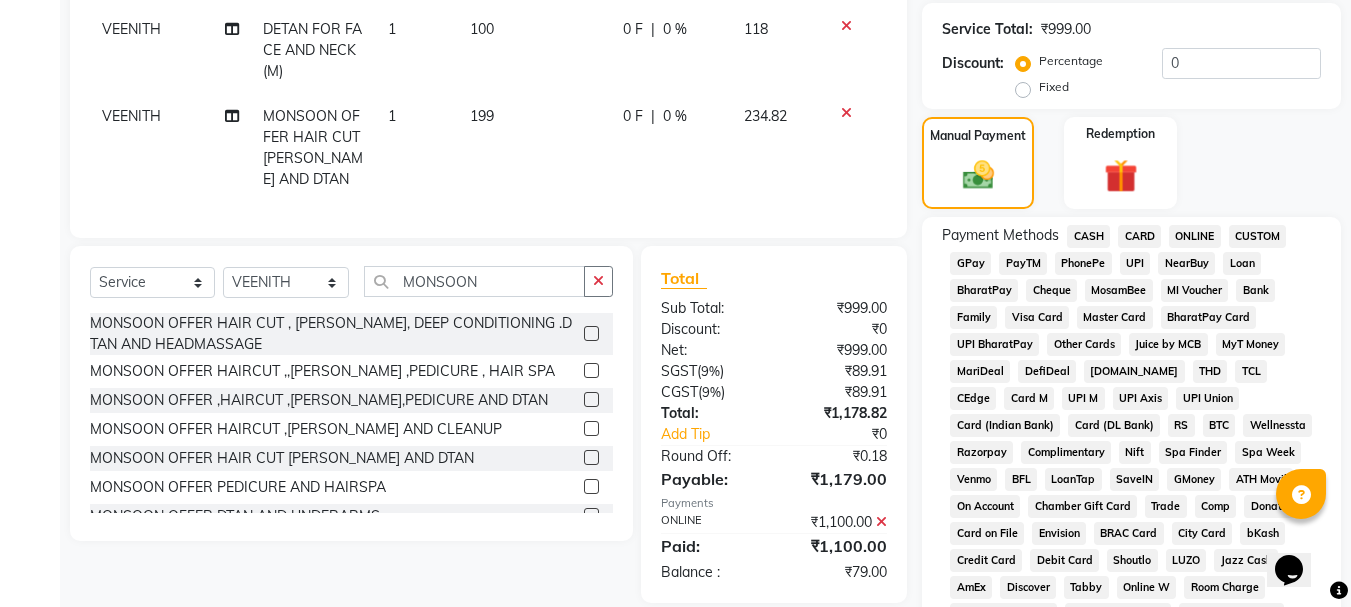 click on "CASH" 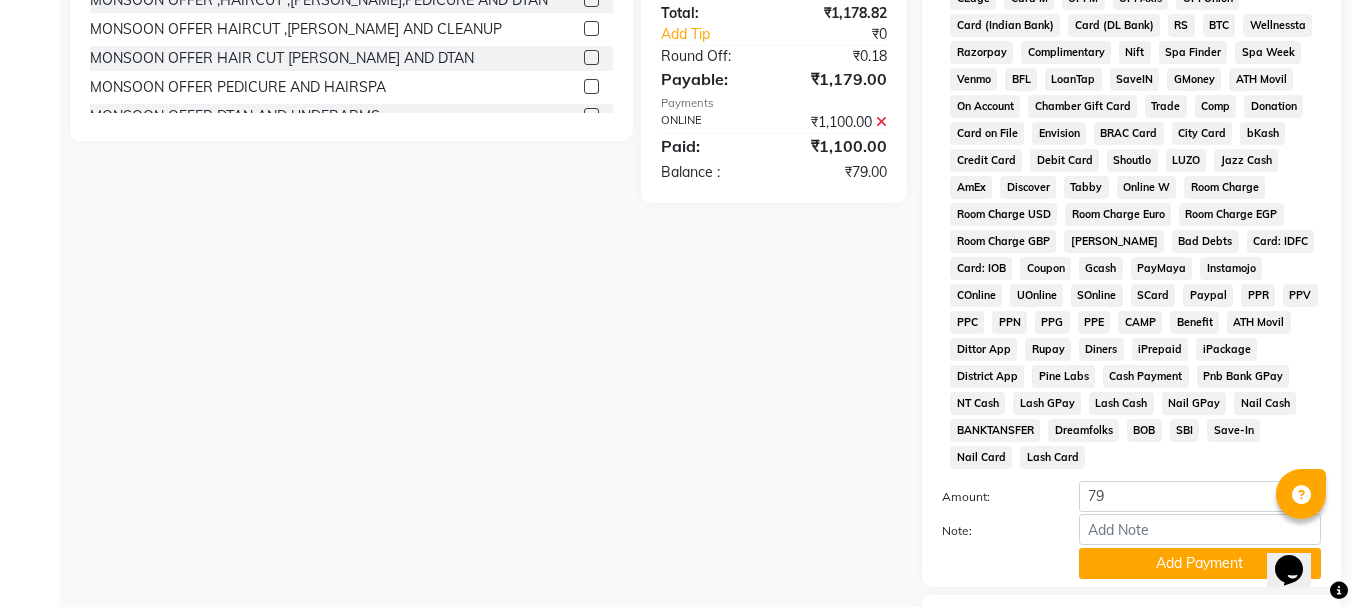 scroll, scrollTop: 1130, scrollLeft: 0, axis: vertical 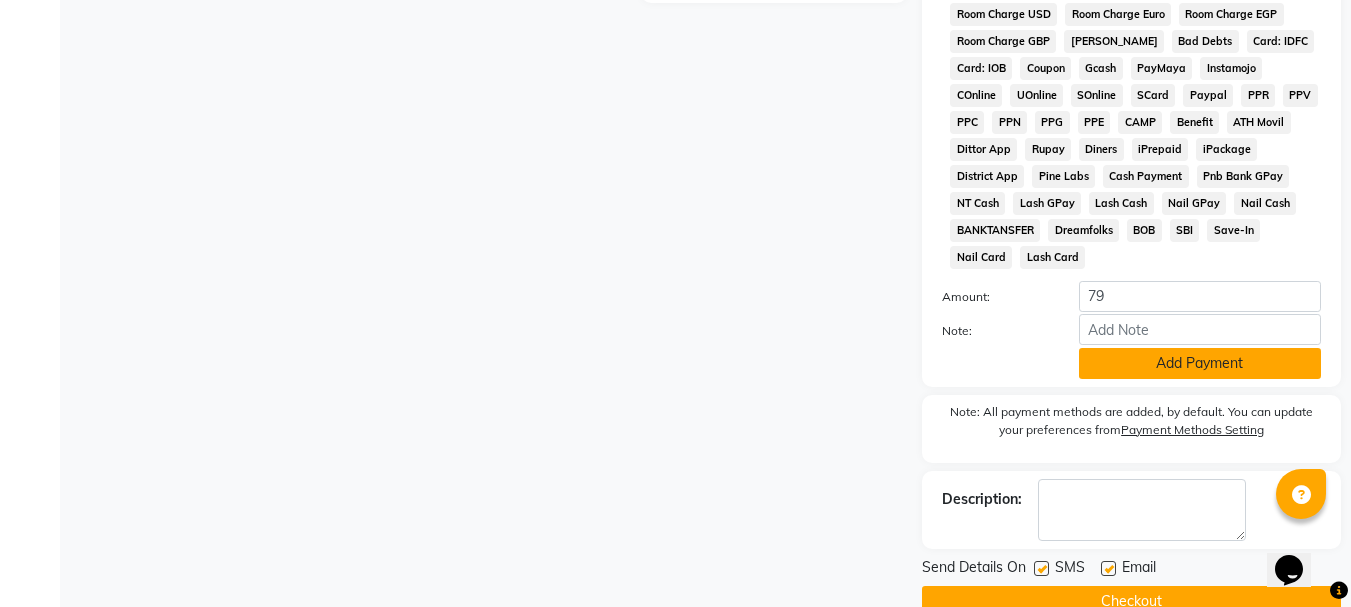 click on "Add Payment" 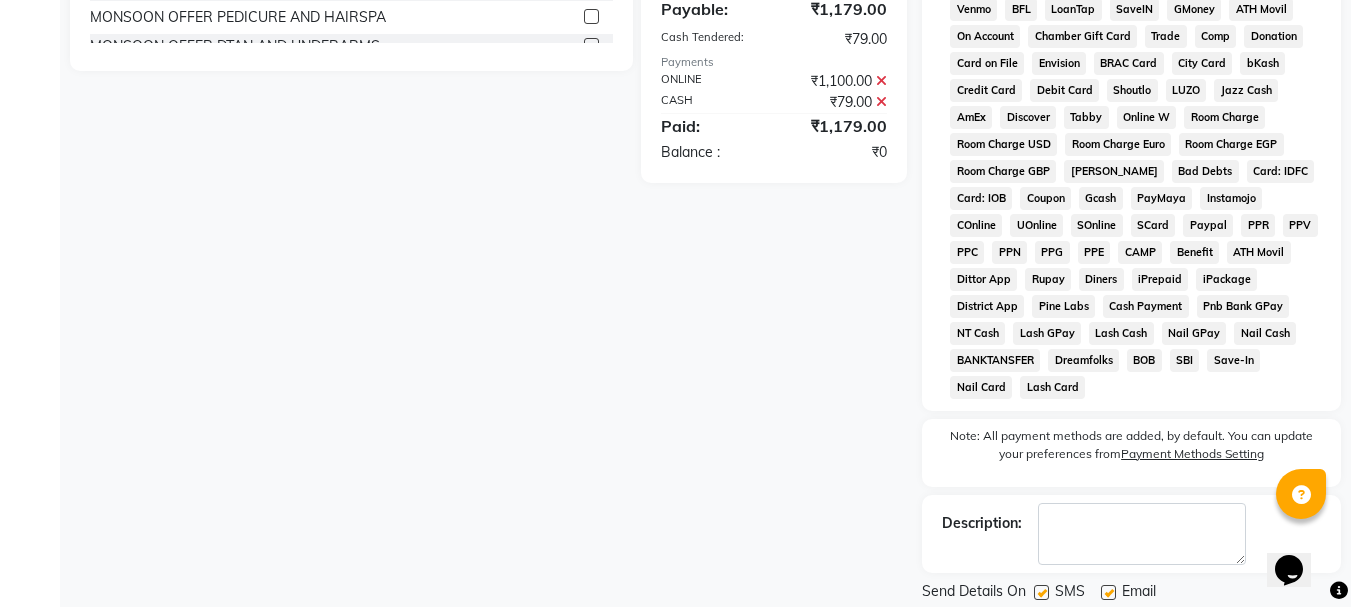 scroll, scrollTop: 1037, scrollLeft: 0, axis: vertical 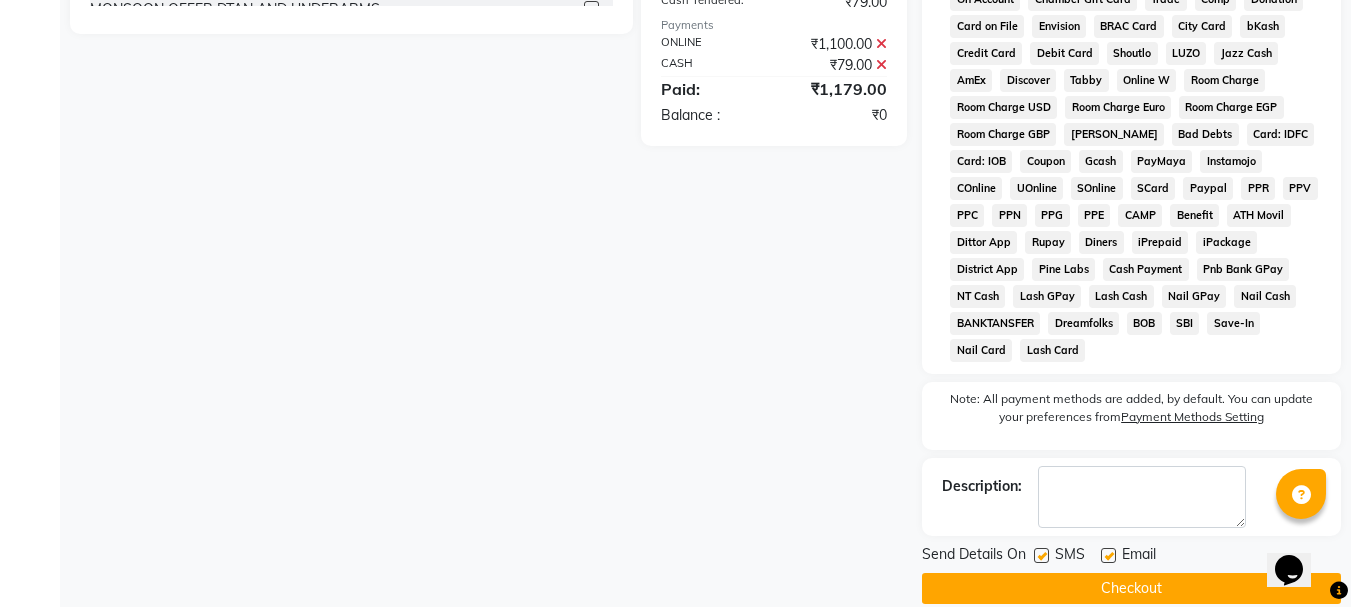click on "Checkout" 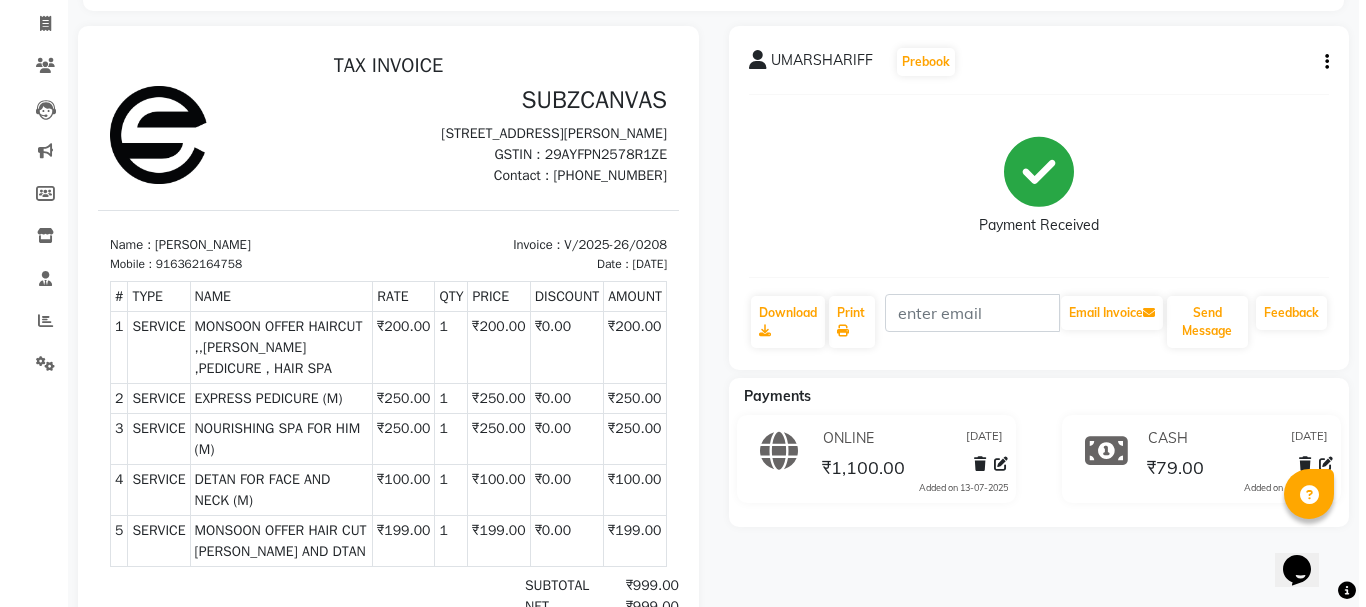 scroll, scrollTop: 100, scrollLeft: 0, axis: vertical 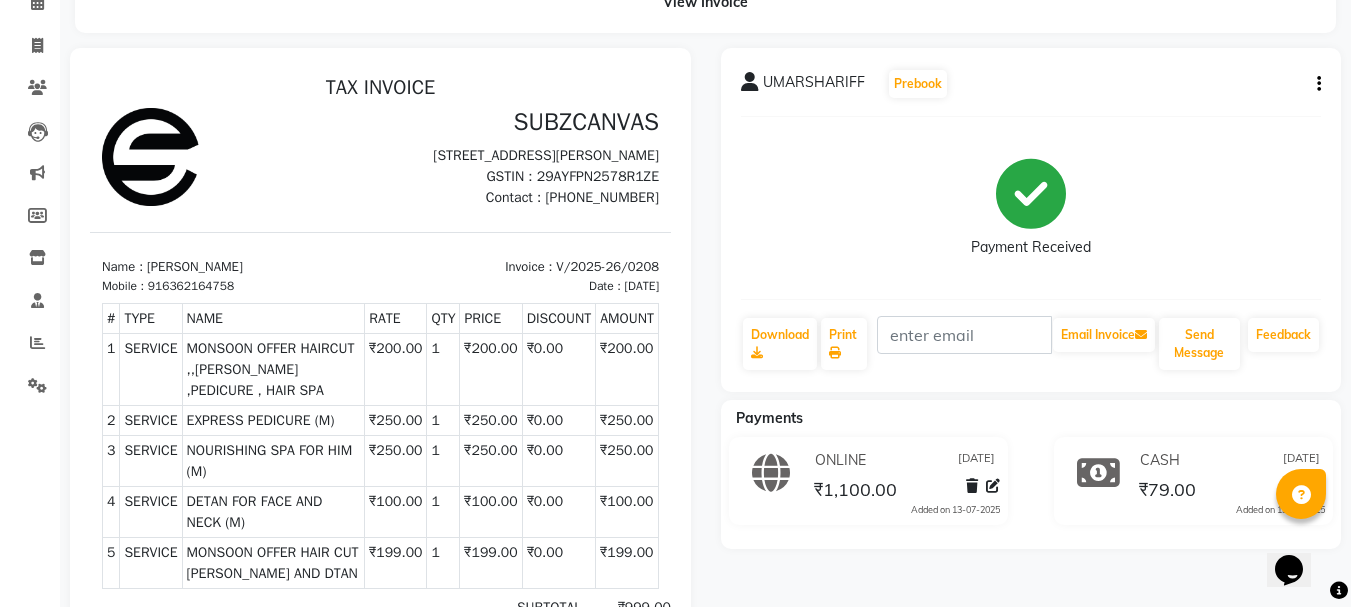 click 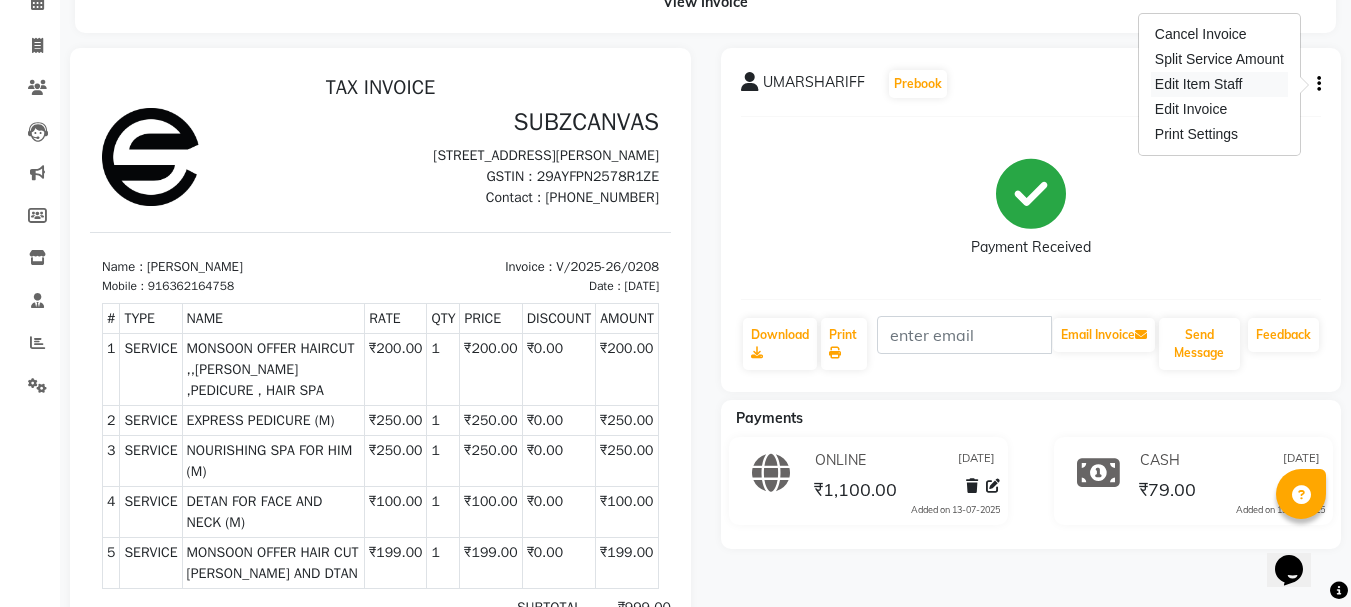 click on "Edit Item Staff" at bounding box center [1219, 84] 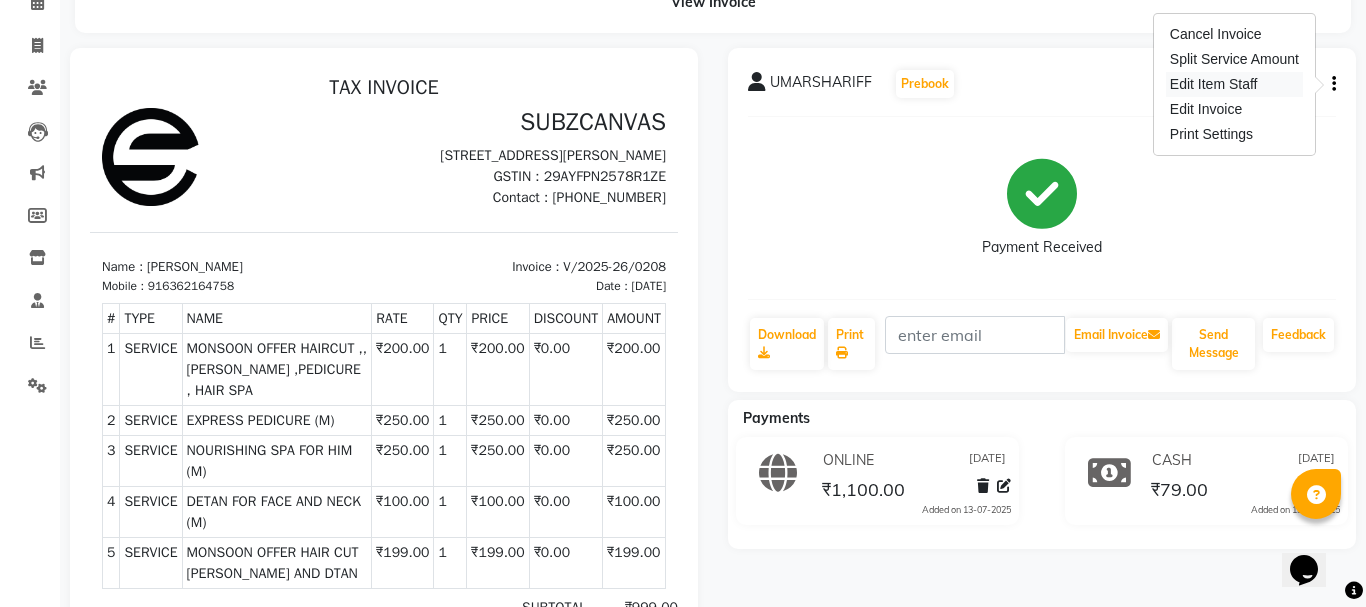 select 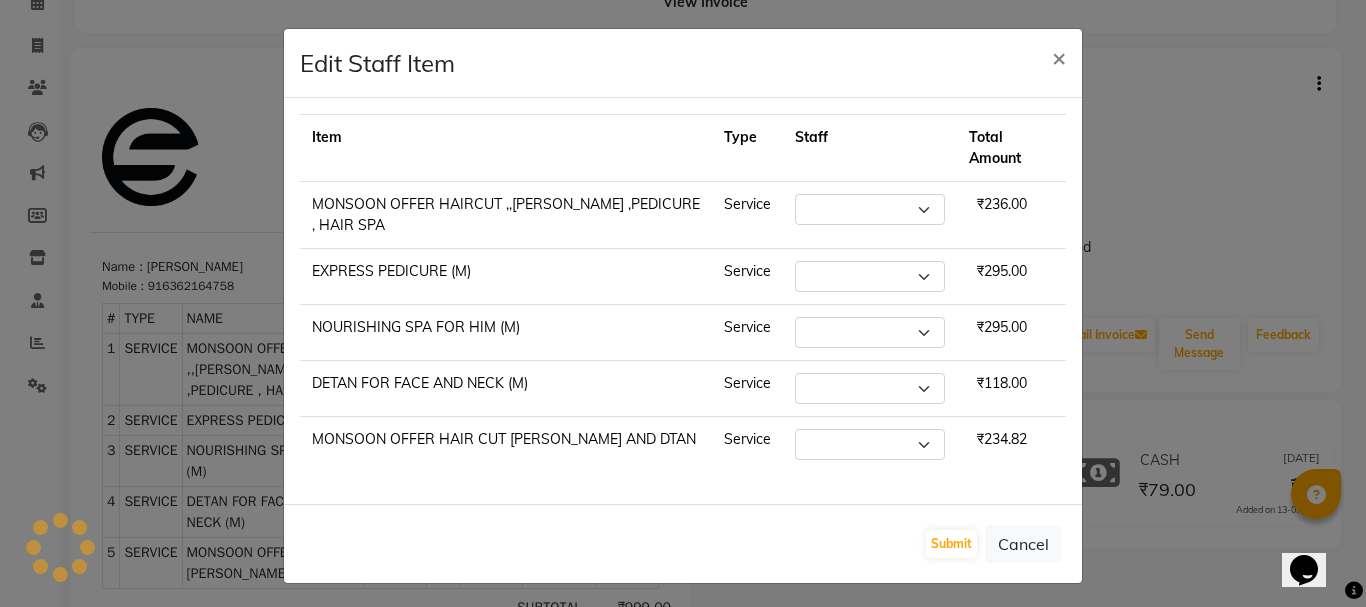 select on "80341" 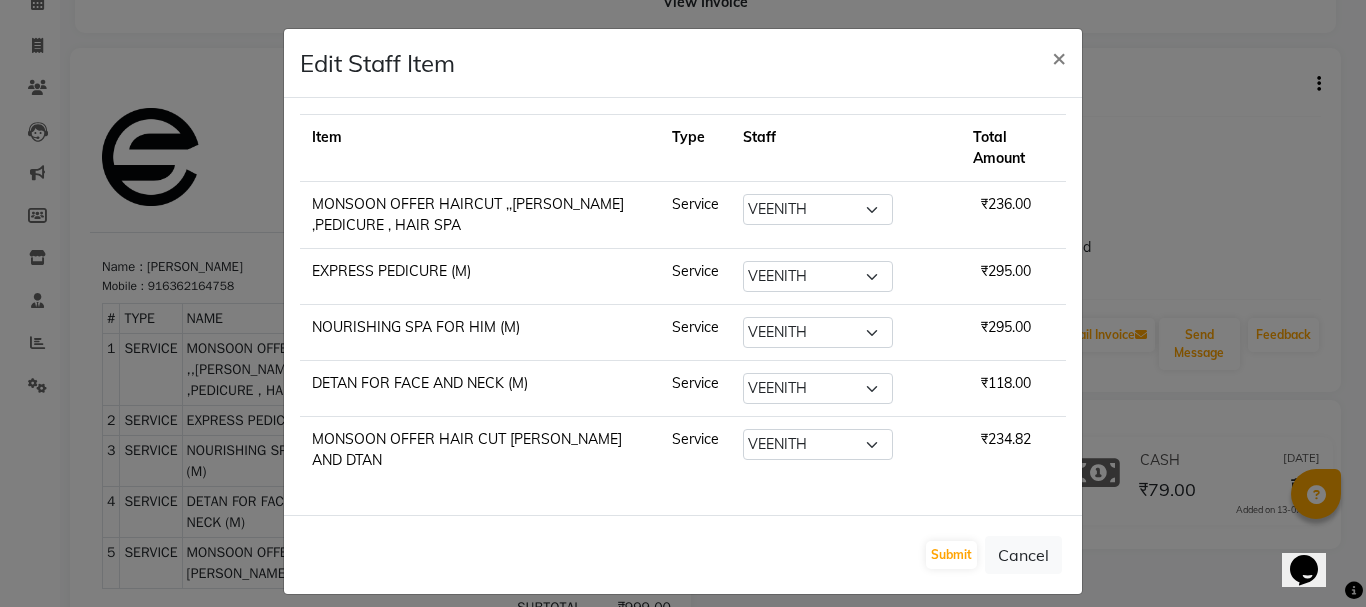 click on "Select  [PERSON_NAME]   [PERSON_NAME] [PERSON_NAME]   [PERSON_NAME]   [PERSON_NAME]   [PERSON_NAME]   SUBZCANVAS   VEENITH" 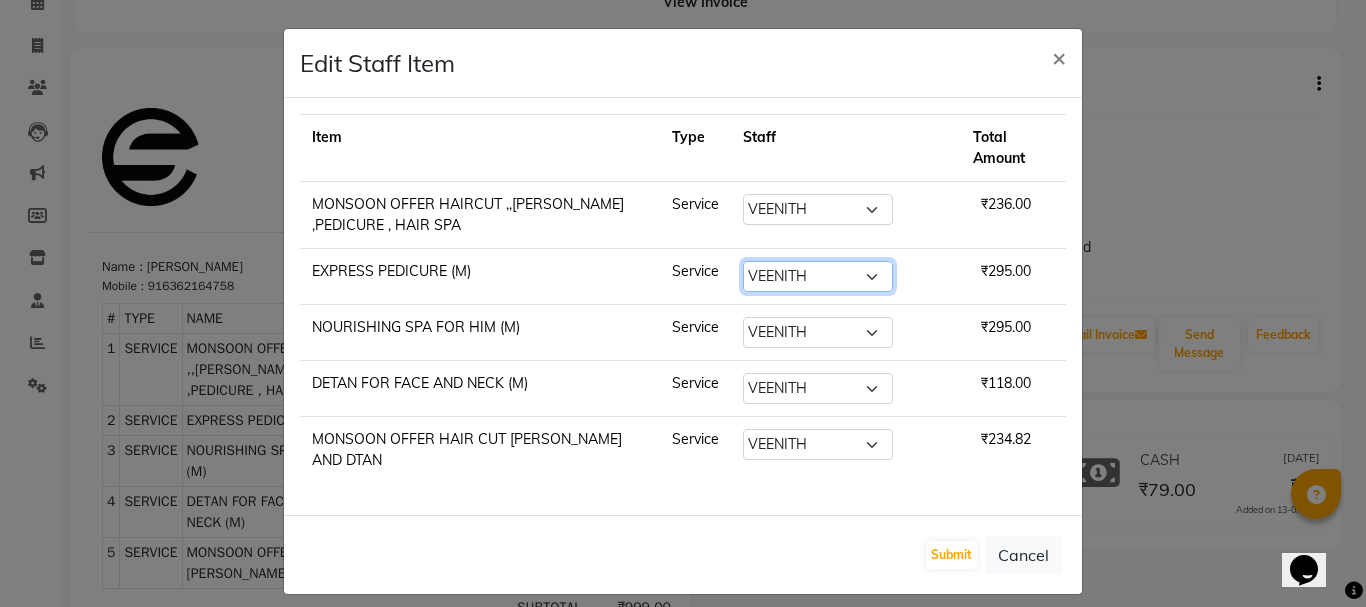 click on "Select  [PERSON_NAME]   [PERSON_NAME] [PERSON_NAME]   [PERSON_NAME]   [PERSON_NAME]   [PERSON_NAME]   SUBZCANVAS   VEENITH" 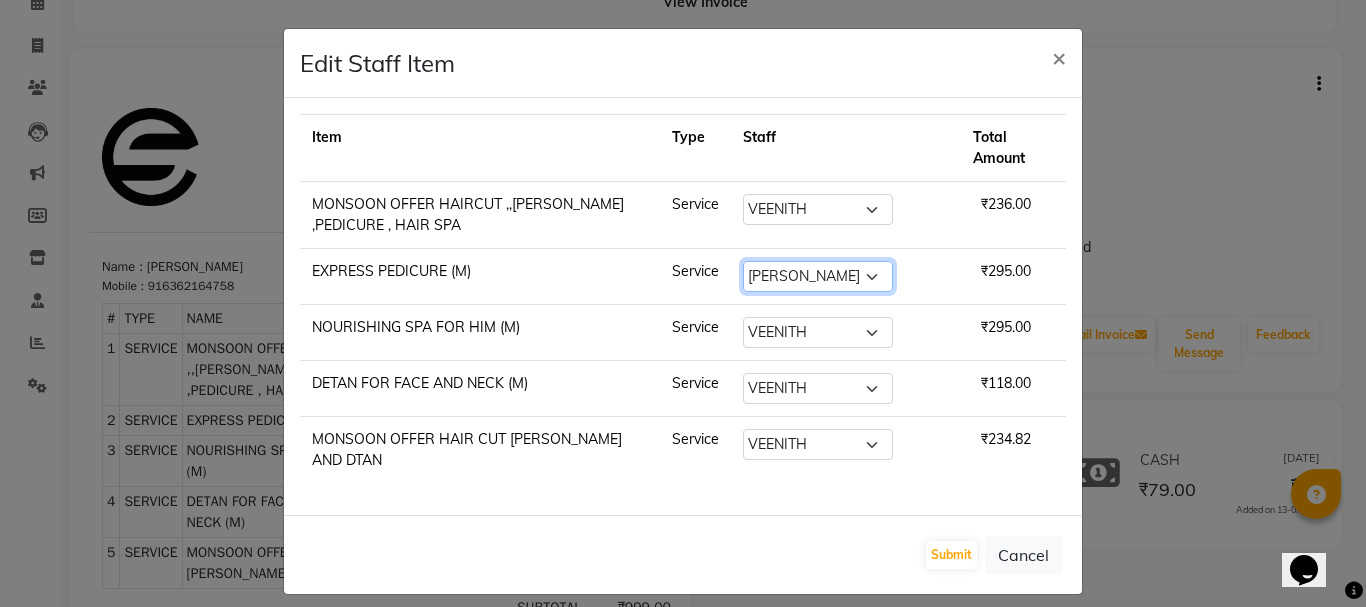 click on "Select  [PERSON_NAME]   [PERSON_NAME] [PERSON_NAME]   [PERSON_NAME]   [PERSON_NAME]   [PERSON_NAME]   SUBZCANVAS   VEENITH" 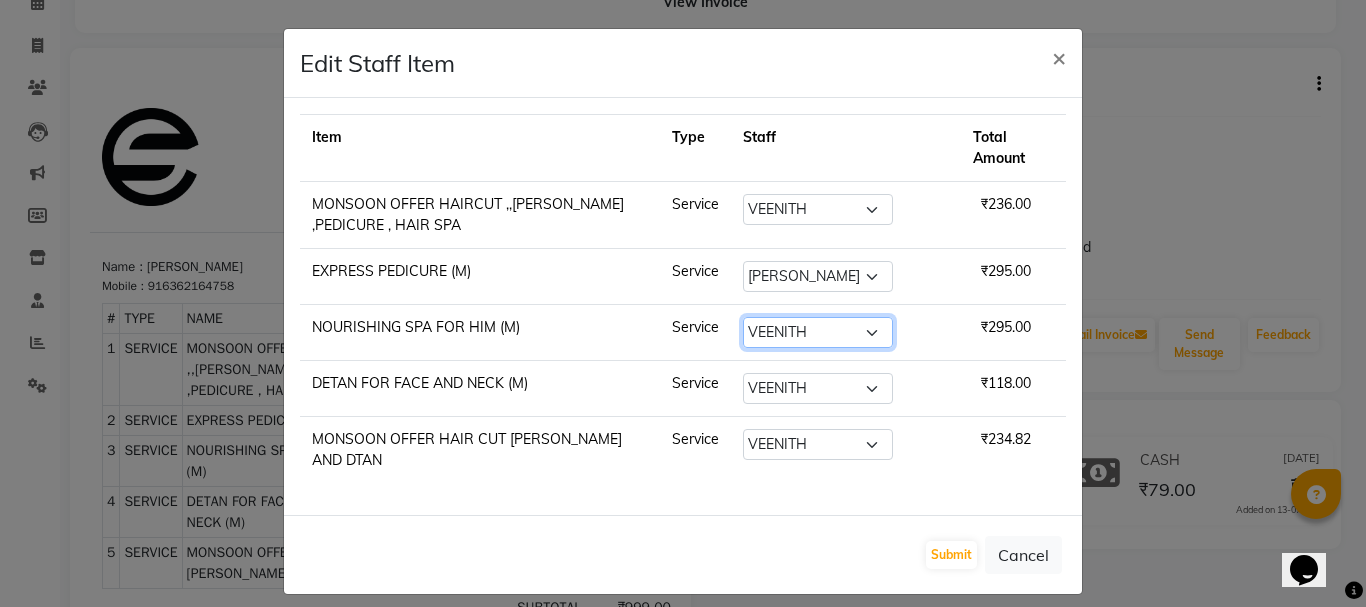 click on "Select  [PERSON_NAME]   [PERSON_NAME] [PERSON_NAME]   [PERSON_NAME]   [PERSON_NAME]   [PERSON_NAME]   SUBZCANVAS   VEENITH" 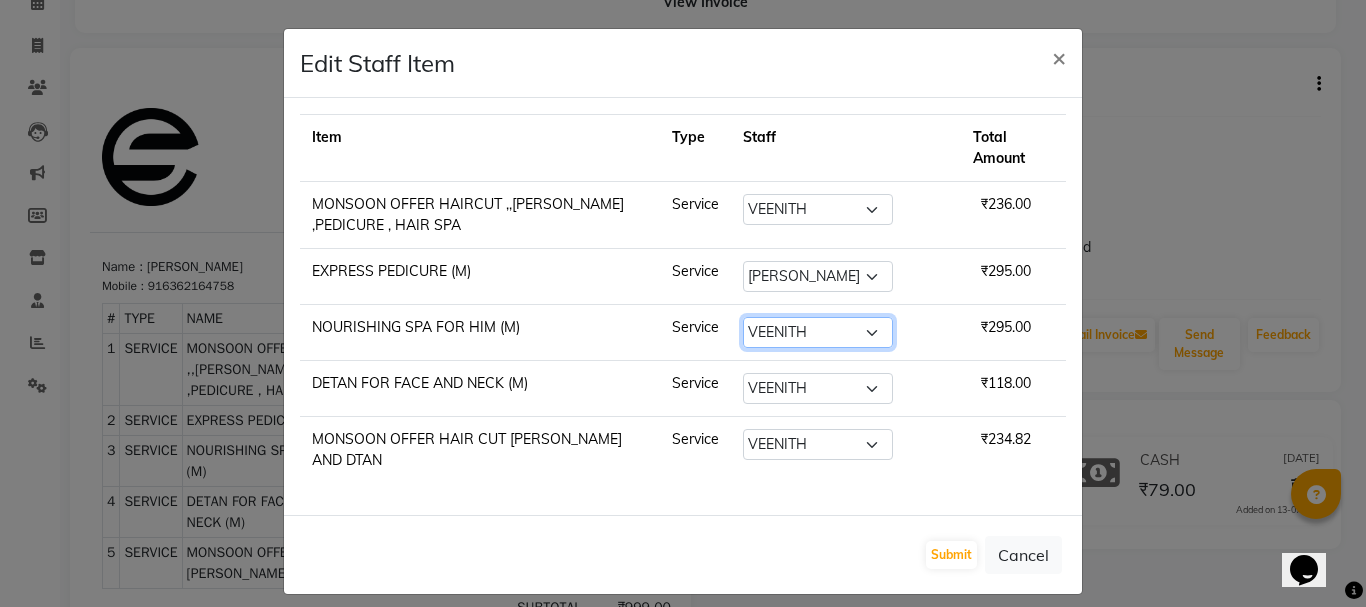 select on "85618" 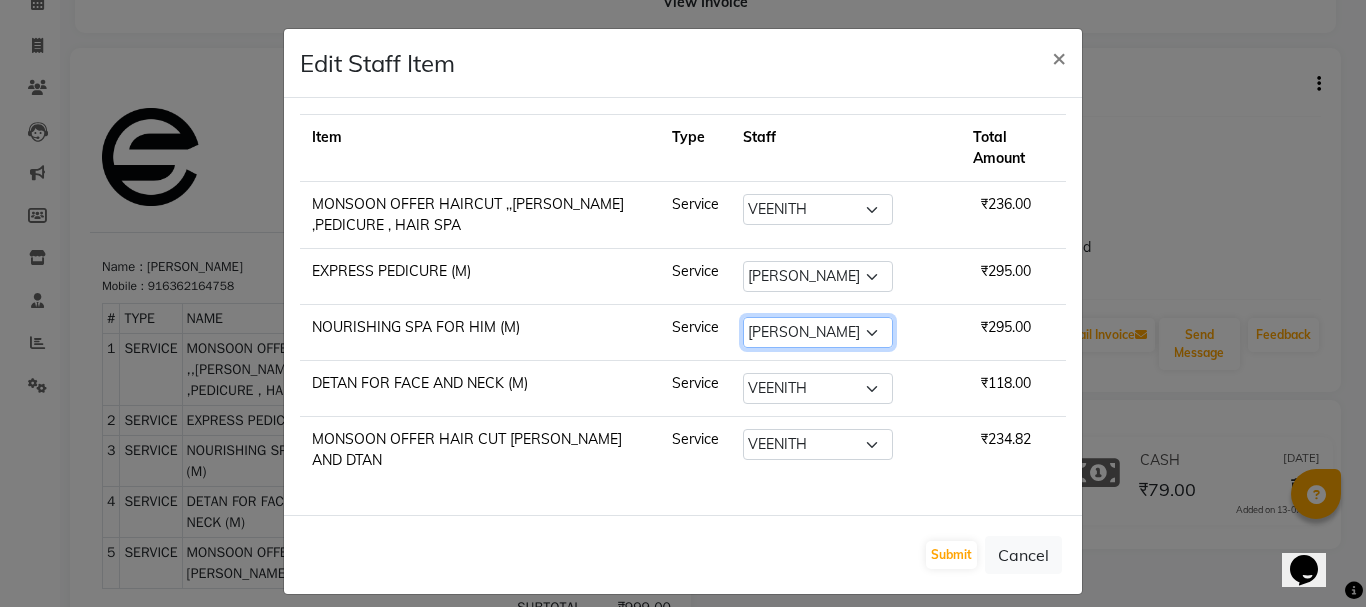 click on "Select  [PERSON_NAME]   [PERSON_NAME] [PERSON_NAME]   [PERSON_NAME]   [PERSON_NAME]   [PERSON_NAME]   SUBZCANVAS   VEENITH" 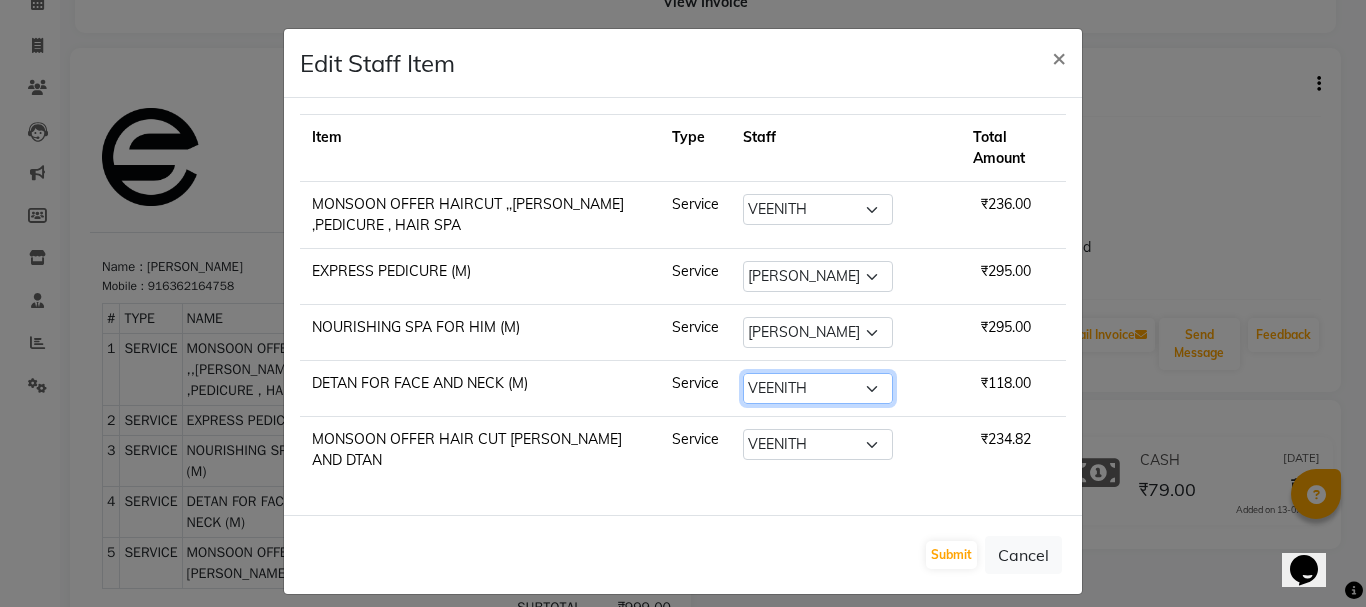 click on "Select  [PERSON_NAME]   [PERSON_NAME] [PERSON_NAME]   [PERSON_NAME]   [PERSON_NAME]   [PERSON_NAME]   SUBZCANVAS   VEENITH" 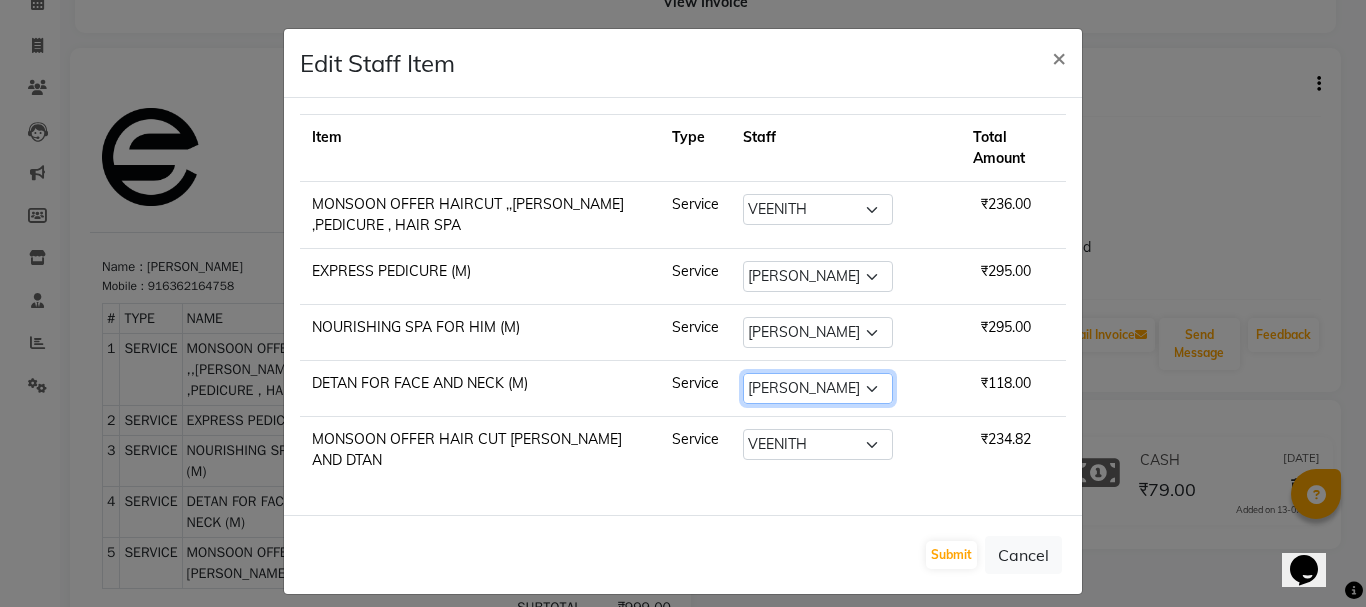 click on "Select  [PERSON_NAME]   [PERSON_NAME] [PERSON_NAME]   [PERSON_NAME]   [PERSON_NAME]   [PERSON_NAME]   SUBZCANVAS   VEENITH" 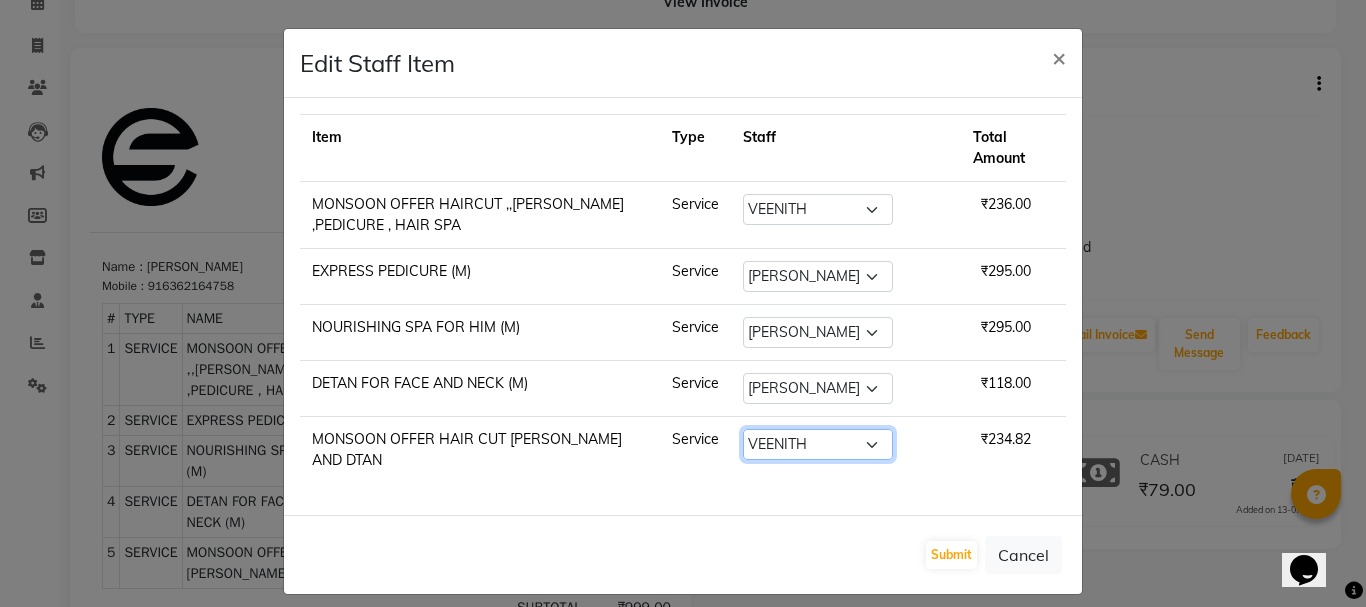 click on "Select  [PERSON_NAME]   [PERSON_NAME] [PERSON_NAME]   [PERSON_NAME]   [PERSON_NAME]   [PERSON_NAME]   SUBZCANVAS   VEENITH" 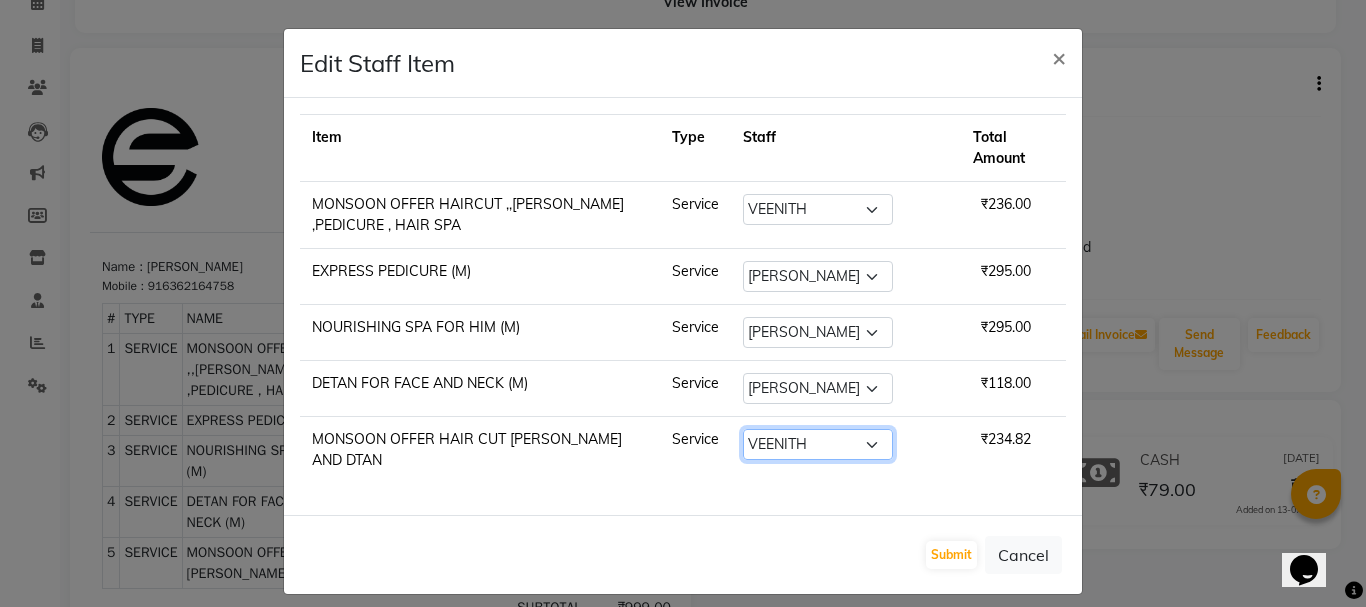 select on "84913" 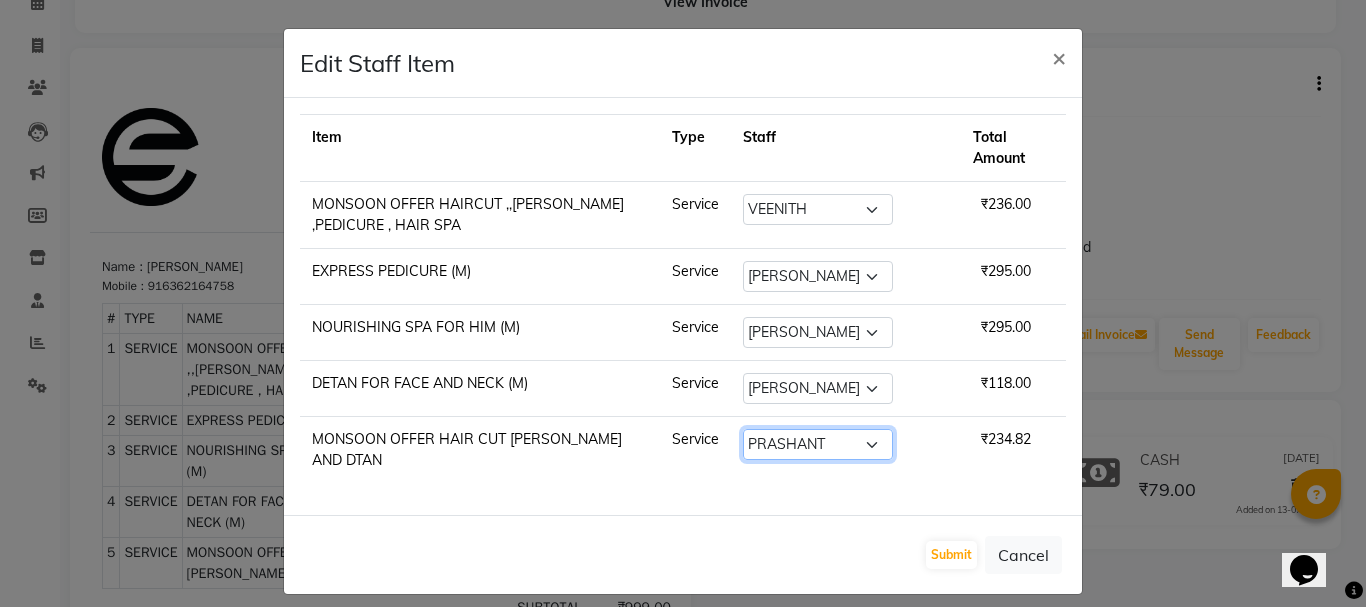 click on "Select  [PERSON_NAME]   [PERSON_NAME] [PERSON_NAME]   [PERSON_NAME]   [PERSON_NAME]   [PERSON_NAME]   SUBZCANVAS   VEENITH" 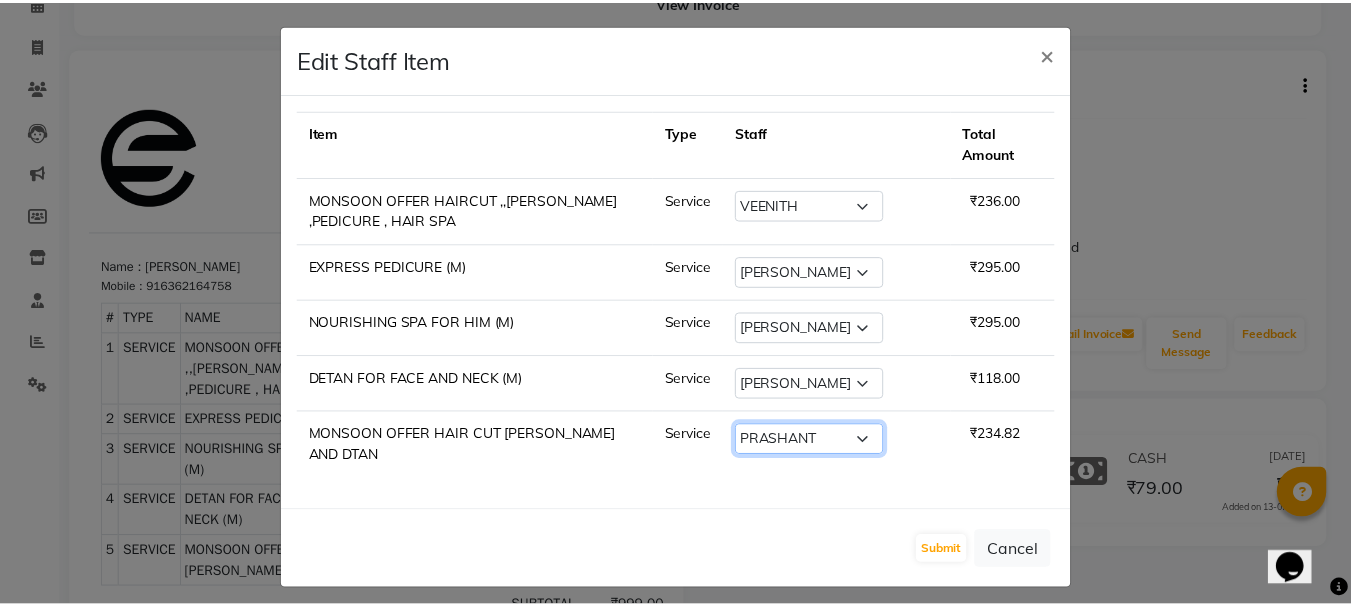 scroll, scrollTop: 5, scrollLeft: 0, axis: vertical 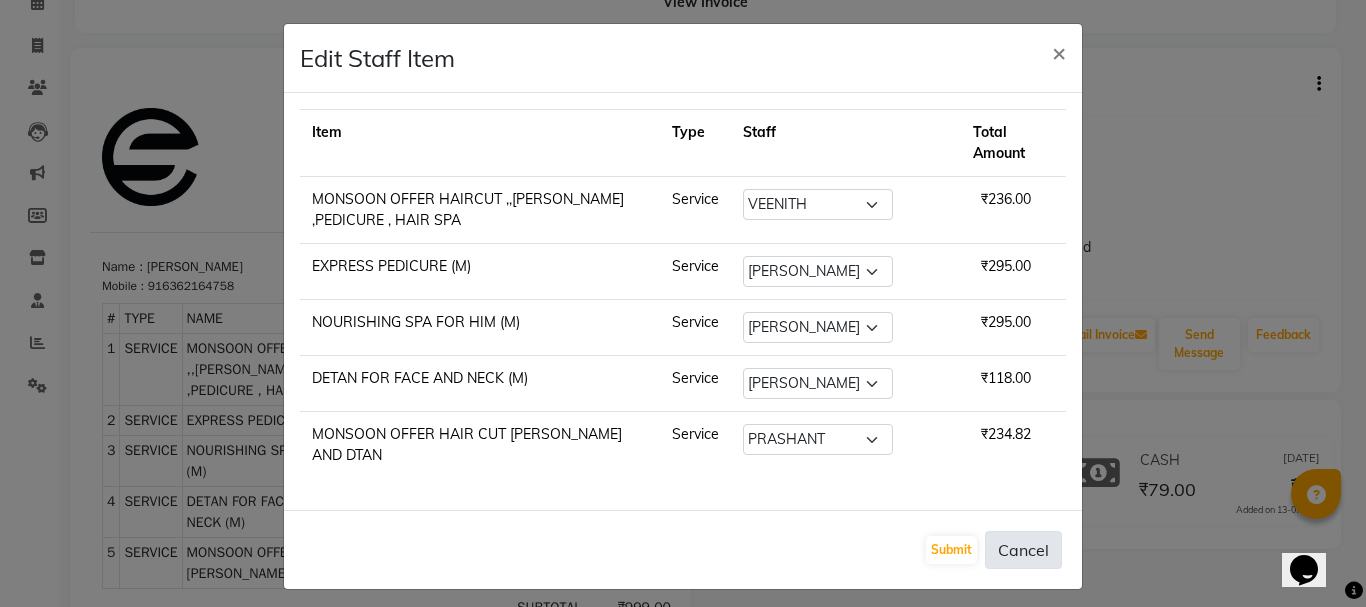 click on "Cancel" 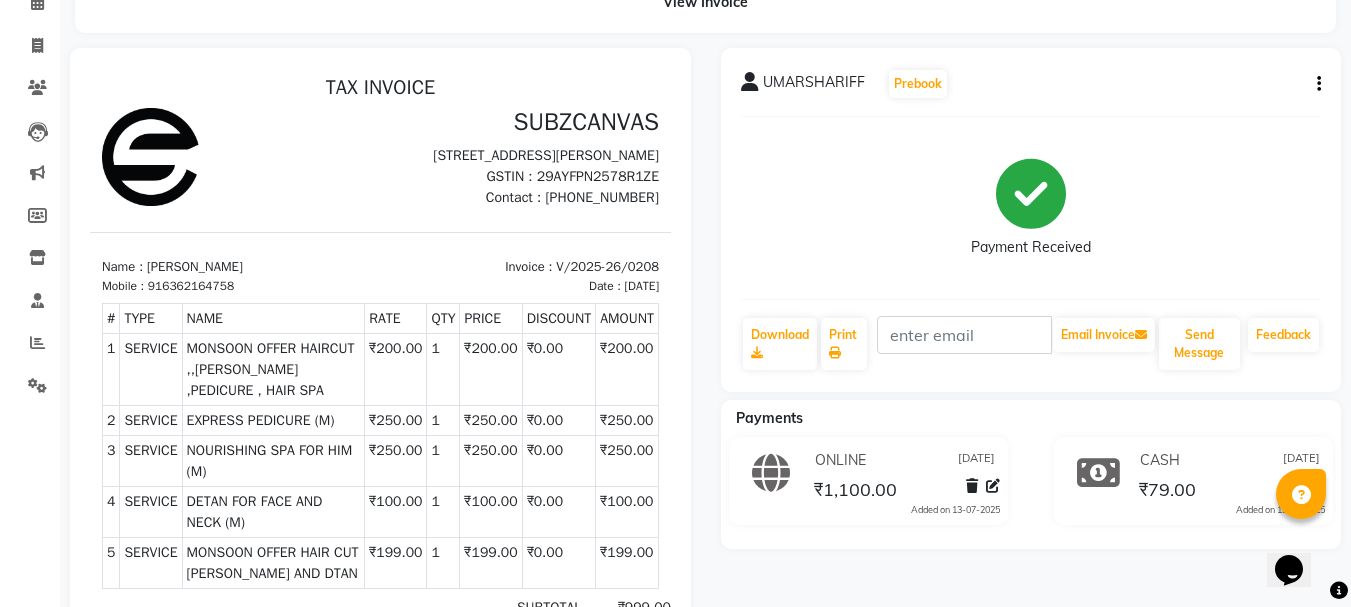 click 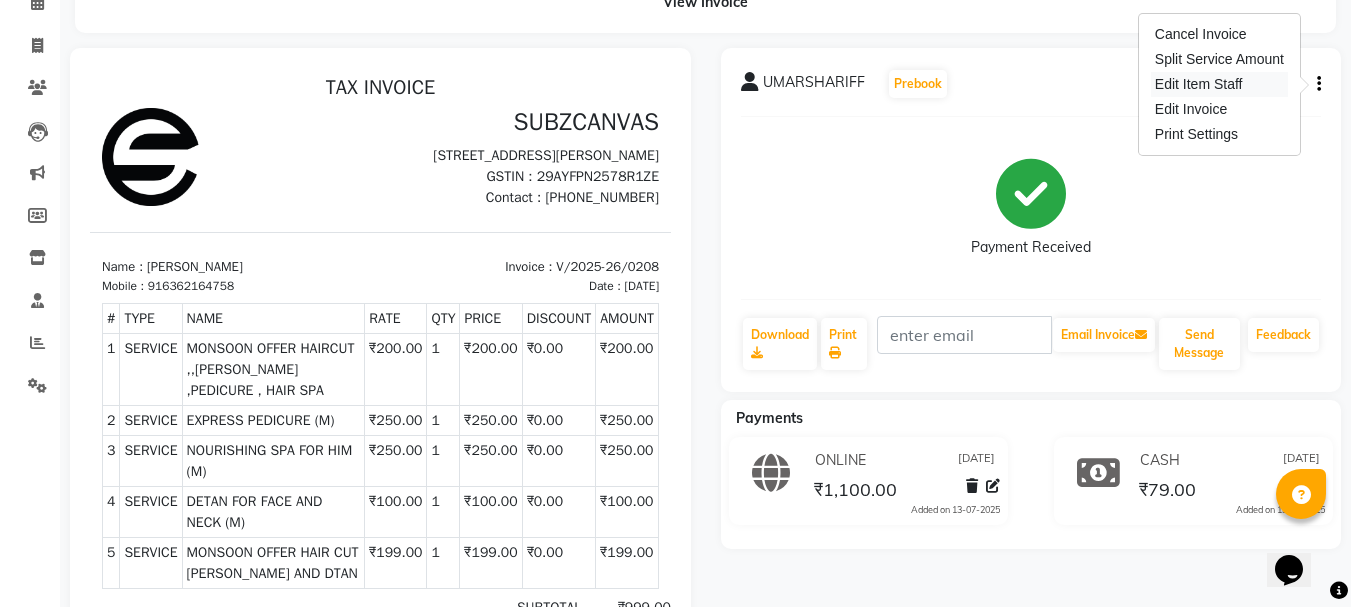 click on "Edit Item Staff" at bounding box center [1219, 84] 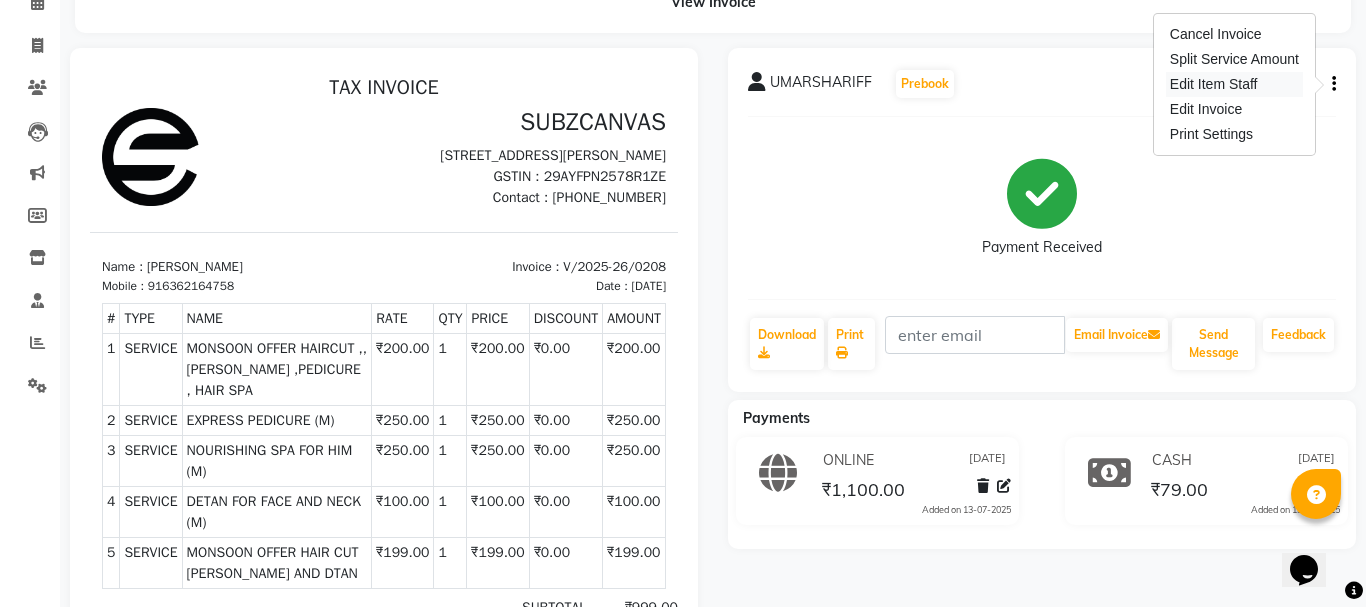 select on "80341" 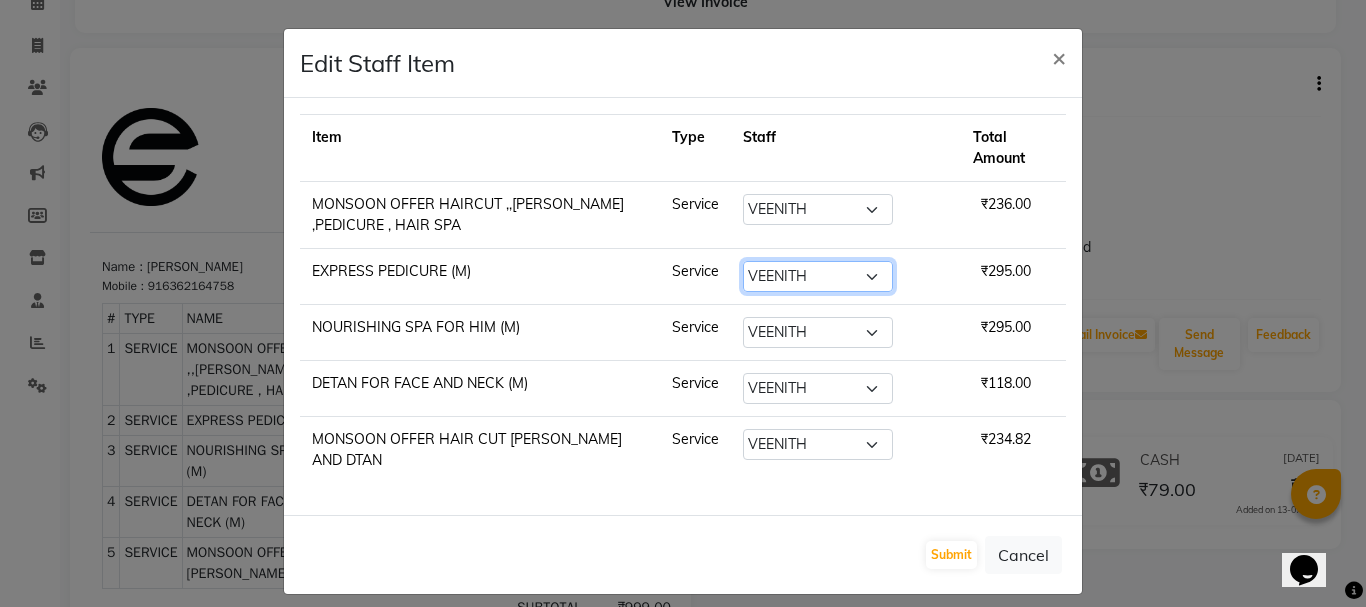 click on "Select  [PERSON_NAME]   [PERSON_NAME] [PERSON_NAME]   [PERSON_NAME]   [PERSON_NAME]   [PERSON_NAME]   SUBZCANVAS   VEENITH" 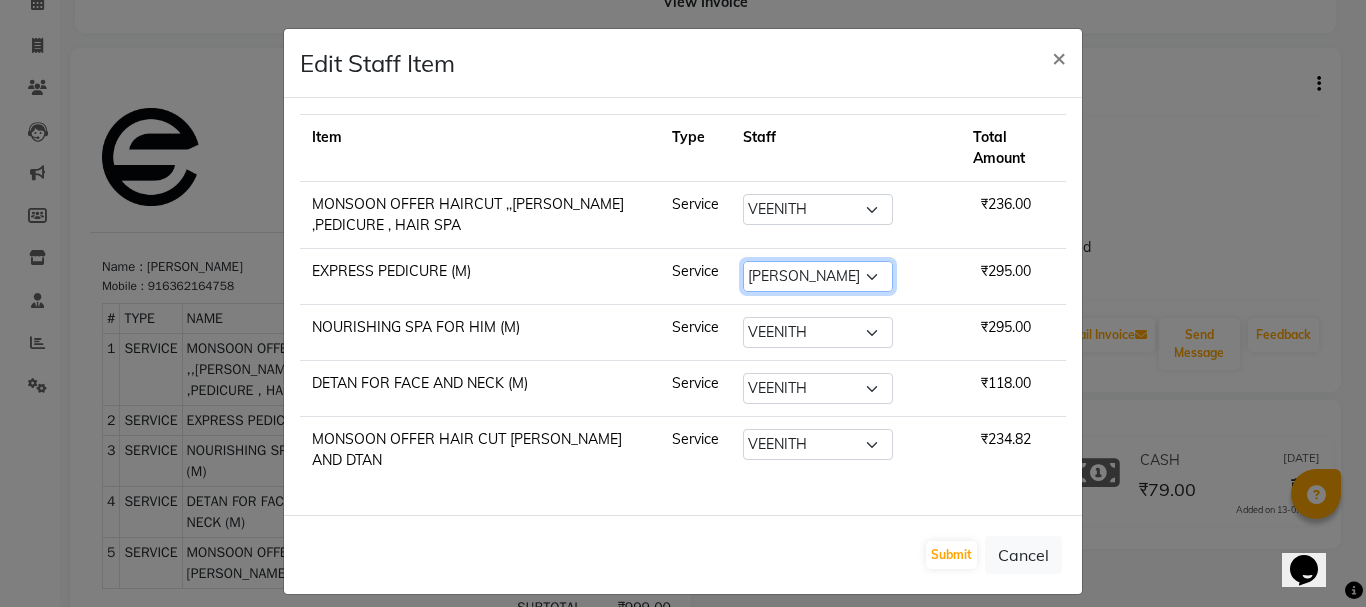 click on "Select  [PERSON_NAME]   [PERSON_NAME] [PERSON_NAME]   [PERSON_NAME]   [PERSON_NAME]   [PERSON_NAME]   SUBZCANVAS   VEENITH" 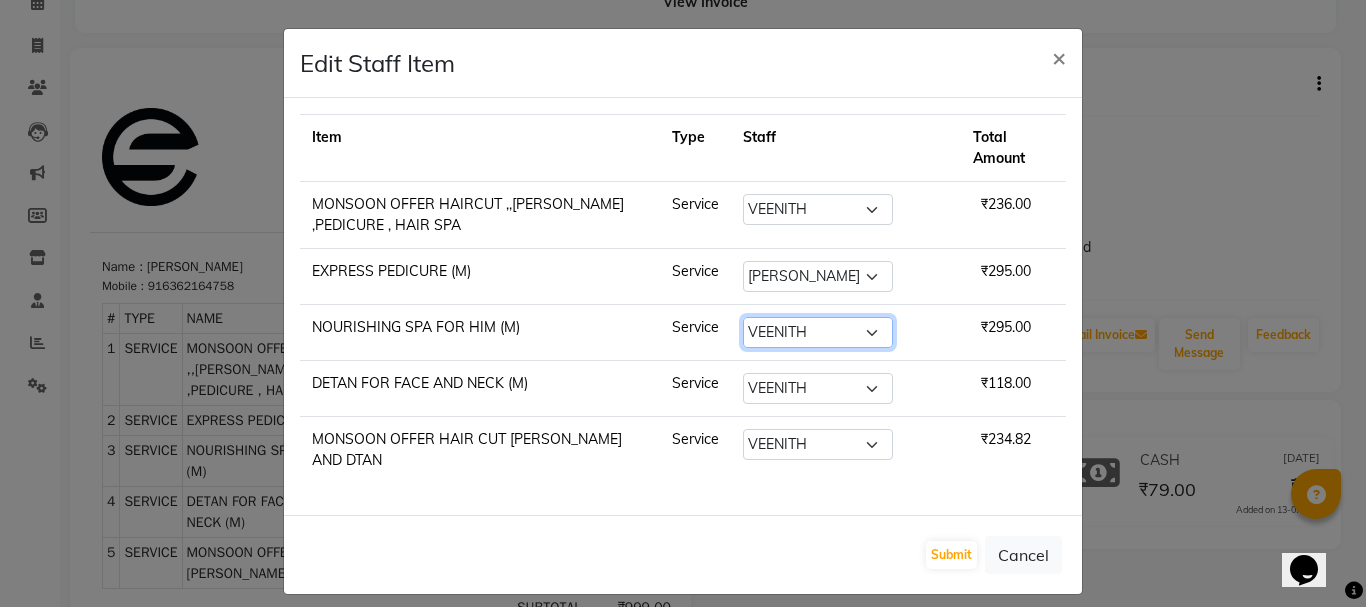 click on "Select  [PERSON_NAME]   [PERSON_NAME] [PERSON_NAME]   [PERSON_NAME]   [PERSON_NAME]   [PERSON_NAME]   SUBZCANVAS   VEENITH" 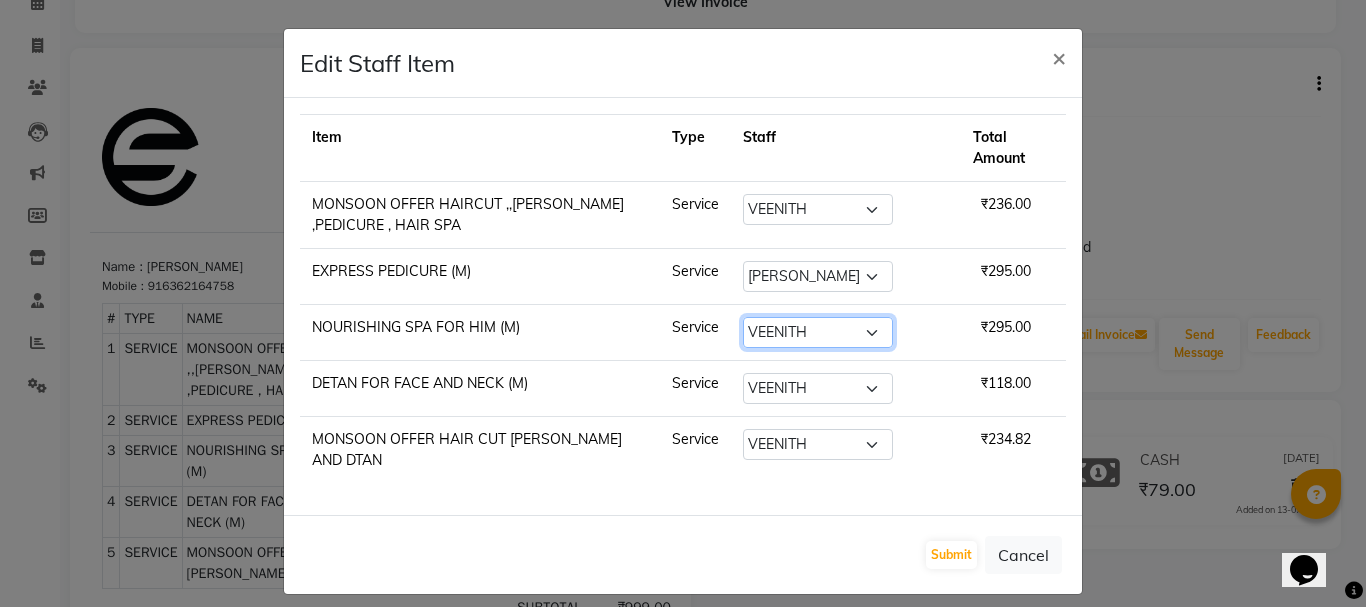 select on "85618" 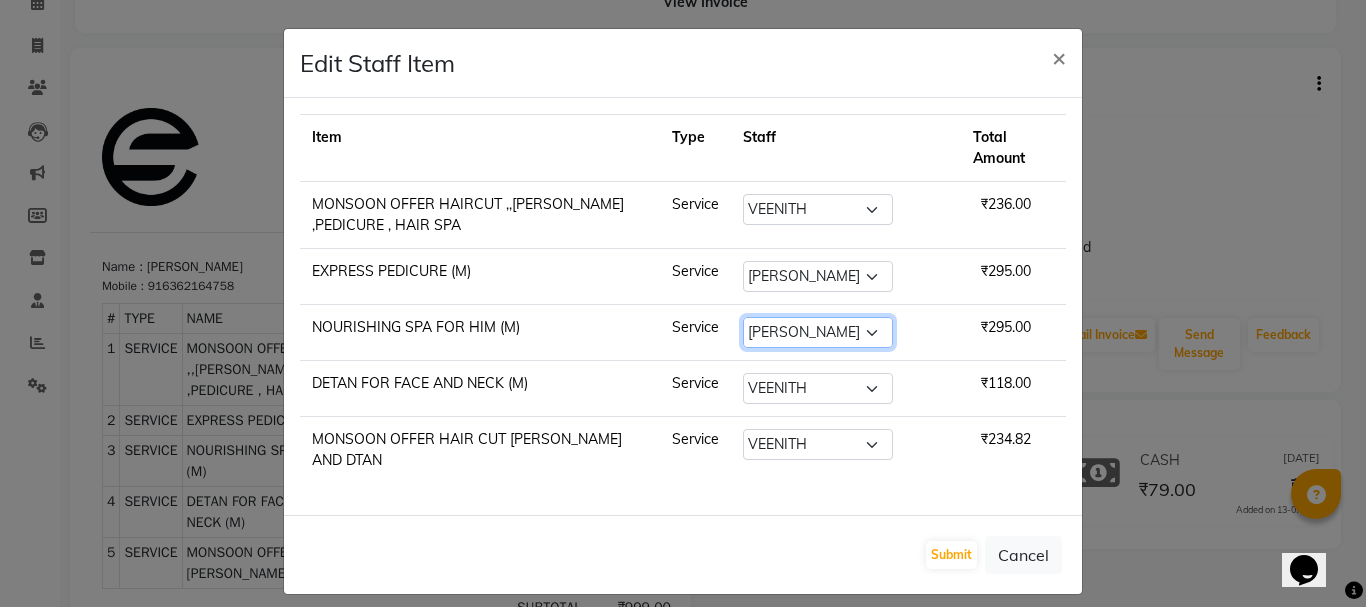 click on "Select  [PERSON_NAME]   [PERSON_NAME] [PERSON_NAME]   [PERSON_NAME]   [PERSON_NAME]   [PERSON_NAME]   SUBZCANVAS   VEENITH" 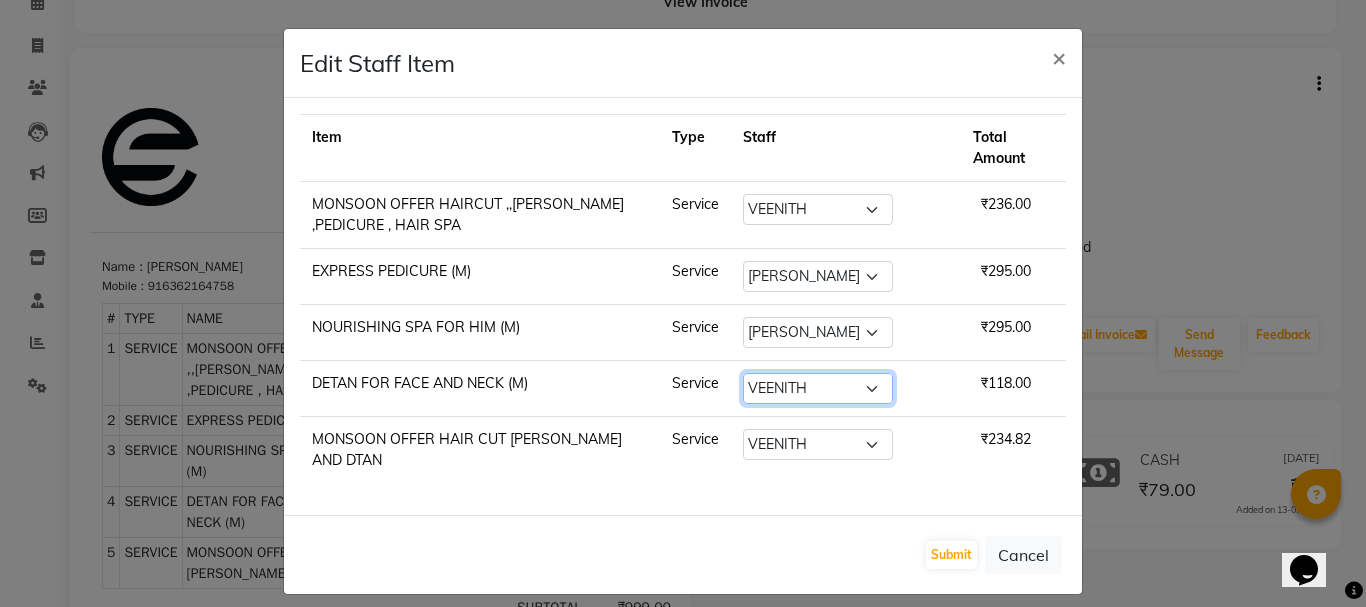 click on "Select  [PERSON_NAME]   [PERSON_NAME] [PERSON_NAME]   [PERSON_NAME]   [PERSON_NAME]   [PERSON_NAME]   SUBZCANVAS   VEENITH" 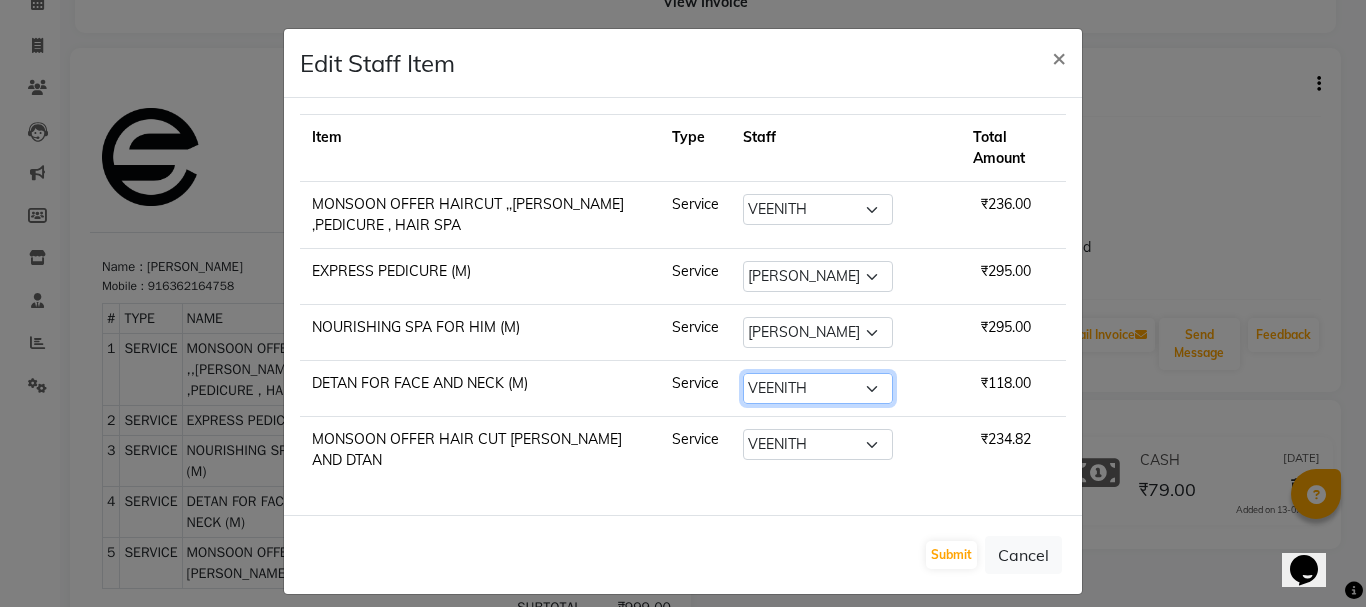 select on "62848" 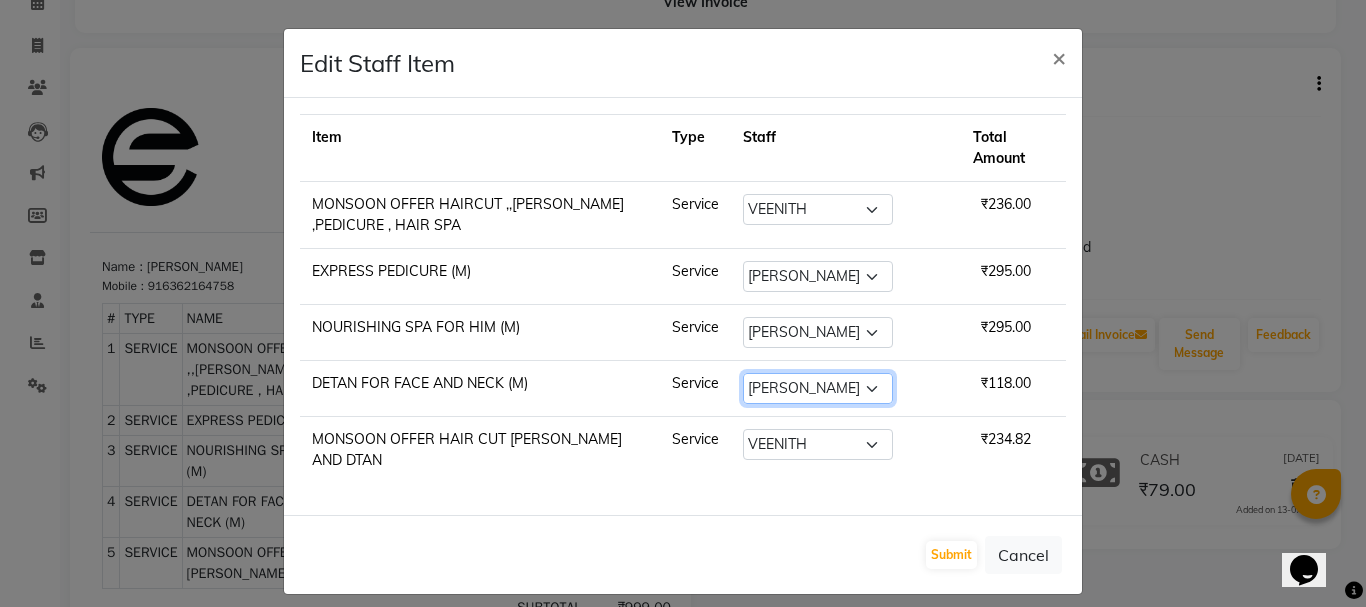 click on "Select  [PERSON_NAME]   [PERSON_NAME] [PERSON_NAME]   [PERSON_NAME]   [PERSON_NAME]   [PERSON_NAME]   SUBZCANVAS   VEENITH" 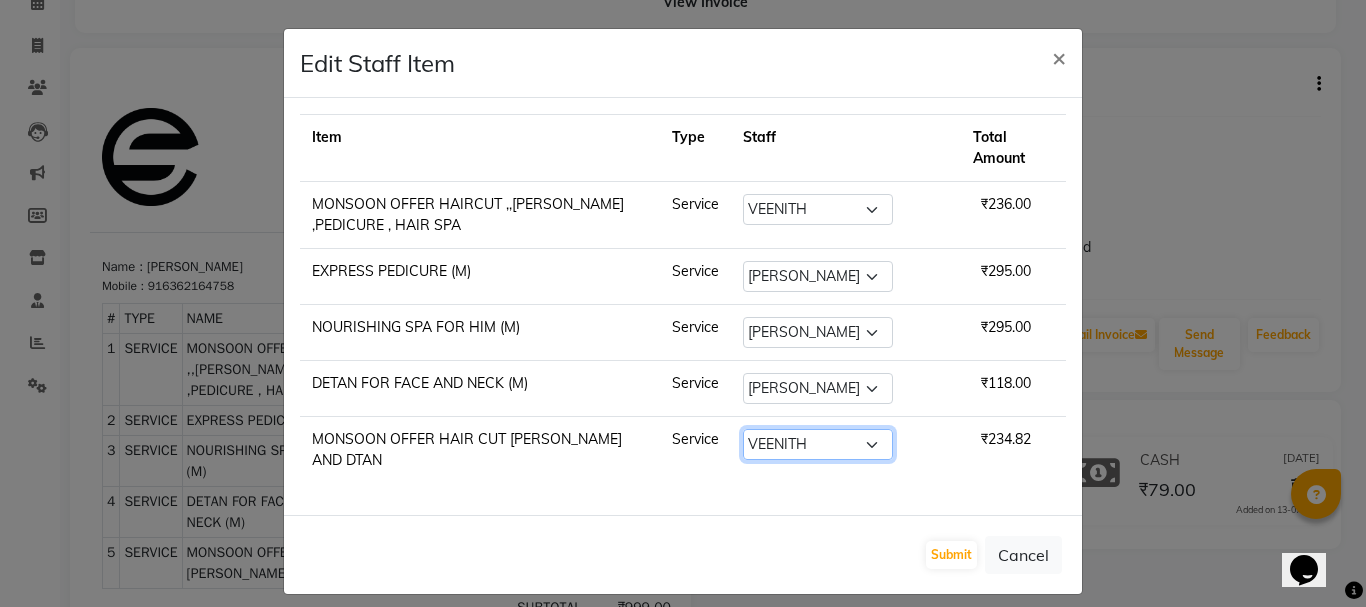 click on "Select  [PERSON_NAME]   [PERSON_NAME] [PERSON_NAME]   [PERSON_NAME]   [PERSON_NAME]   [PERSON_NAME]   SUBZCANVAS   VEENITH" 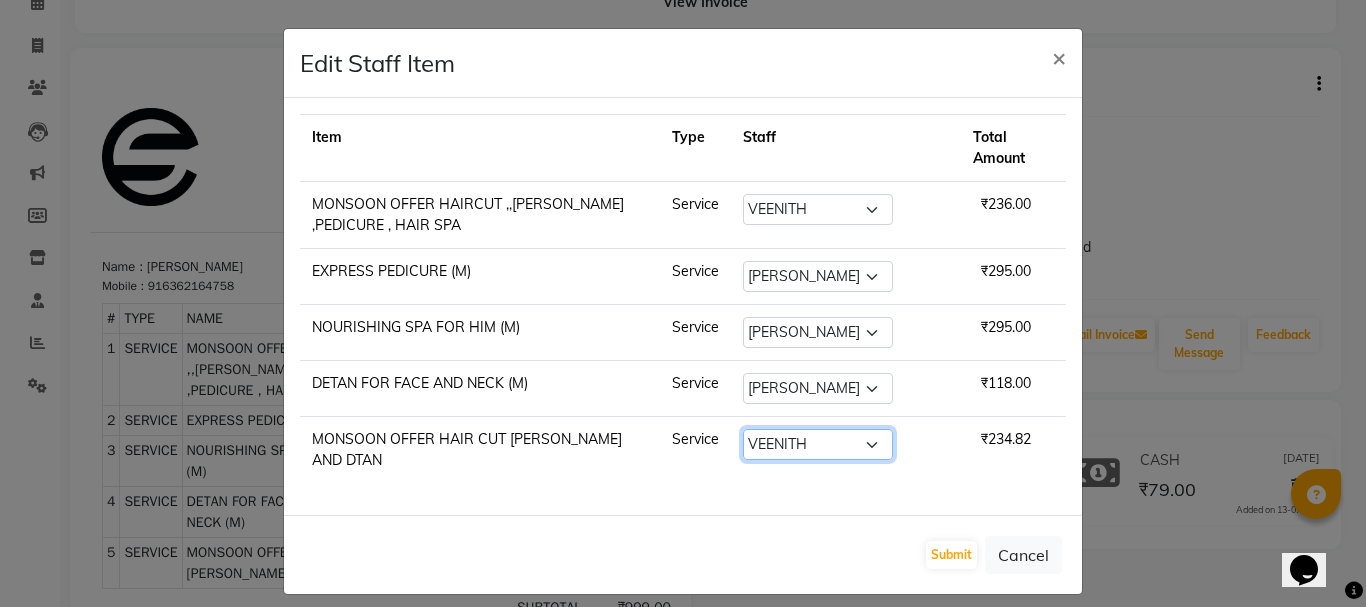 select on "84913" 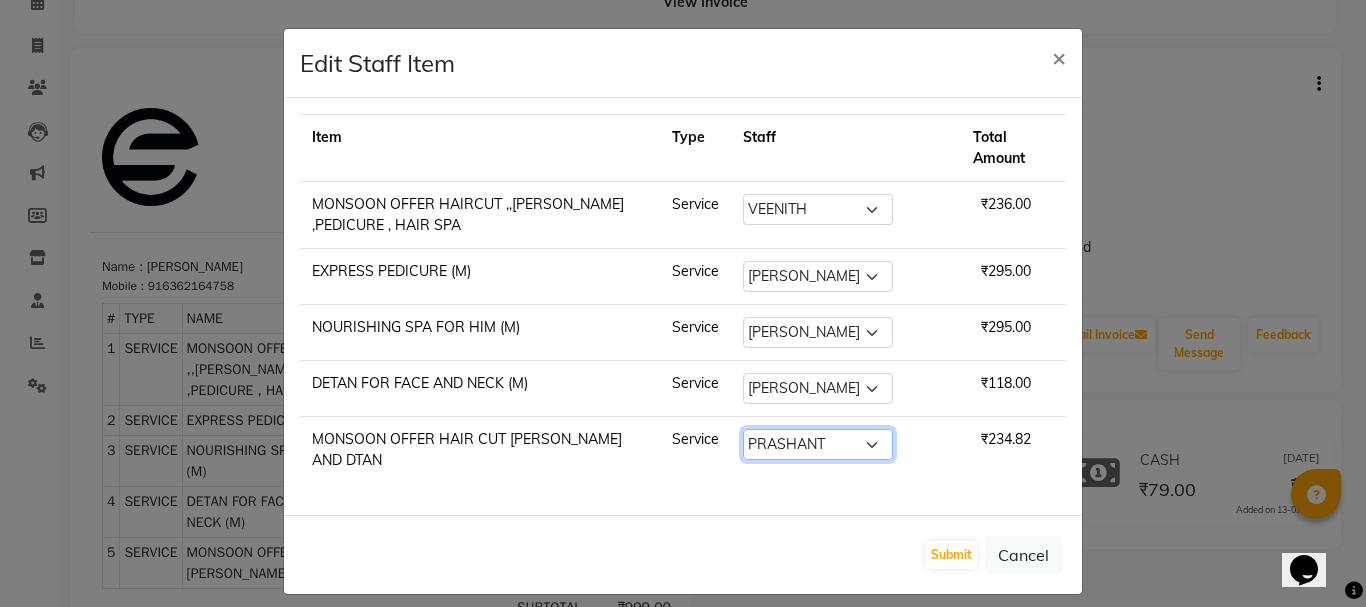 click on "Select  [PERSON_NAME]   [PERSON_NAME] [PERSON_NAME]   [PERSON_NAME]   [PERSON_NAME]   [PERSON_NAME]   SUBZCANVAS   VEENITH" 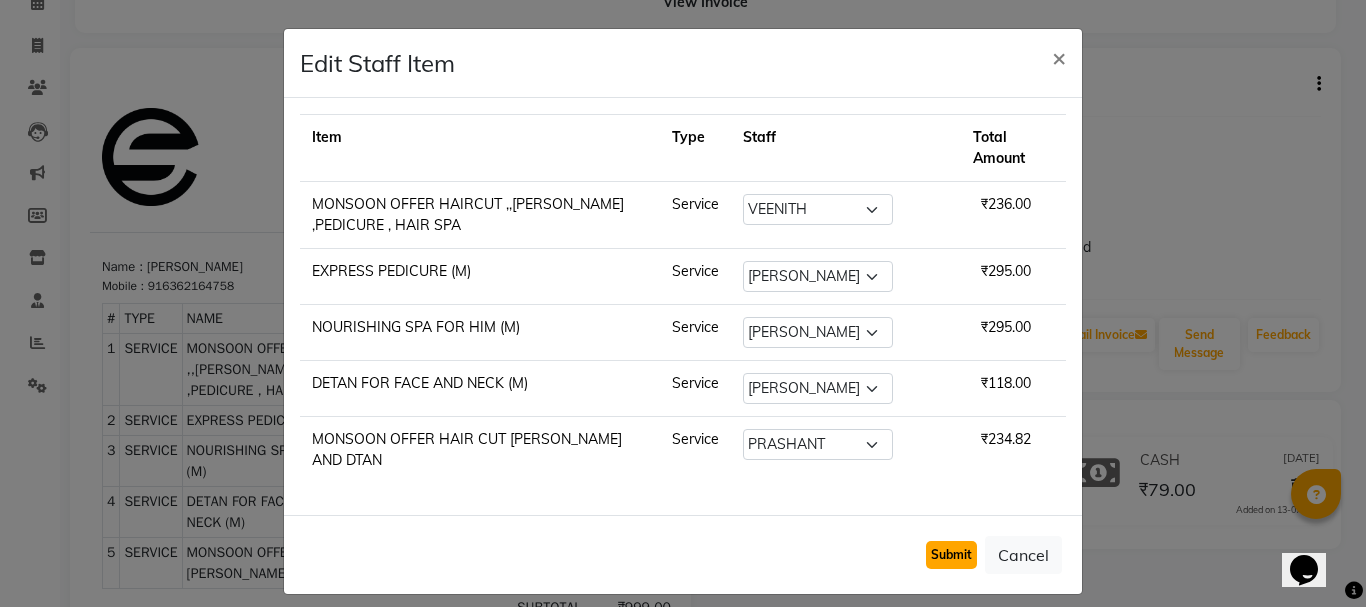 click on "Submit" 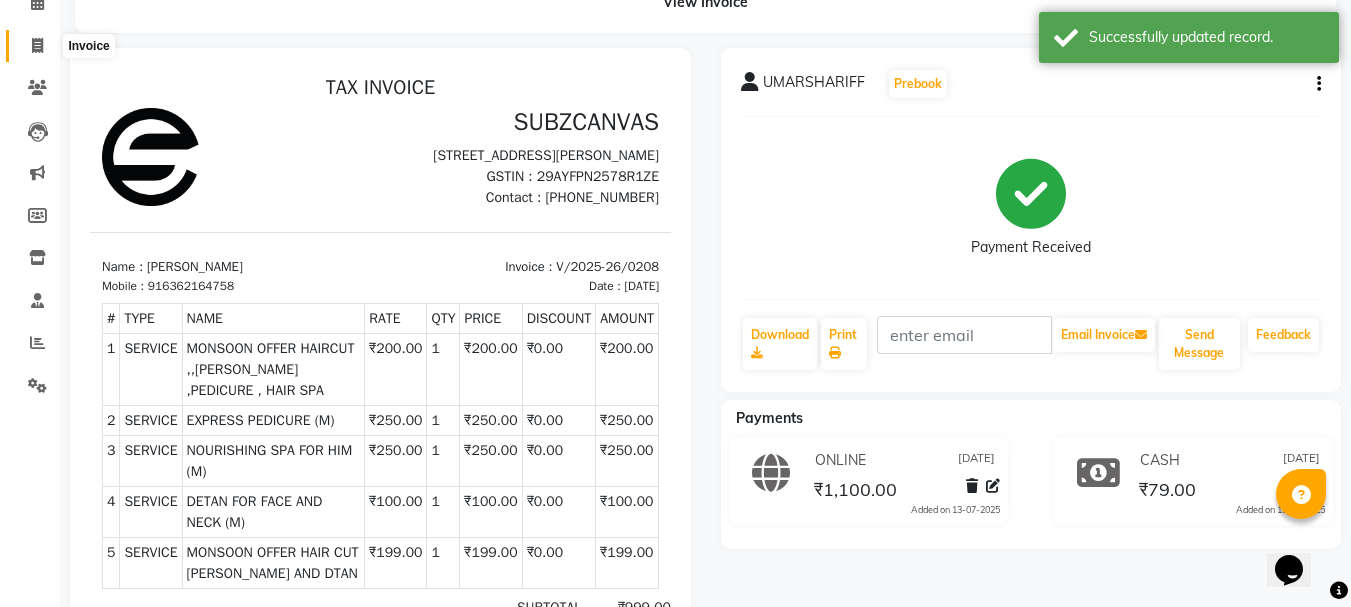 click 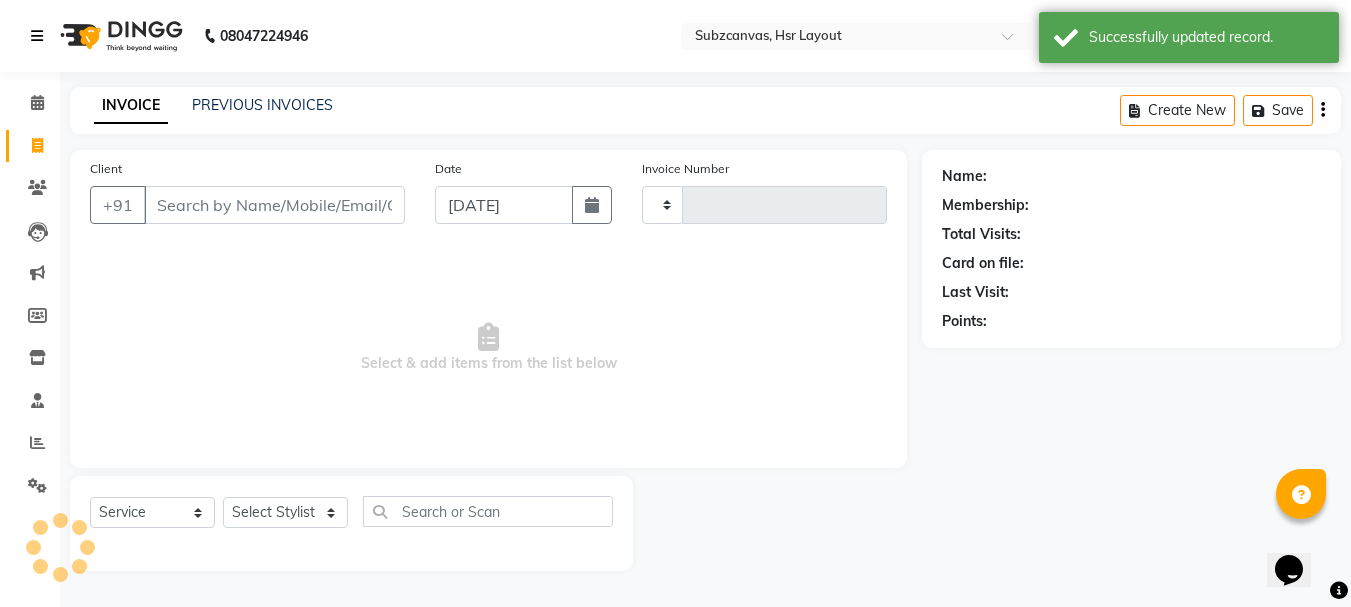 scroll, scrollTop: 0, scrollLeft: 0, axis: both 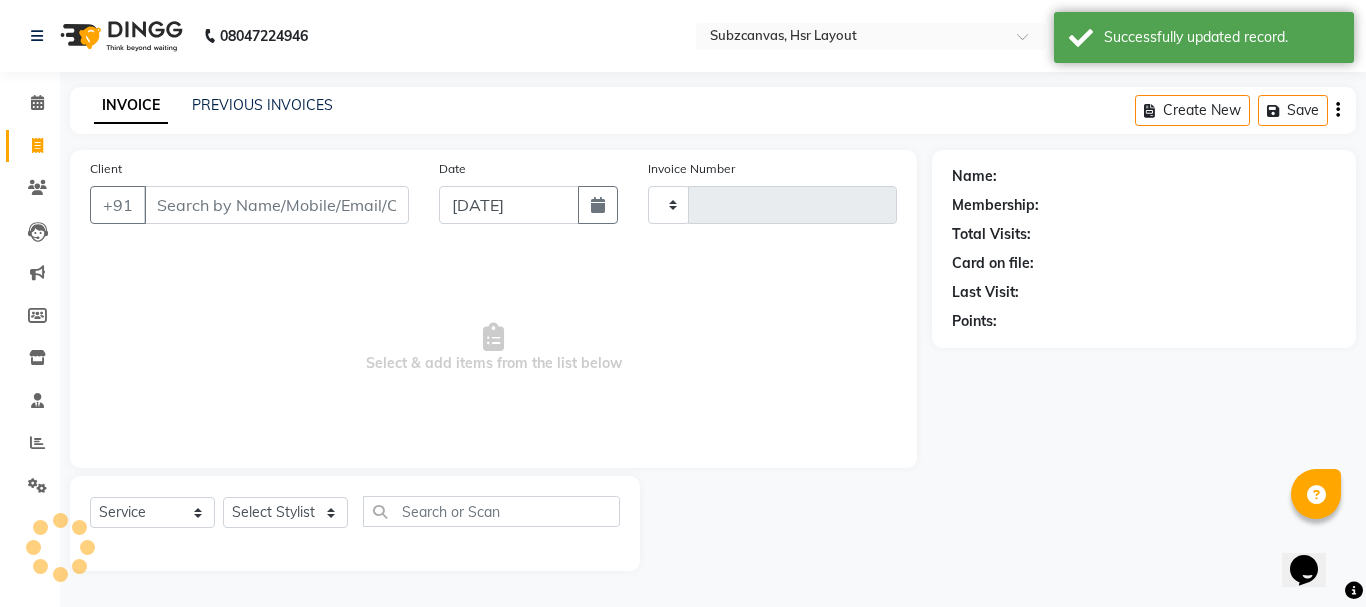 type on "0209" 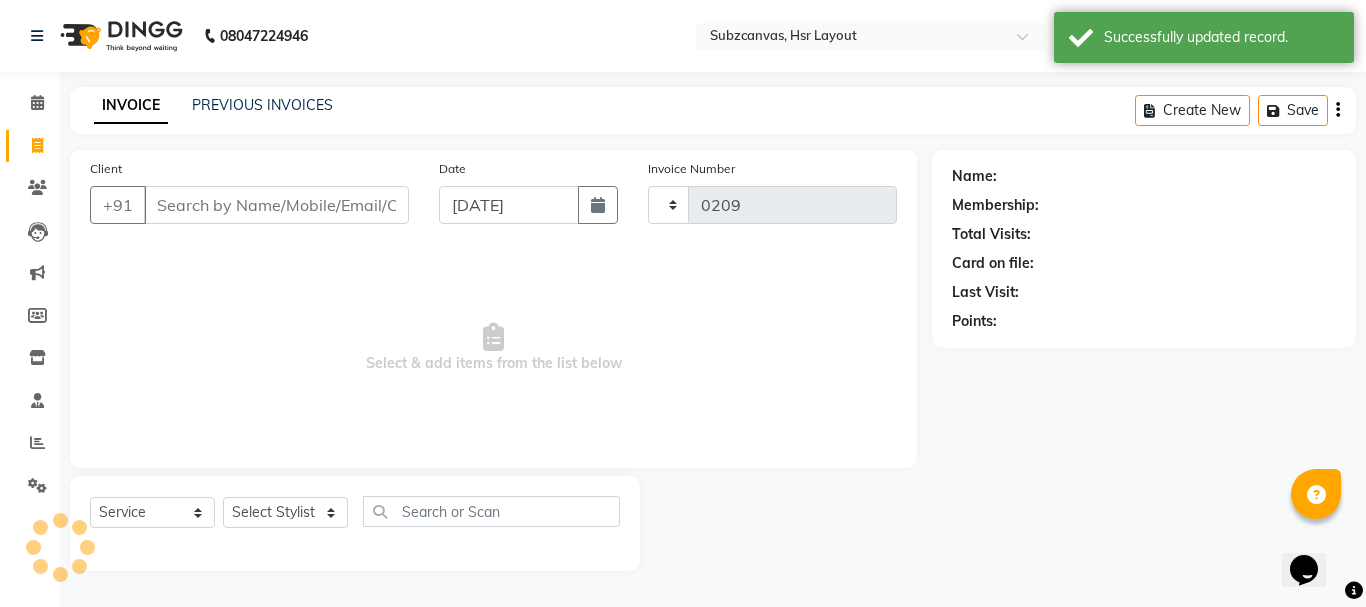 select on "4894" 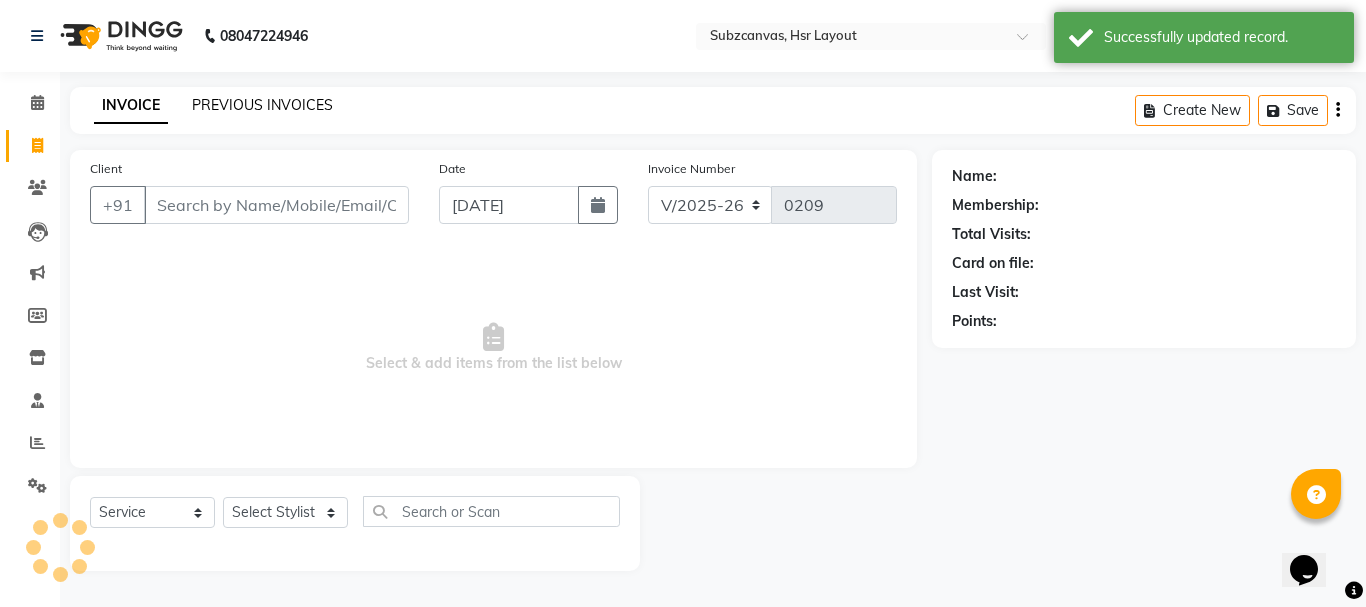 click on "PREVIOUS INVOICES" 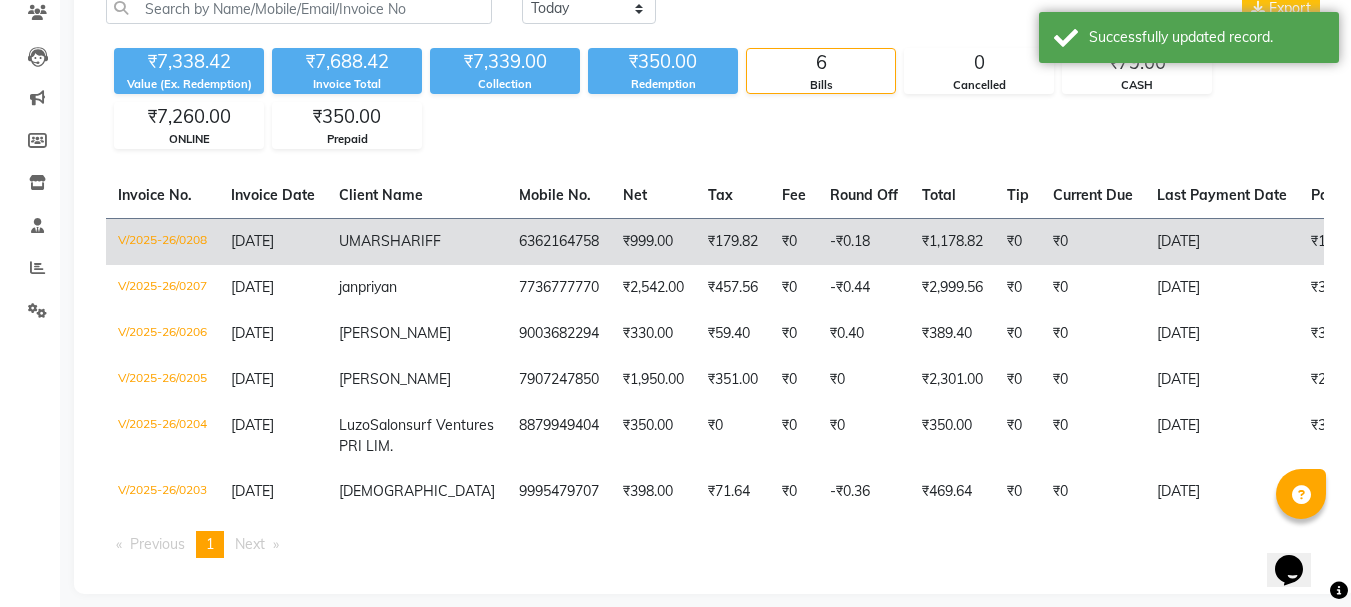 scroll, scrollTop: 200, scrollLeft: 0, axis: vertical 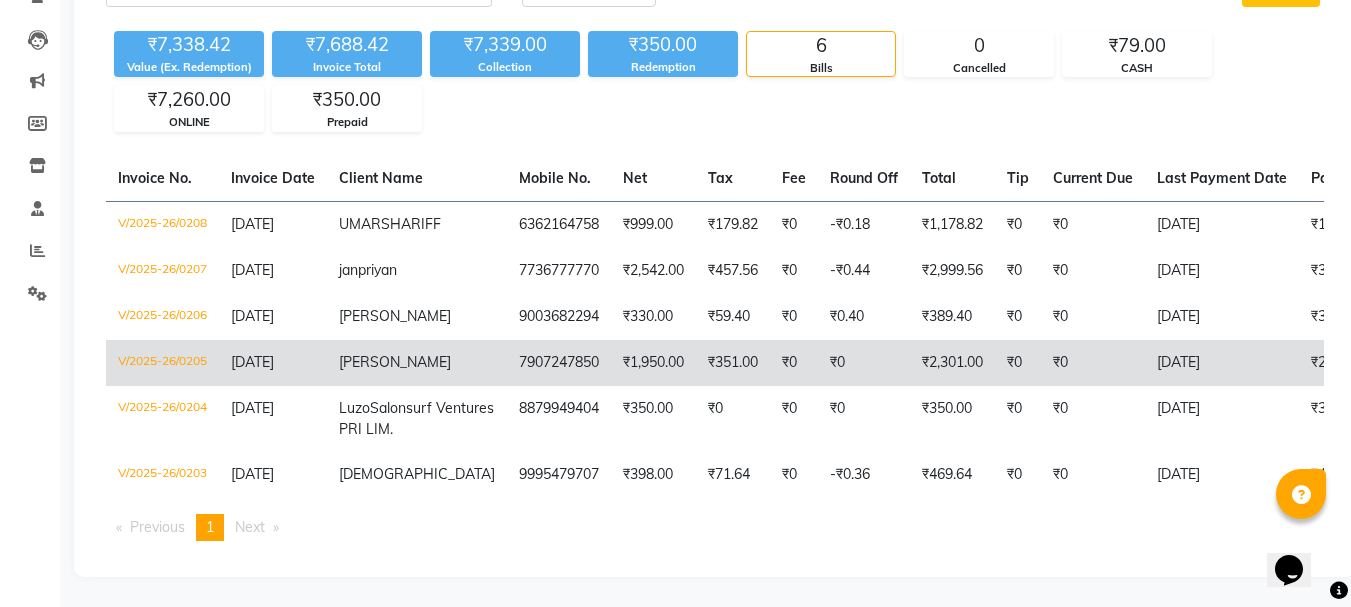 click on "[PERSON_NAME]" 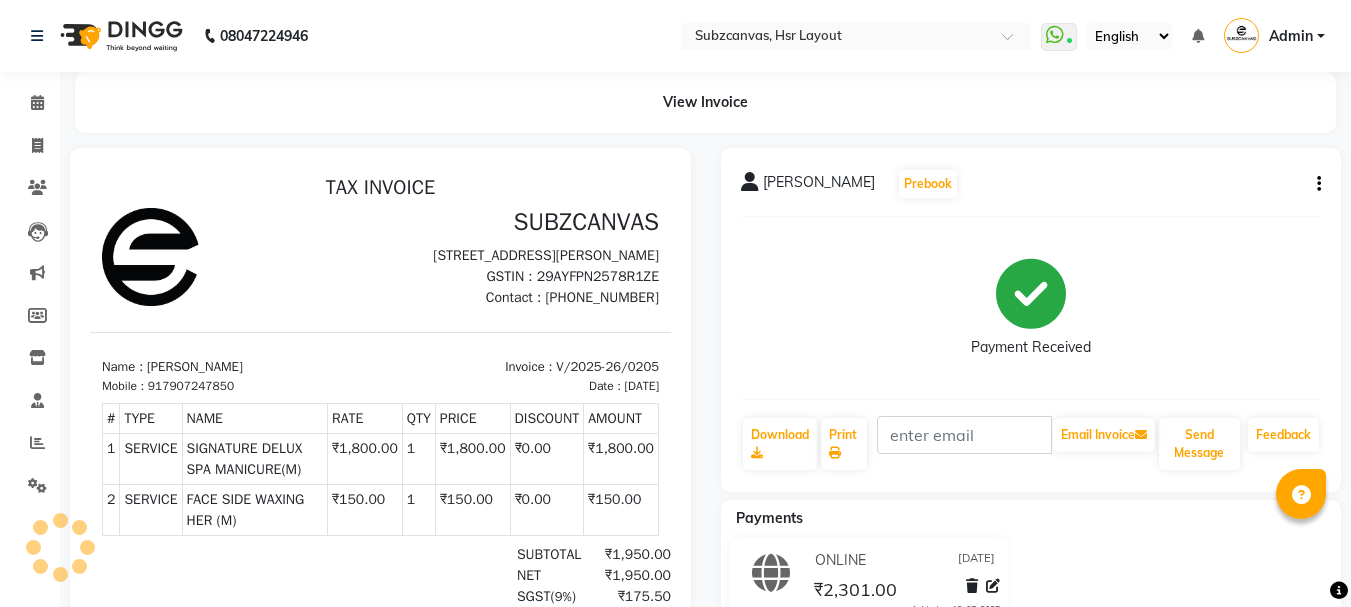 scroll, scrollTop: 0, scrollLeft: 0, axis: both 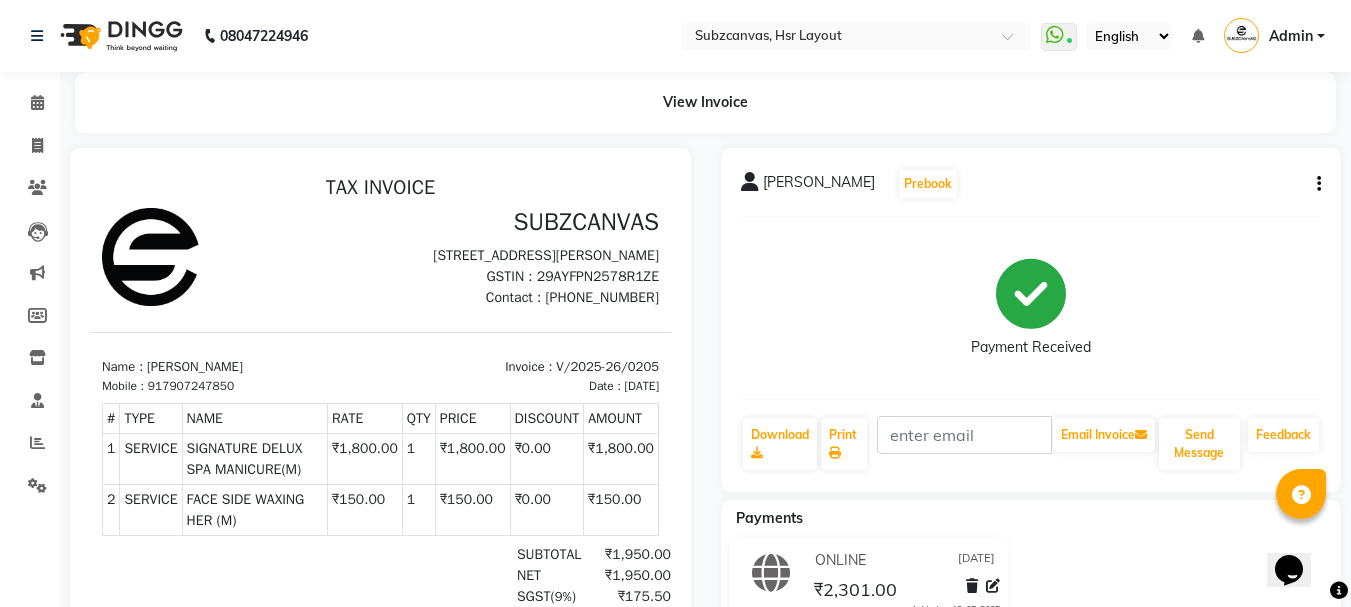 click 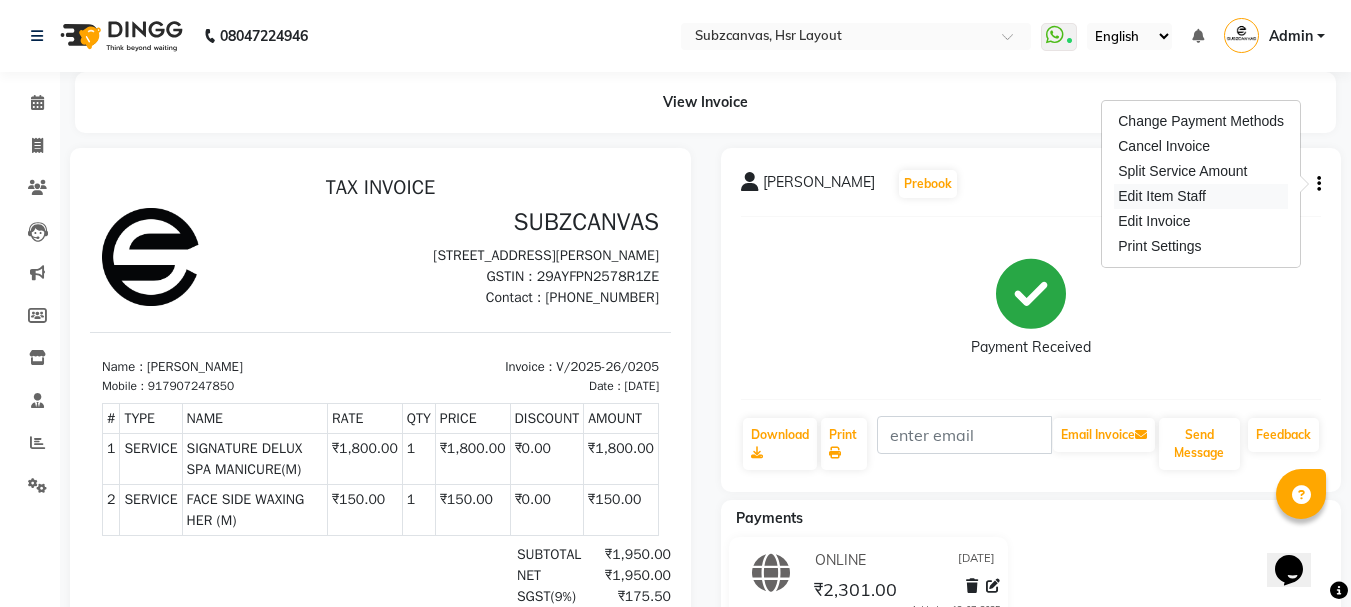 click on "Edit Item Staff" at bounding box center [1201, 196] 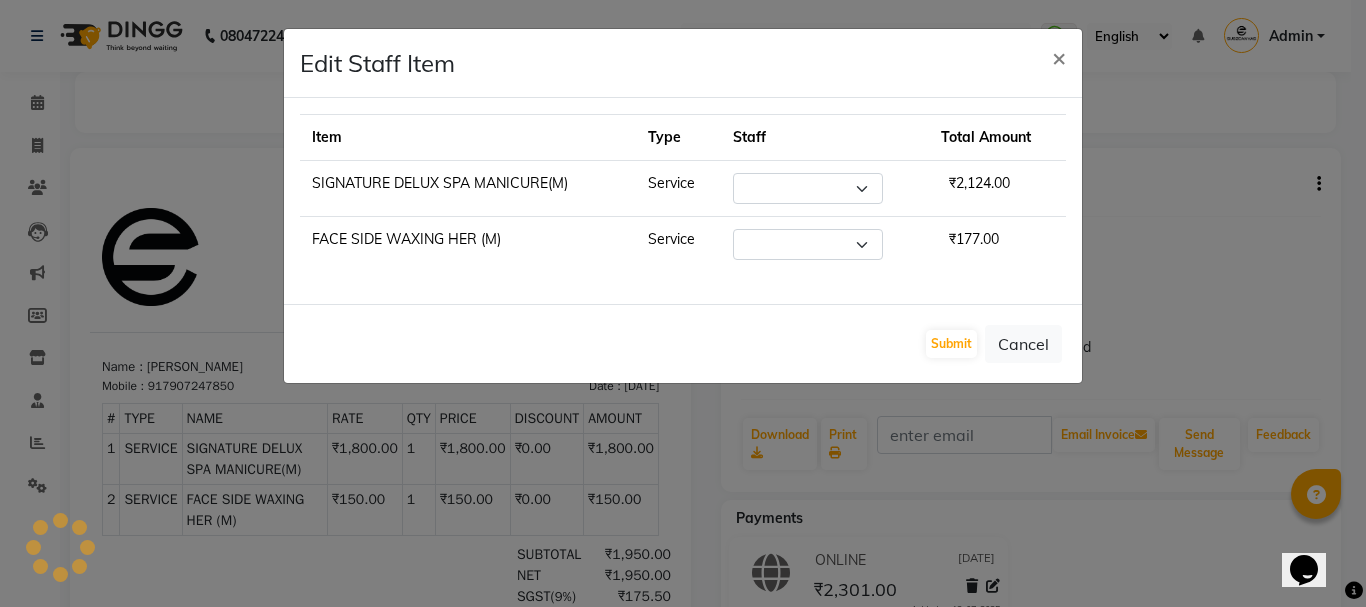 select on "54336" 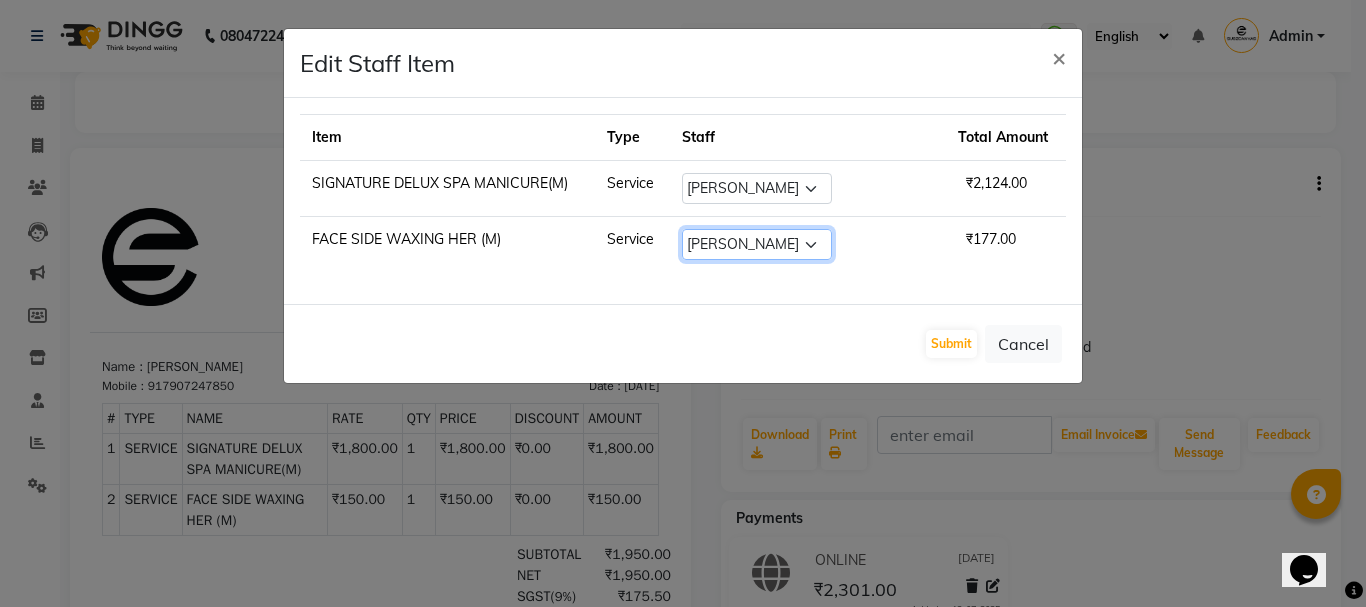 click on "Select  [PERSON_NAME]   [PERSON_NAME] [PERSON_NAME]   [PERSON_NAME]   [PERSON_NAME]   [PERSON_NAME]   SUBZCANVAS   VEENITH" 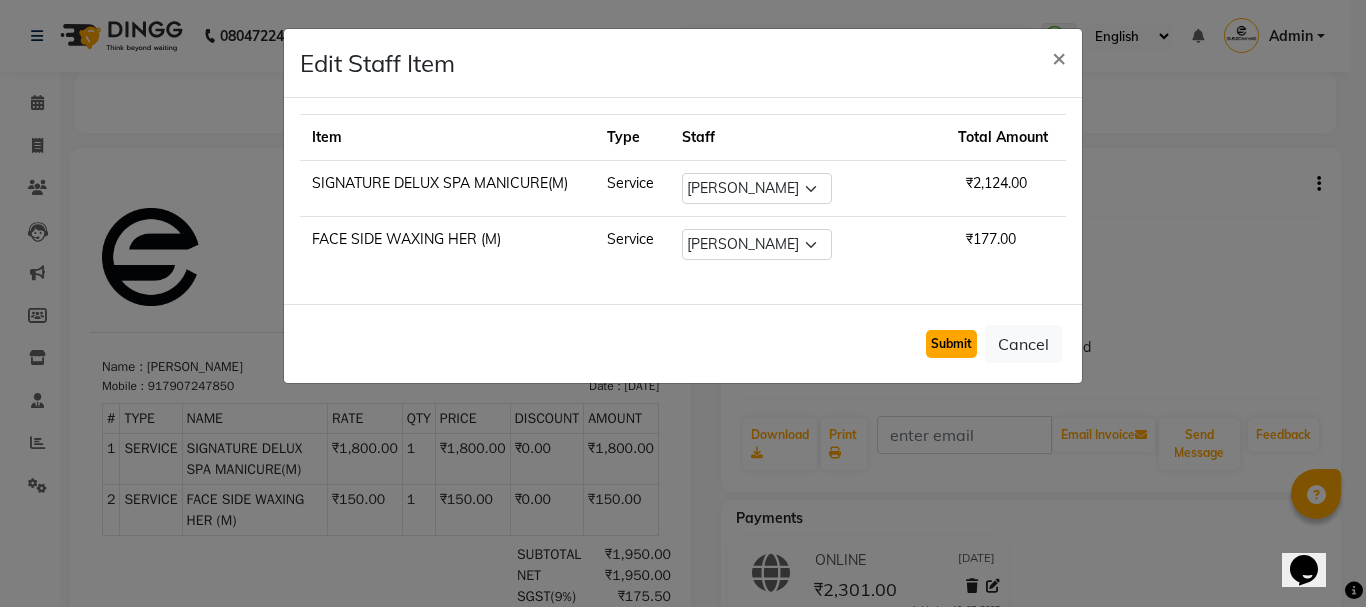 click on "Submit" 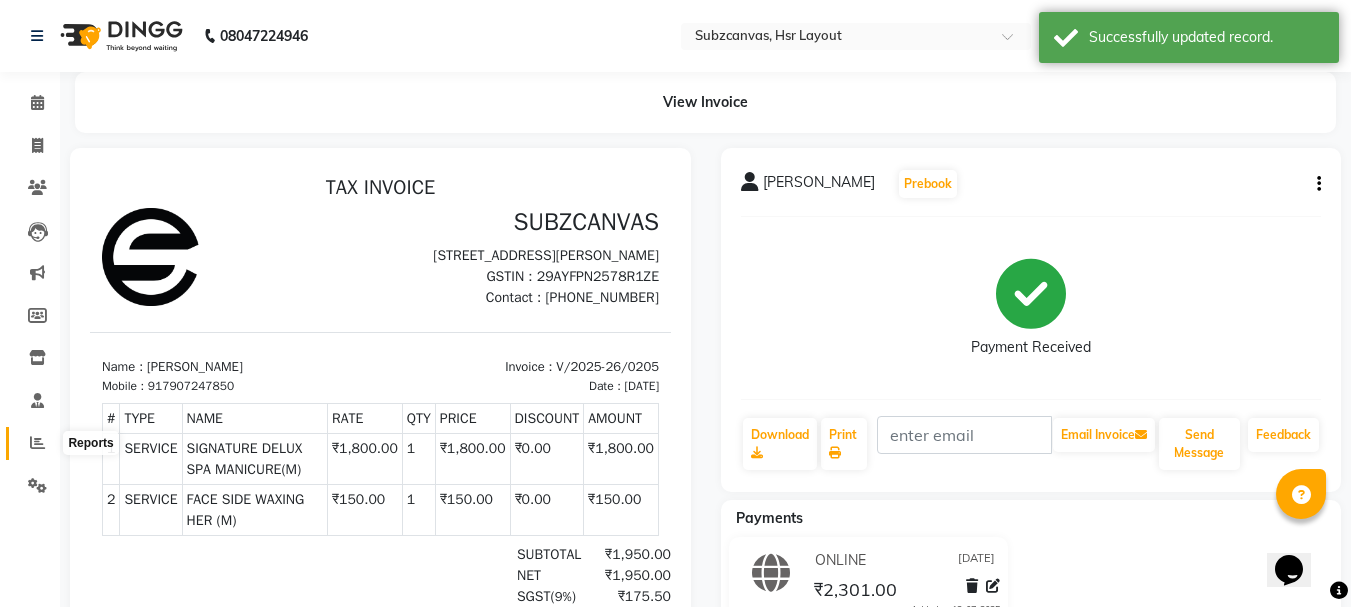 click 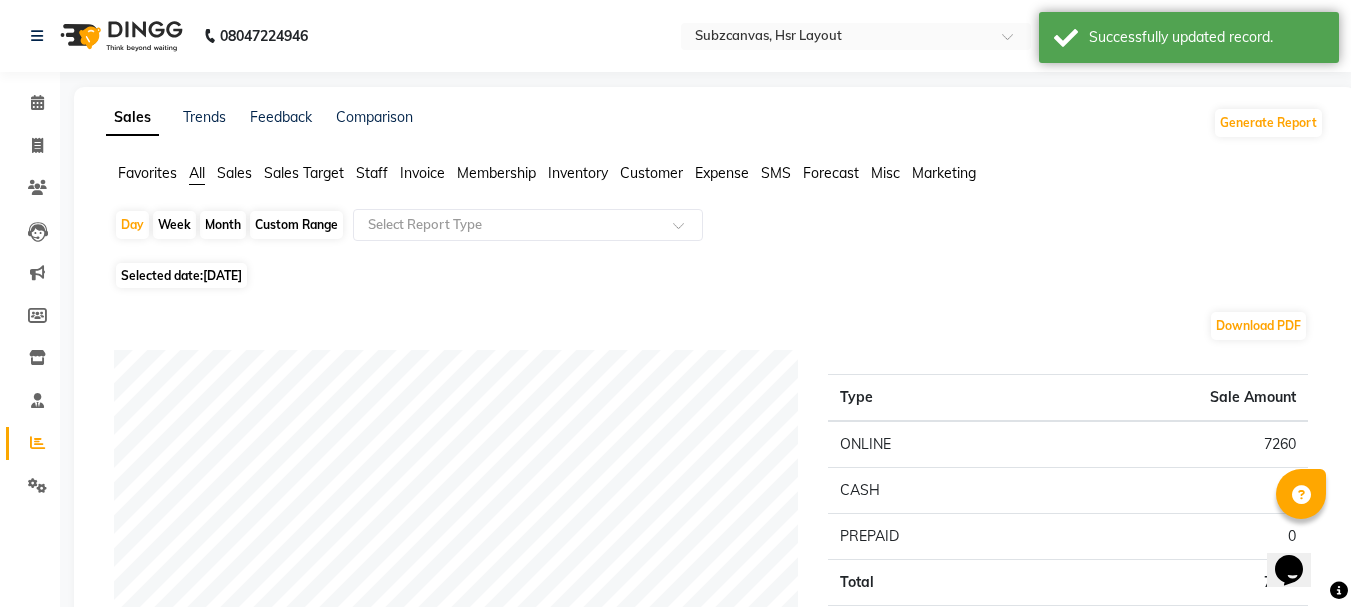 click on "Staff" 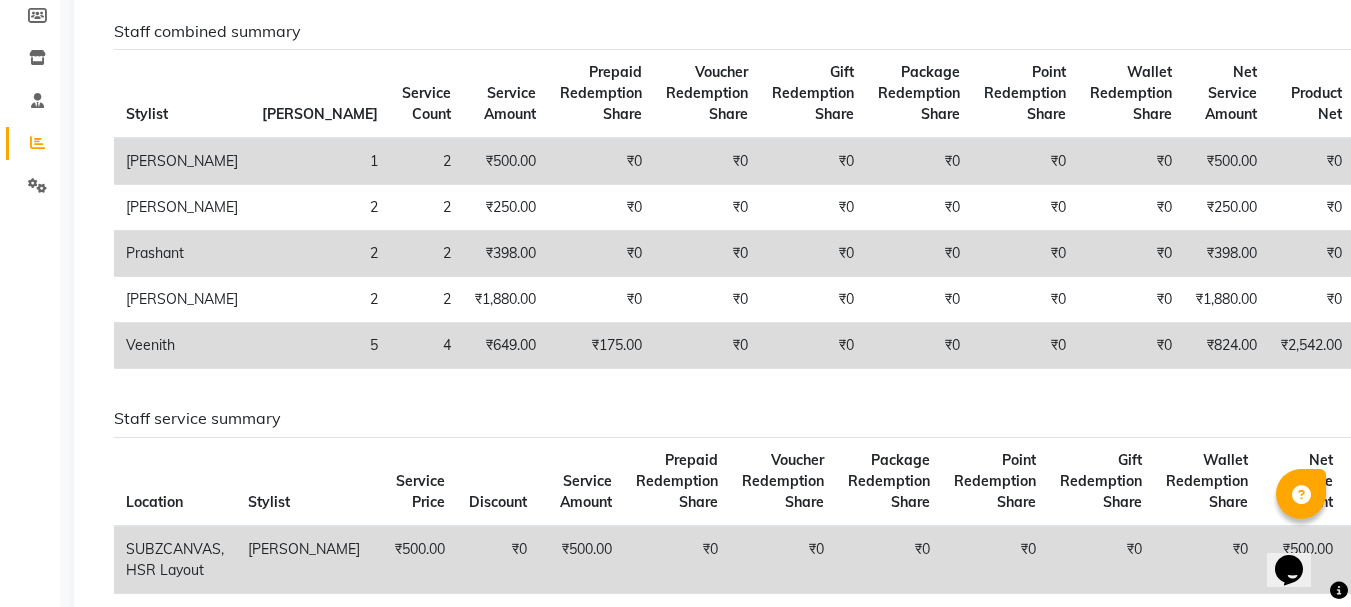 scroll, scrollTop: 0, scrollLeft: 0, axis: both 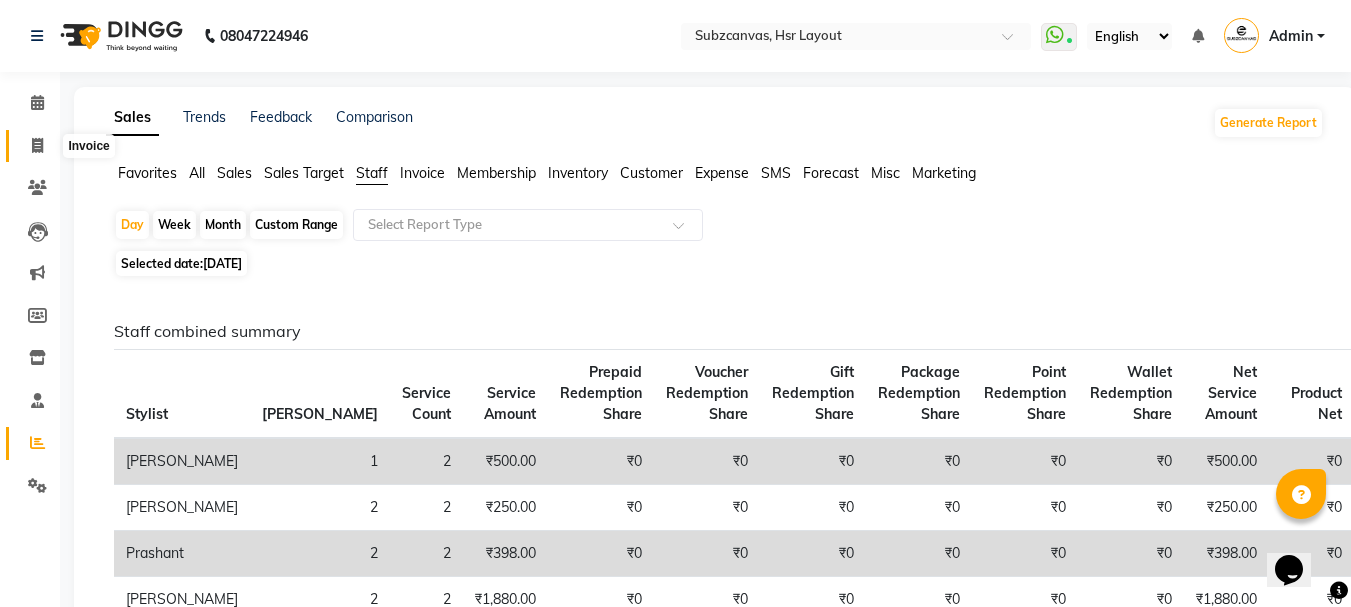 click 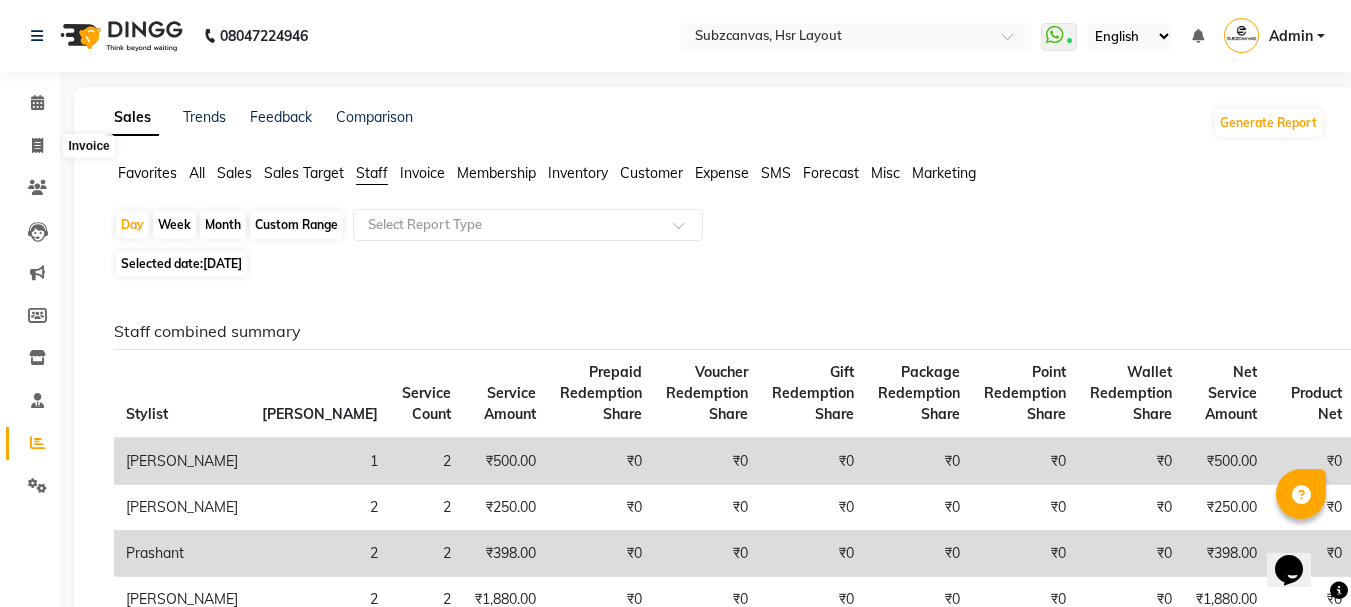 select on "4894" 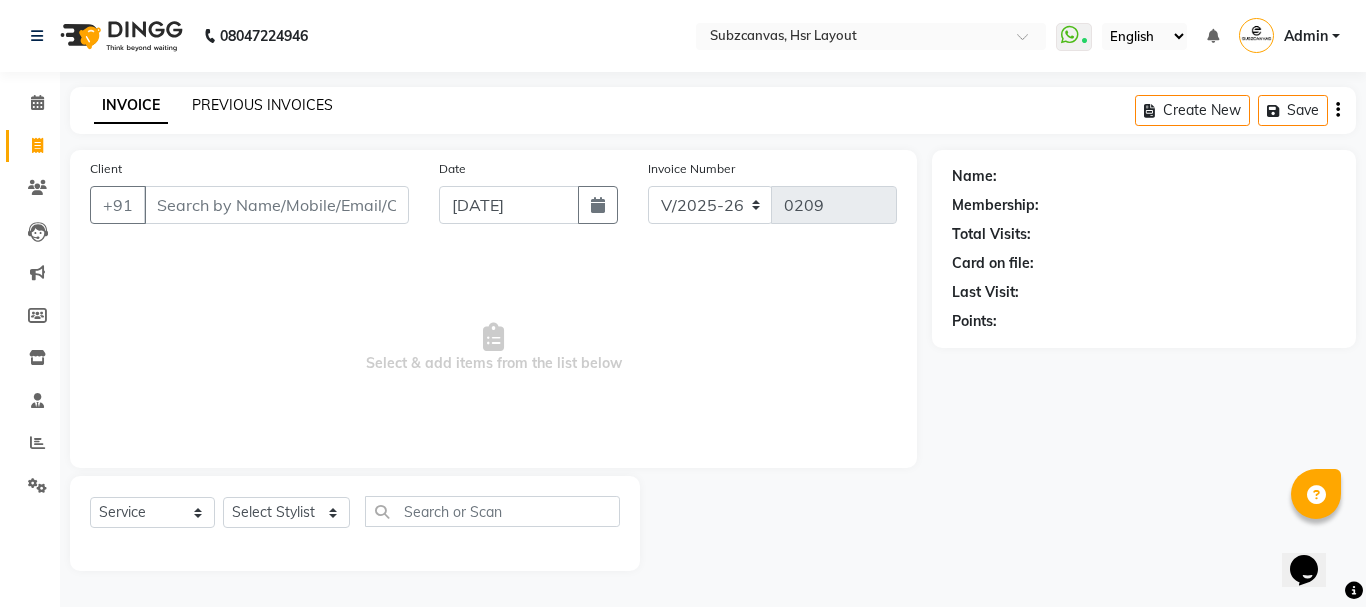 click on "PREVIOUS INVOICES" 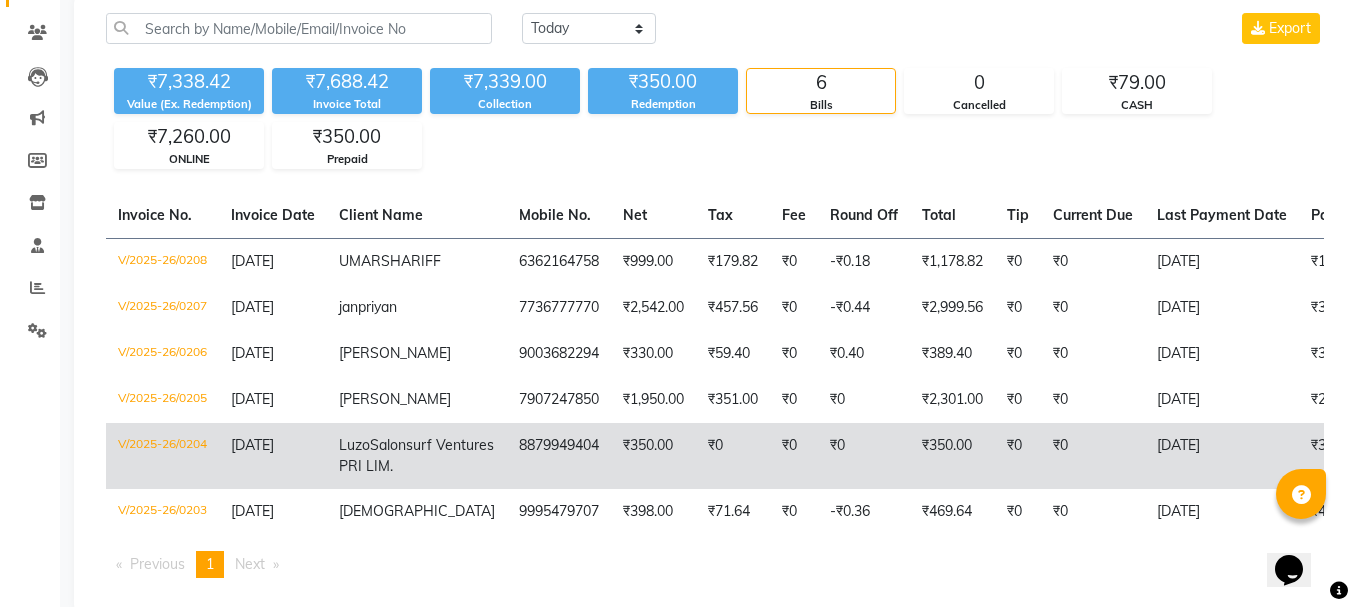 scroll, scrollTop: 0, scrollLeft: 0, axis: both 